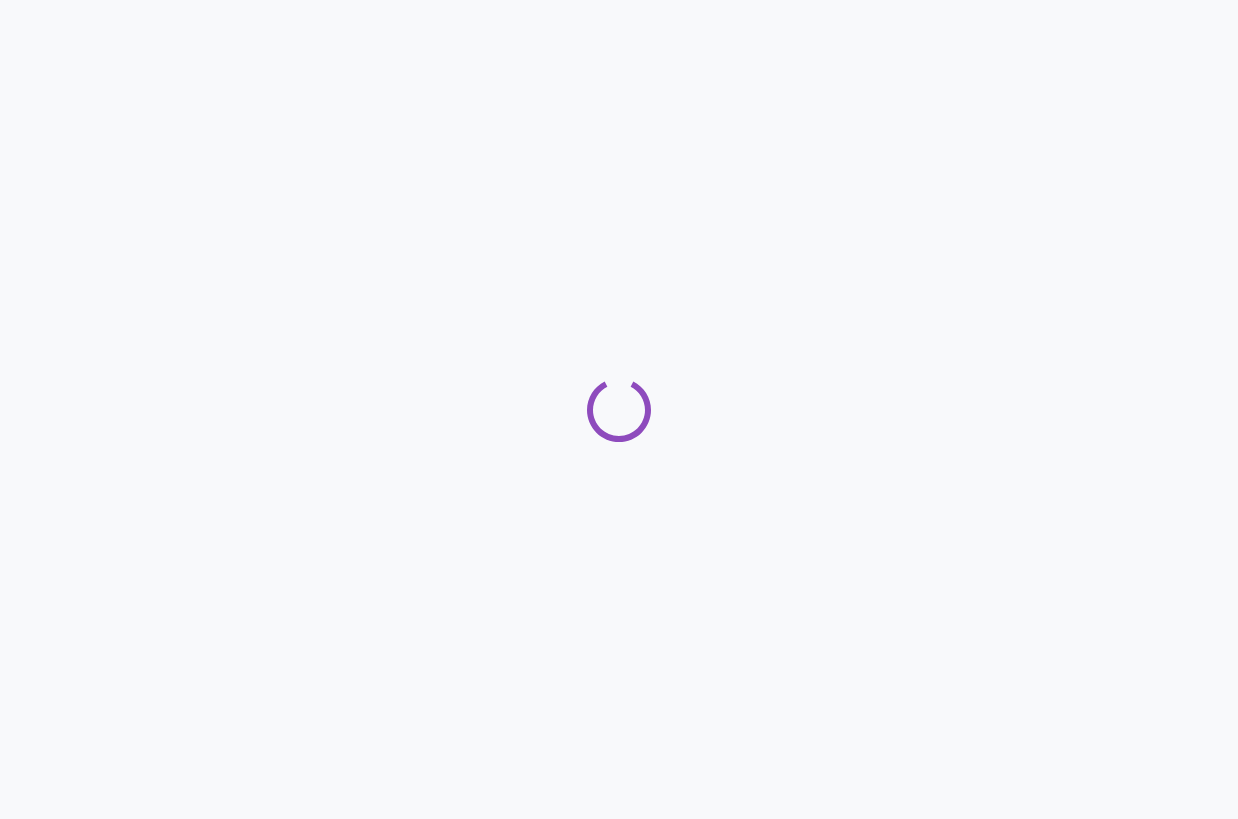 scroll, scrollTop: 0, scrollLeft: 0, axis: both 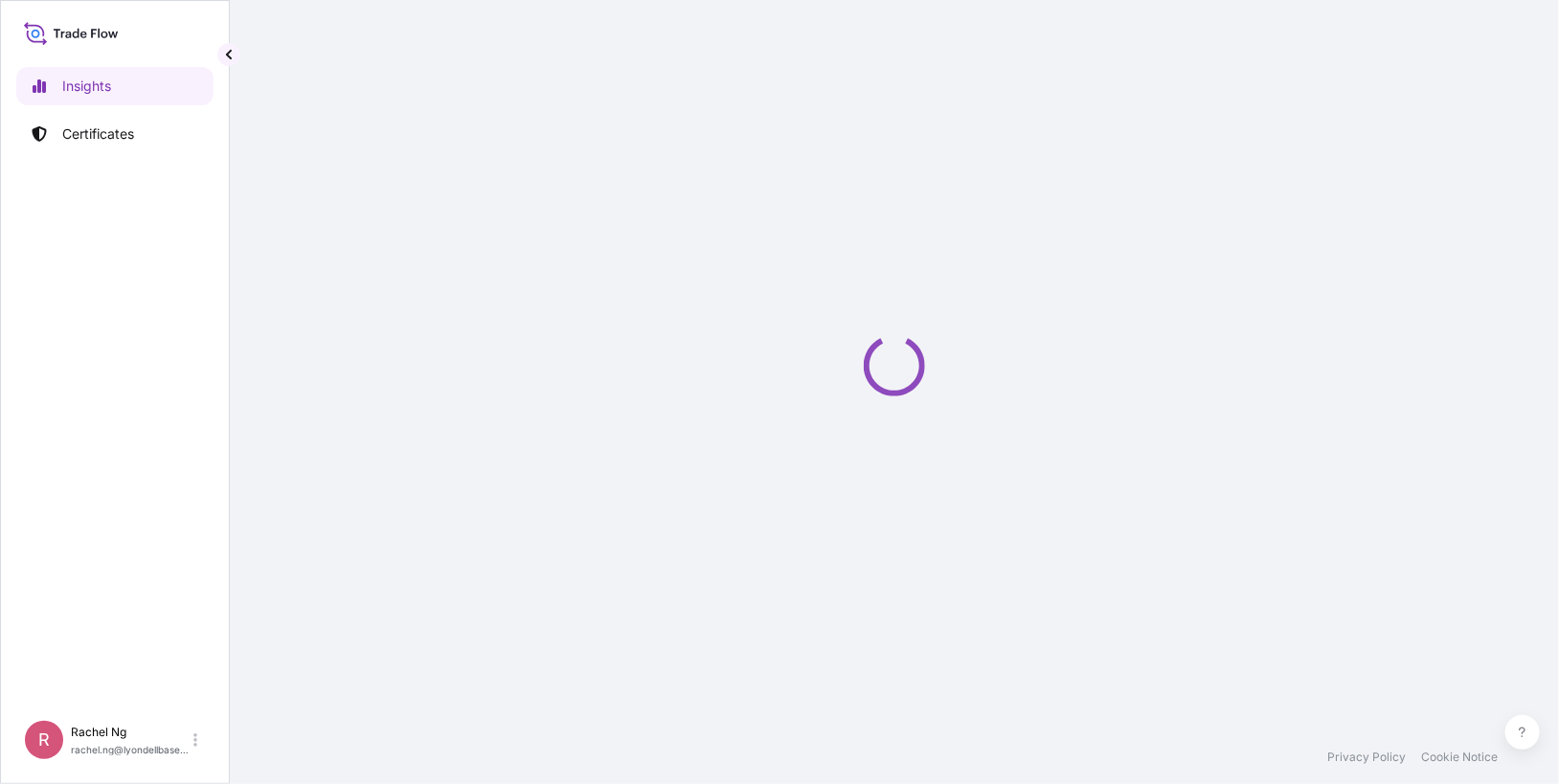 select on "2025" 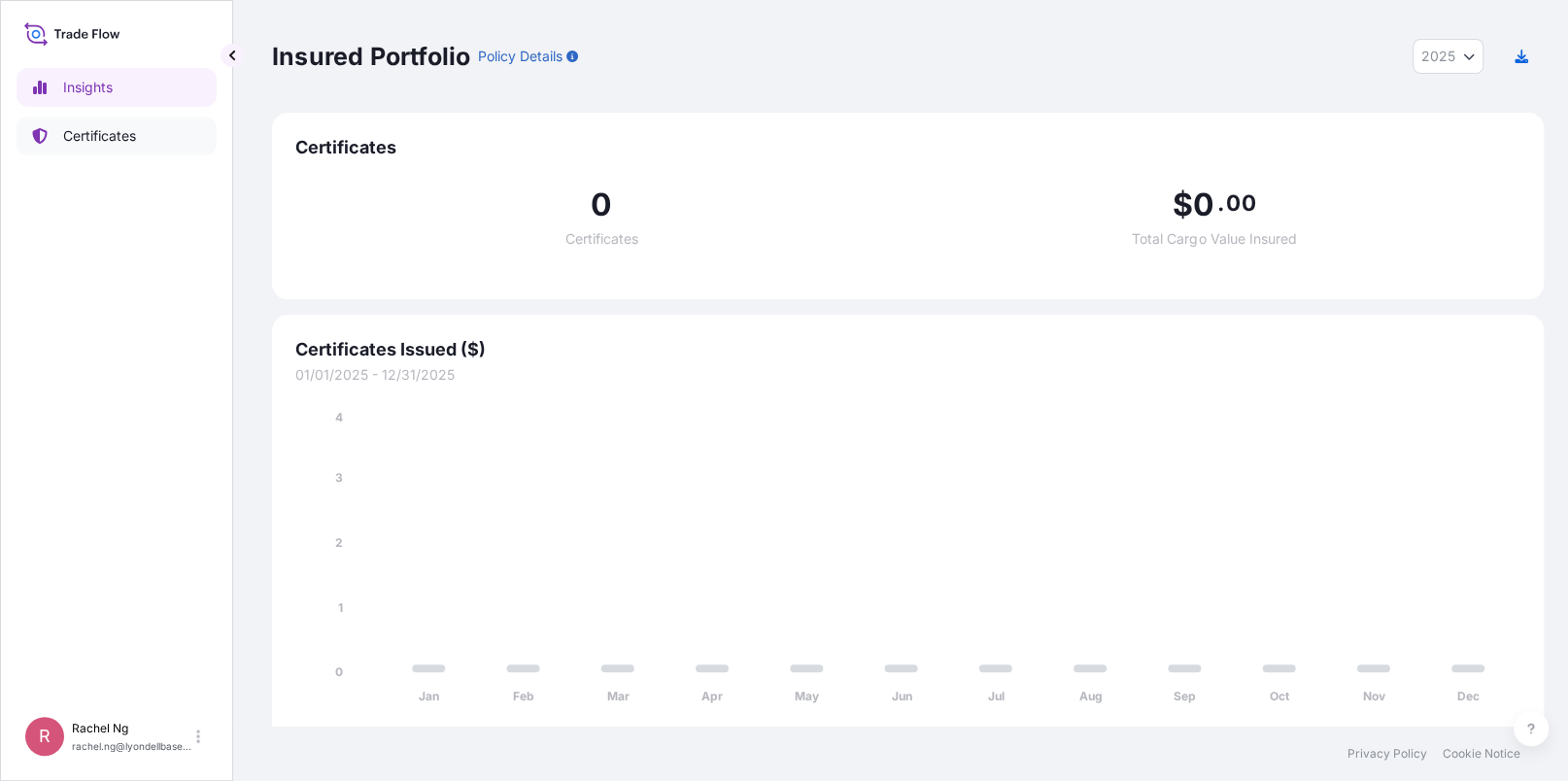 click on "Certificates" at bounding box center (117, 136) 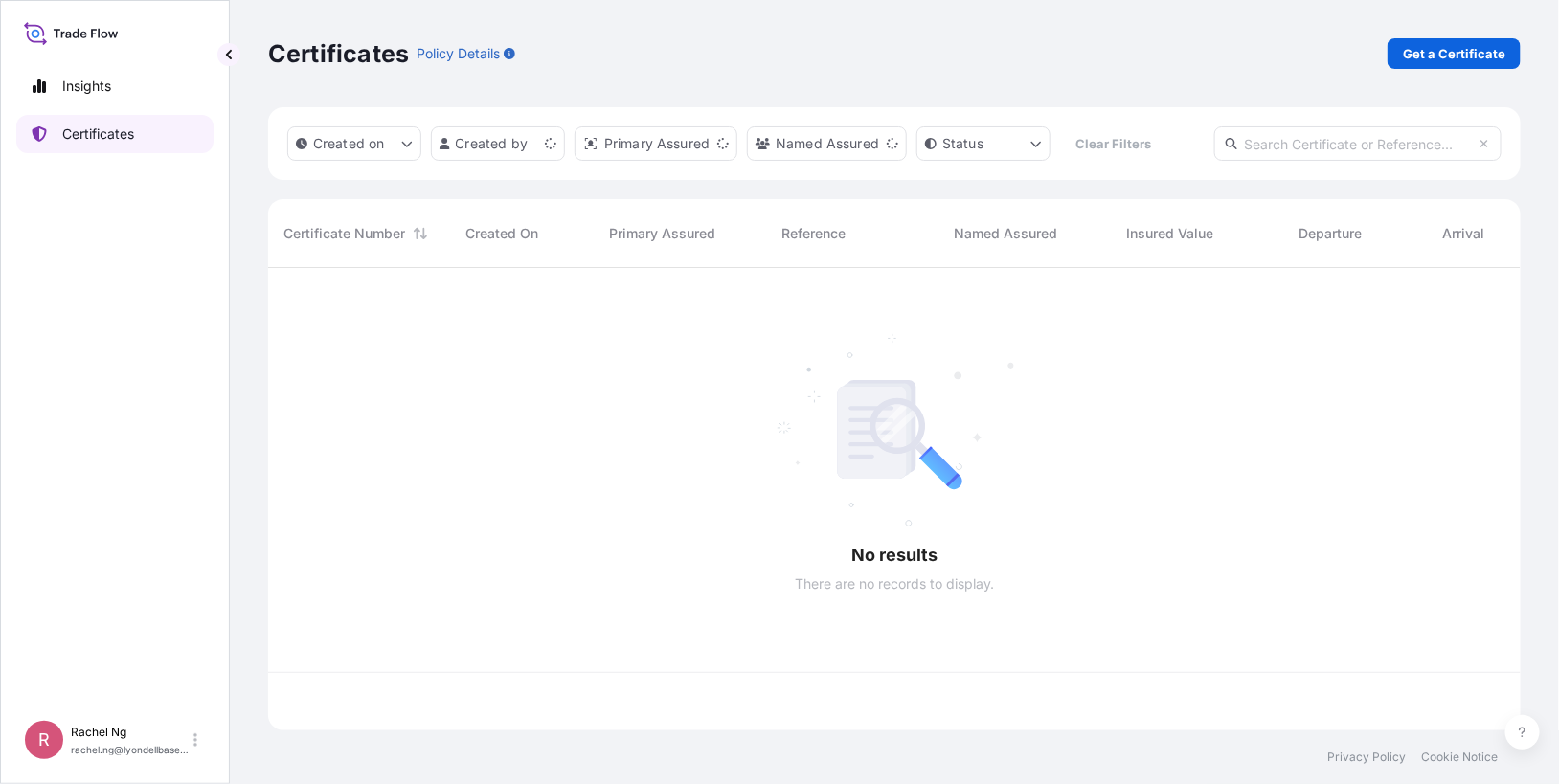 scroll, scrollTop: 14, scrollLeft: 15, axis: both 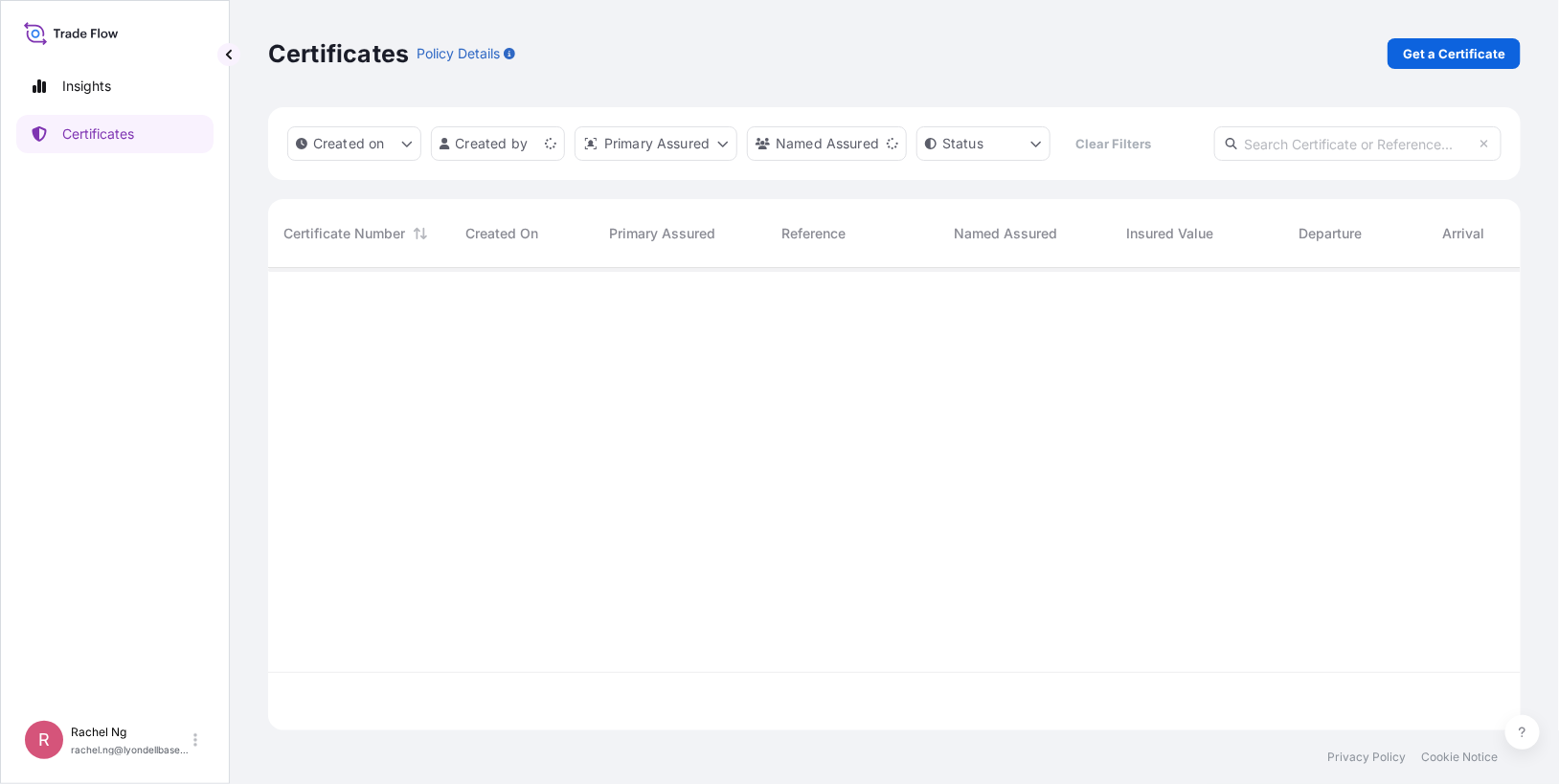 click at bounding box center [1358, 144] 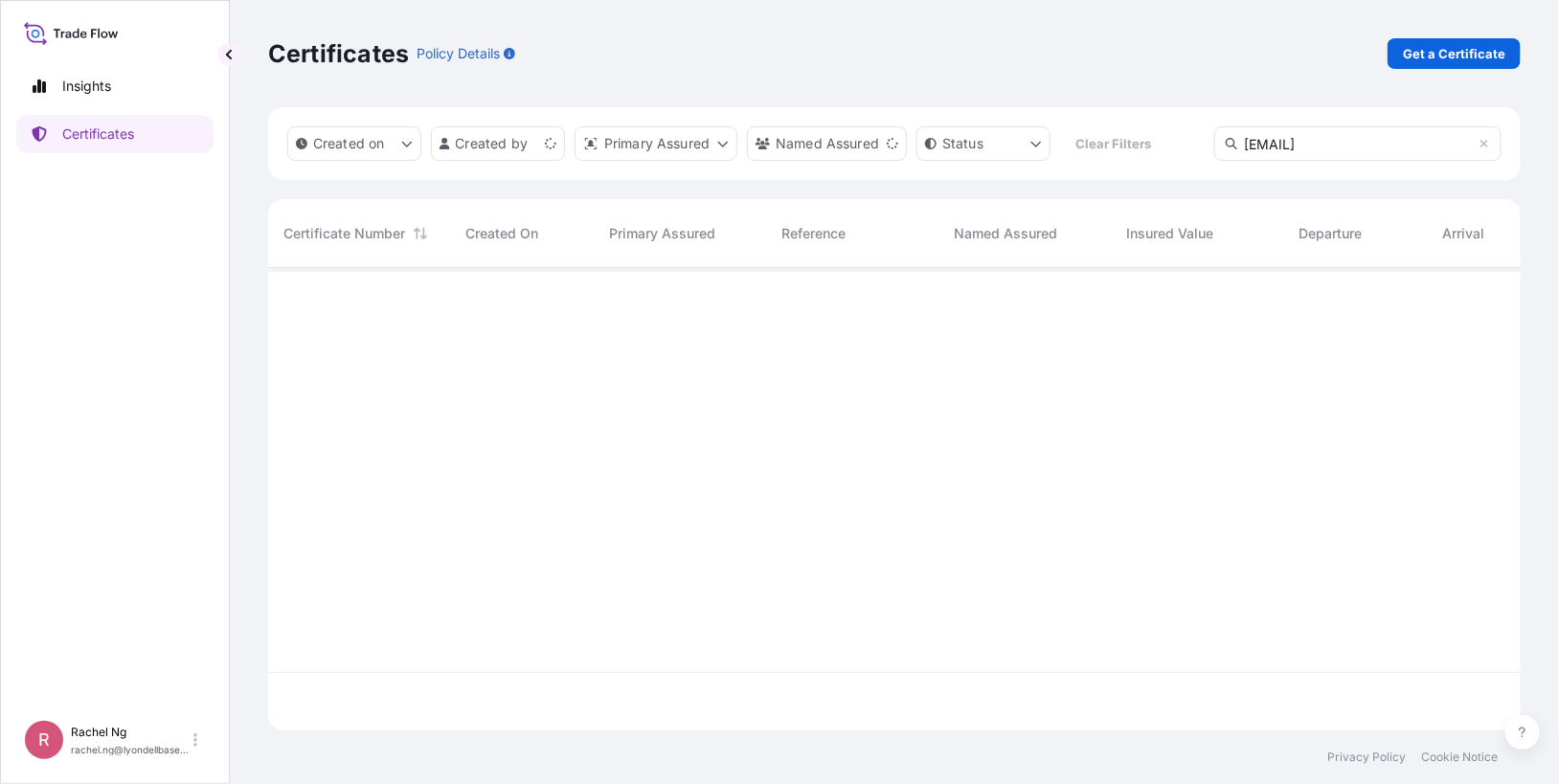 click on "Created on Created by Primary Assured Named Assured Status Clear Filters [EMAIL]" at bounding box center [894, 144] 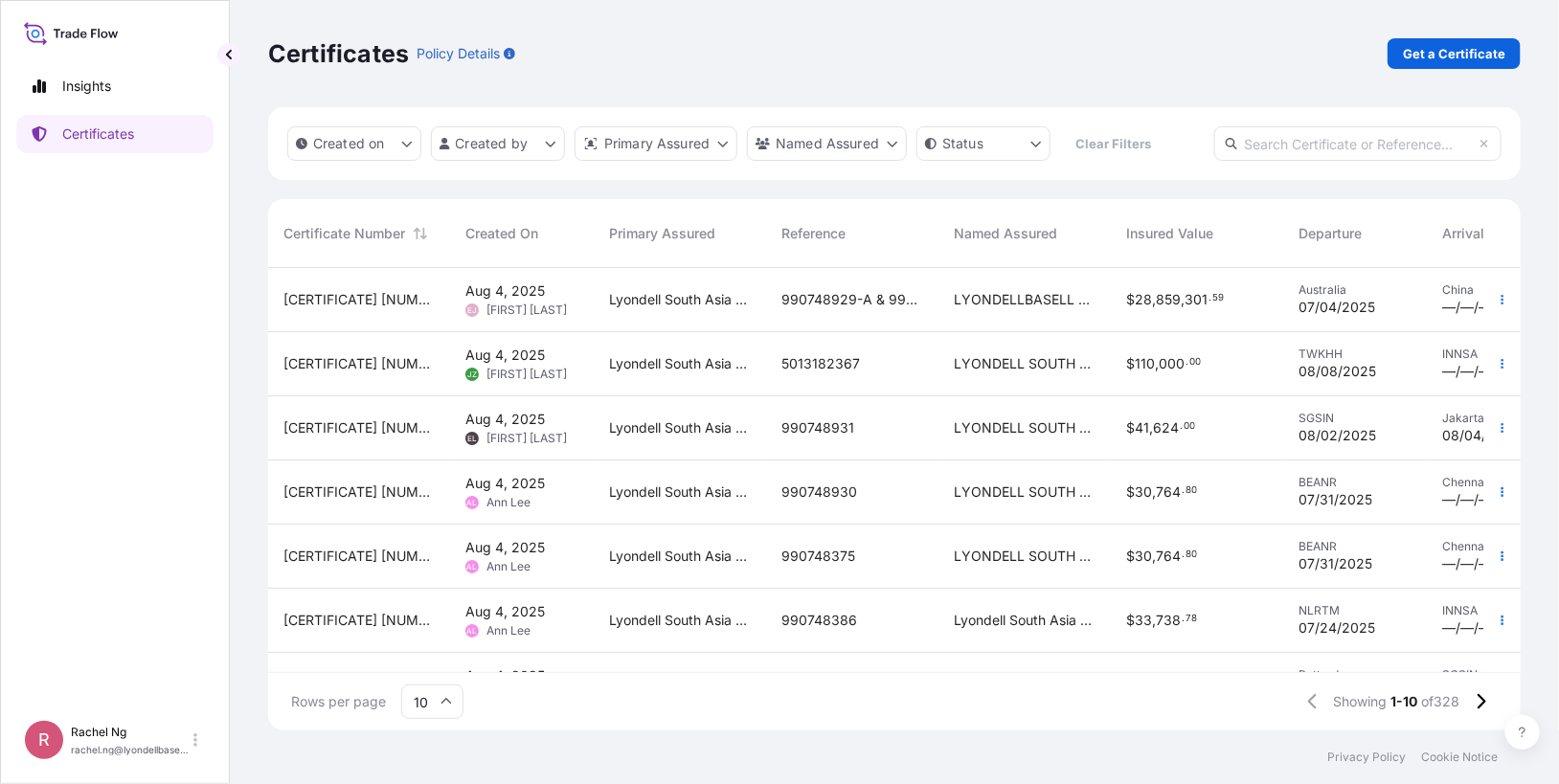 scroll, scrollTop: 14, scrollLeft: 15, axis: both 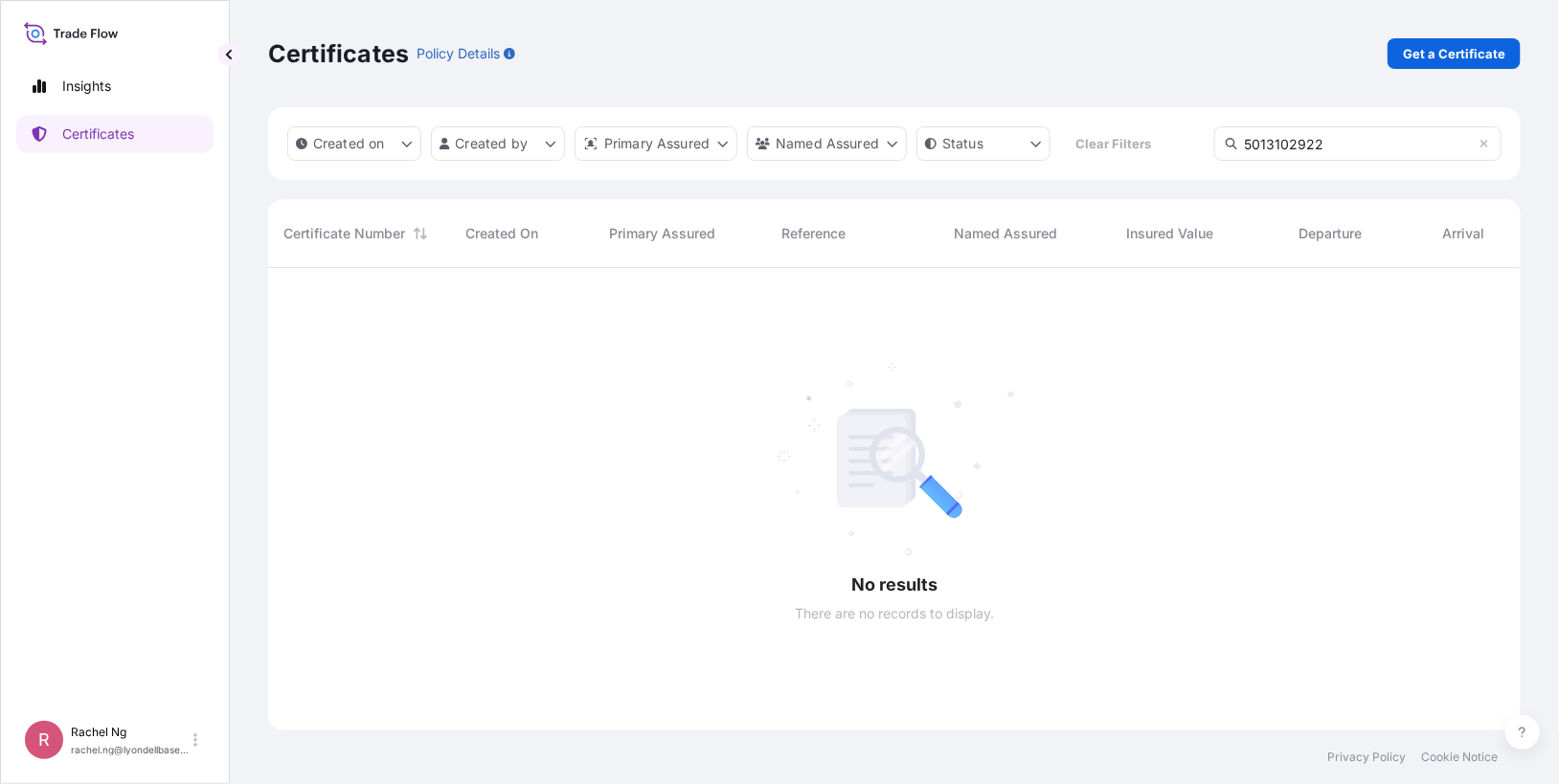 drag, startPoint x: 1333, startPoint y: 150, endPoint x: 1345, endPoint y: 148, distance: 12.165525 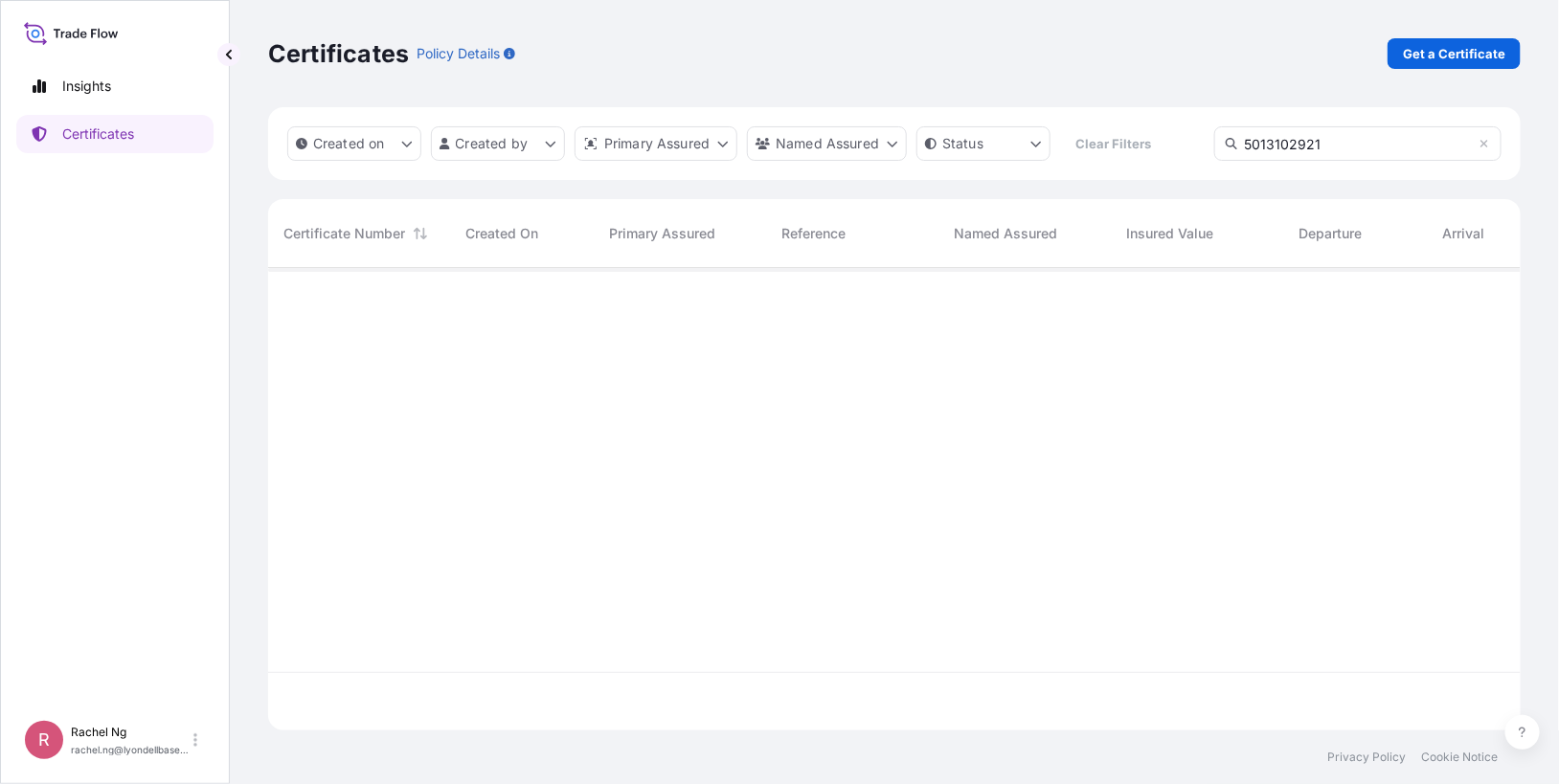 scroll, scrollTop: 459, scrollLeft: 1239, axis: both 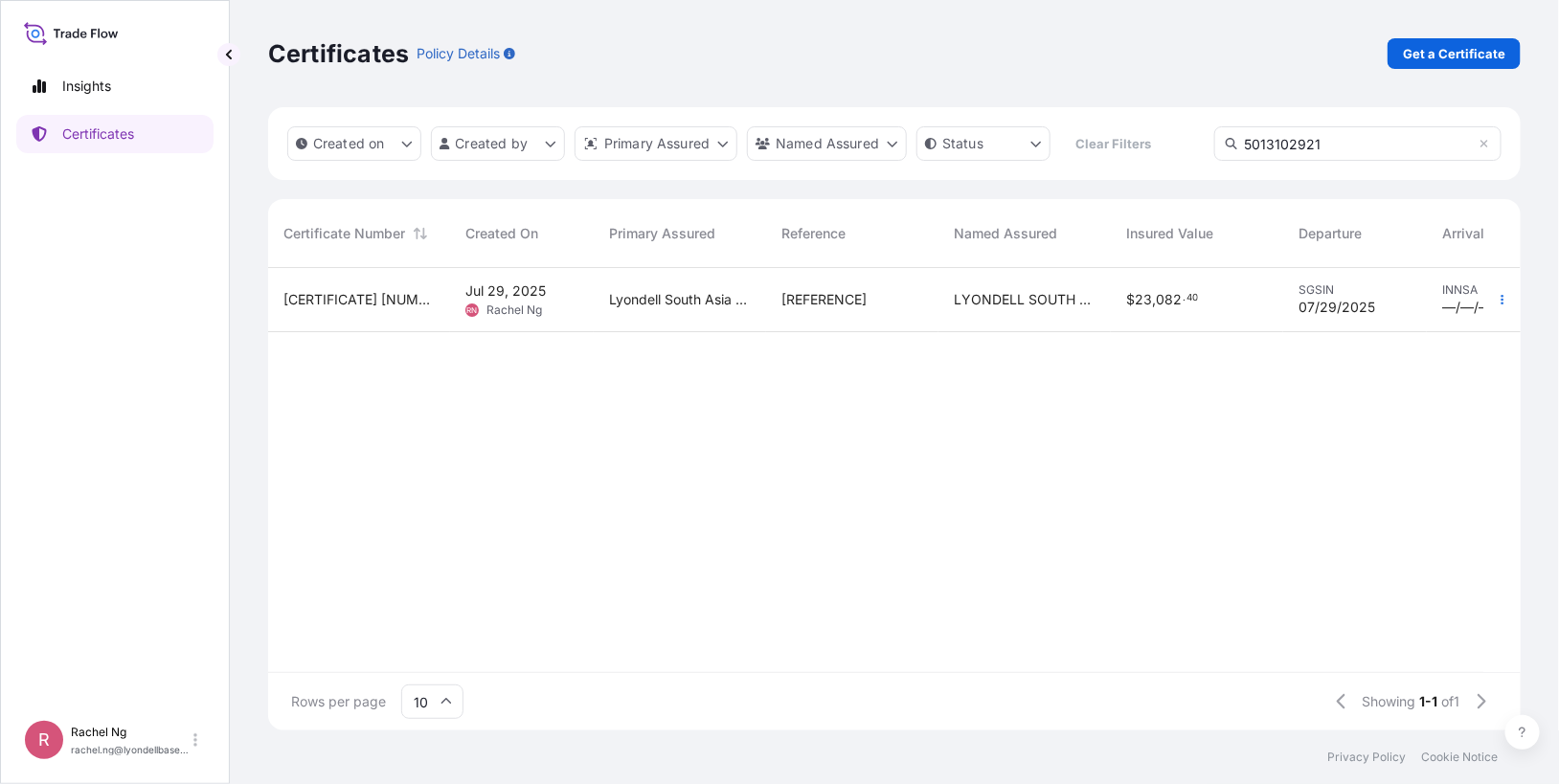 type on "5013102921" 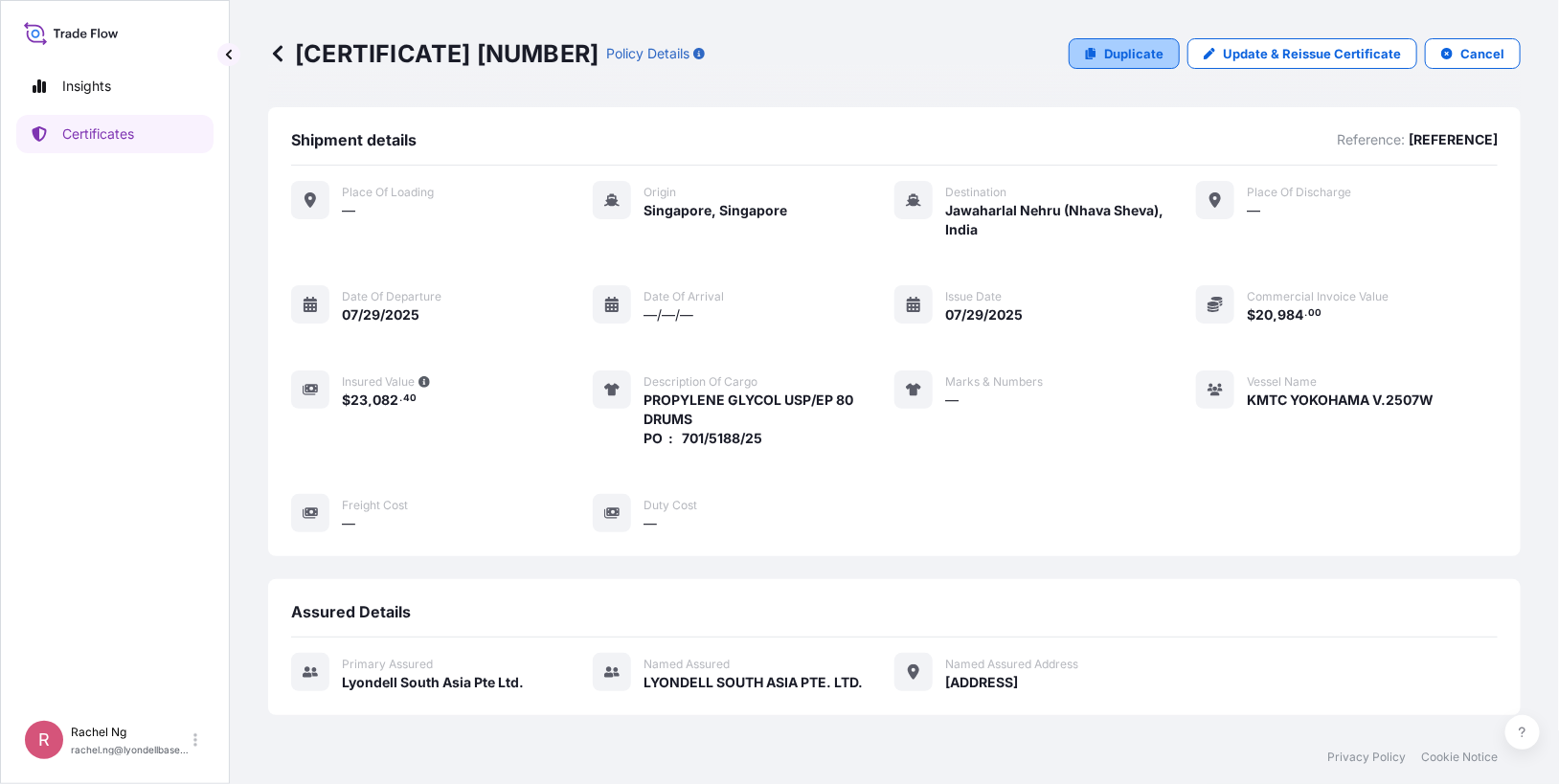 click on "Duplicate" at bounding box center (1124, 54) 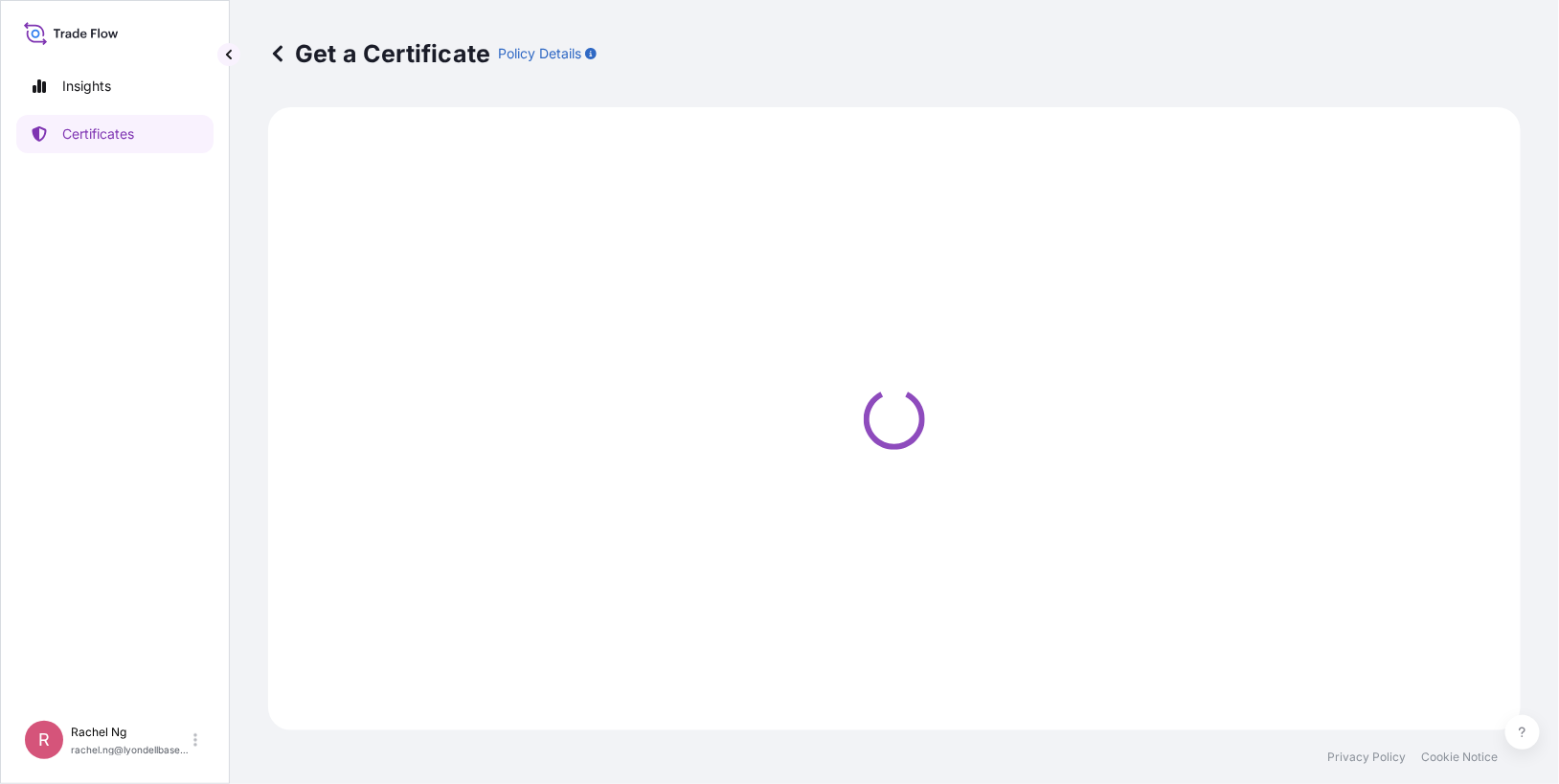select on "Sea" 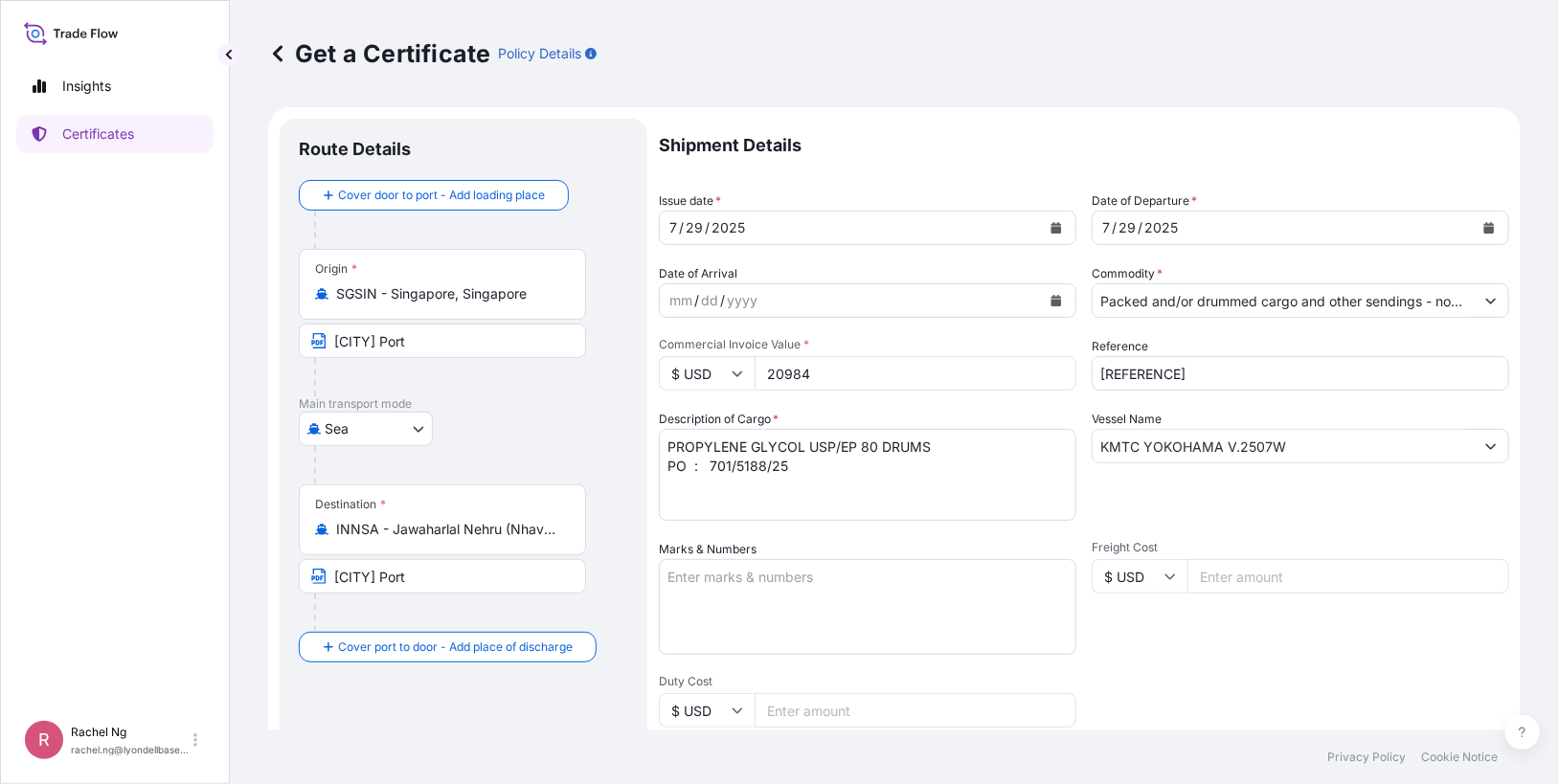 type on "[ADDRESS]" 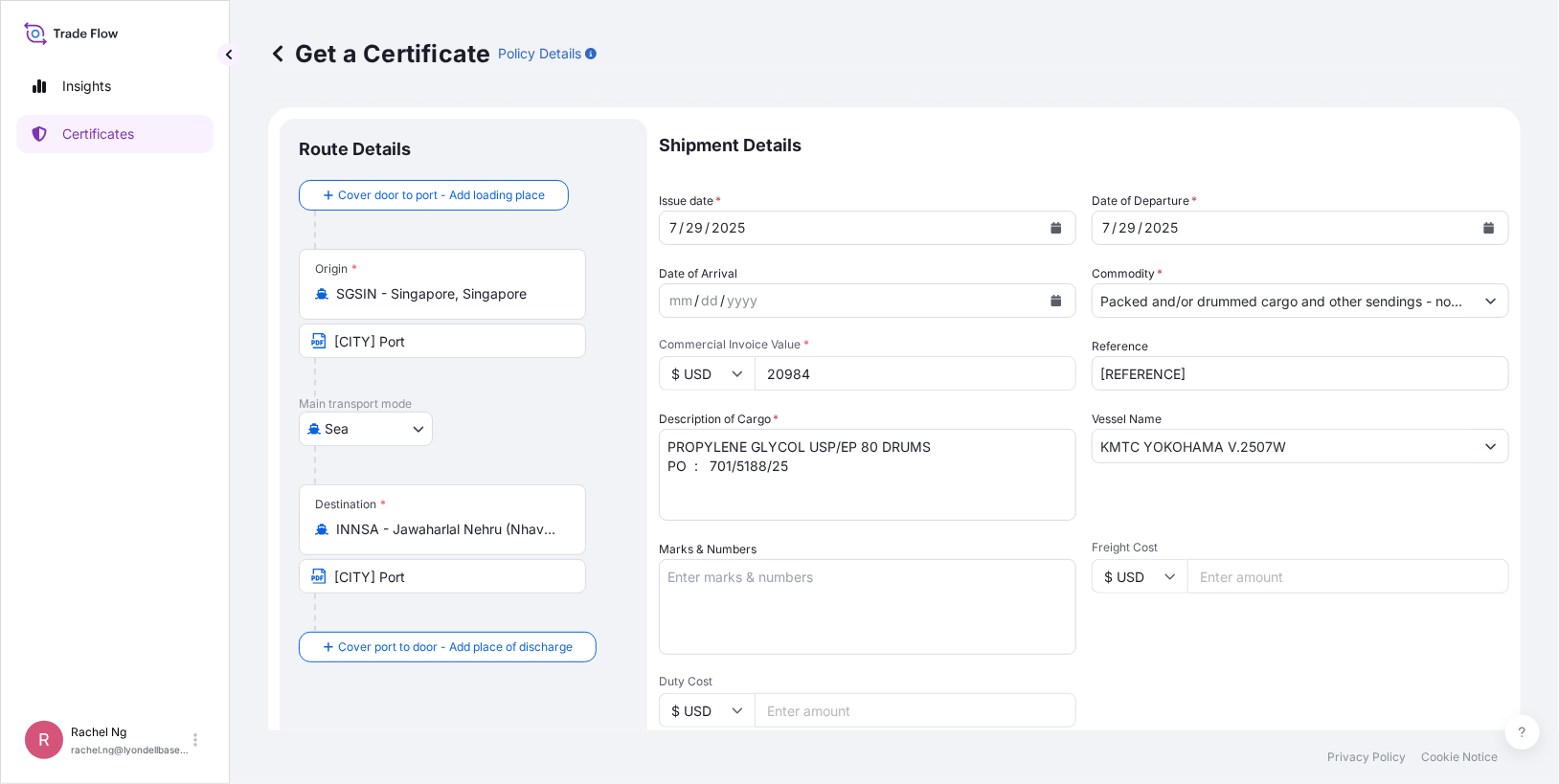 select on "32022" 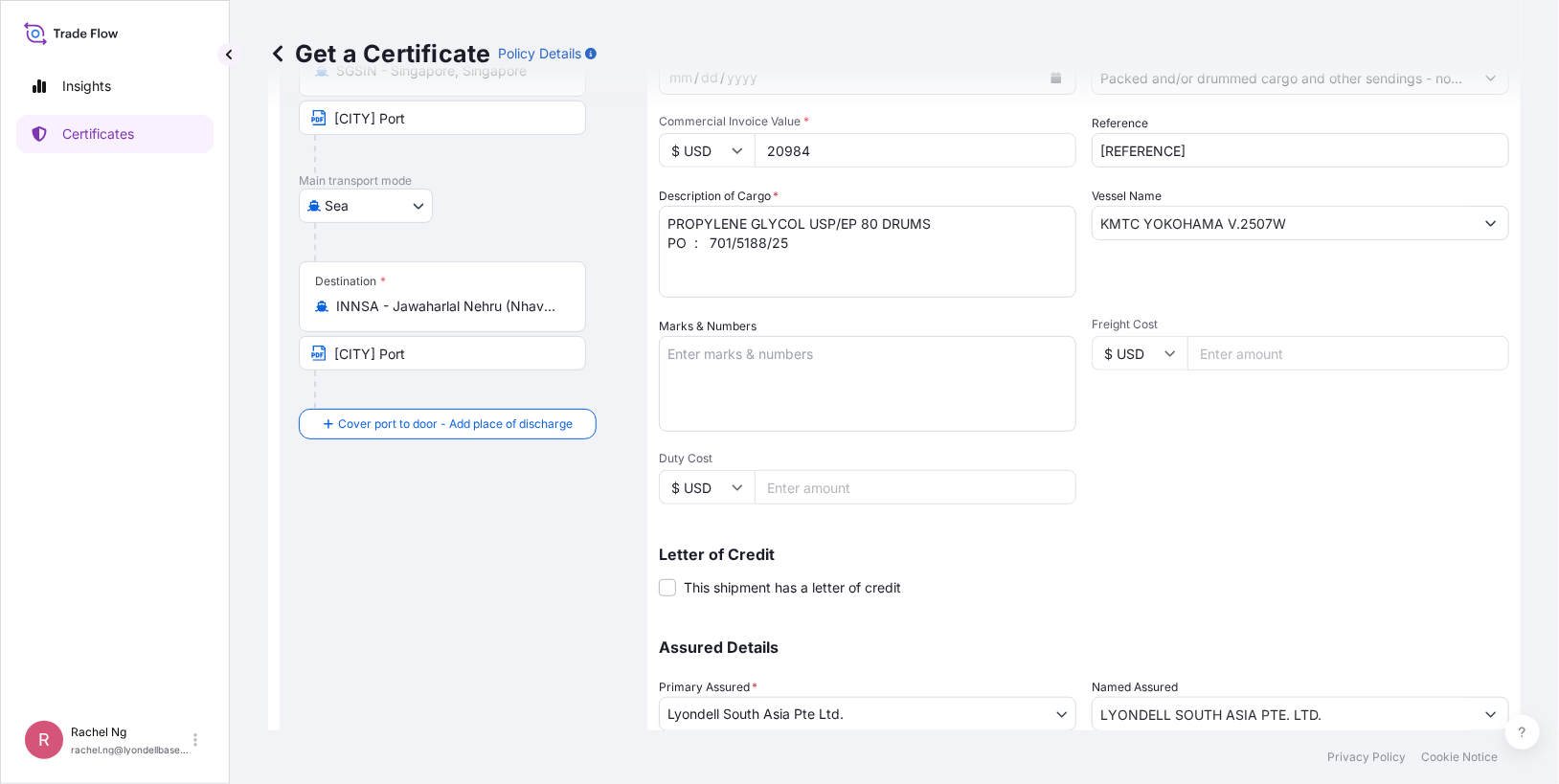 scroll, scrollTop: 0, scrollLeft: 0, axis: both 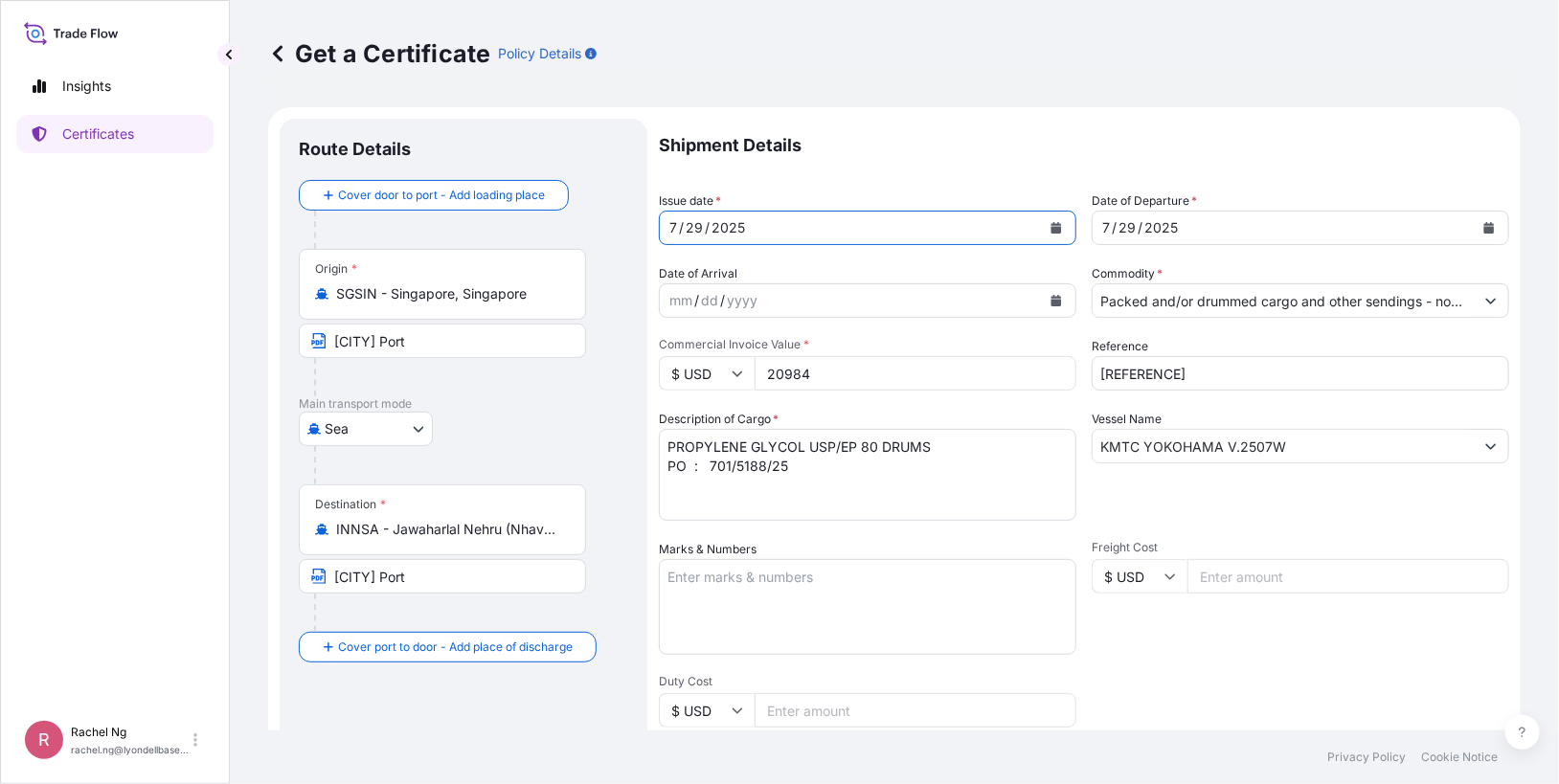 click 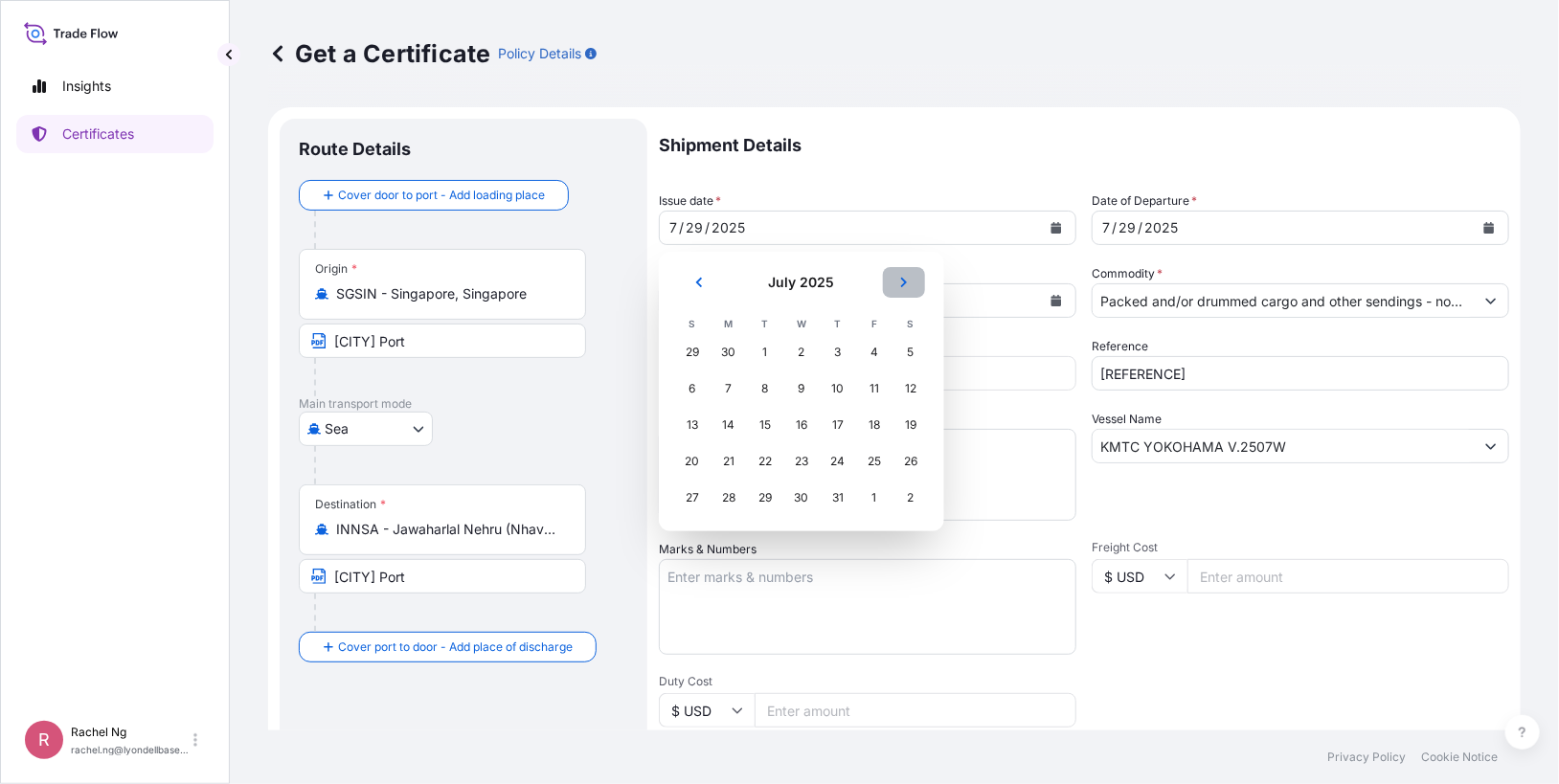 click 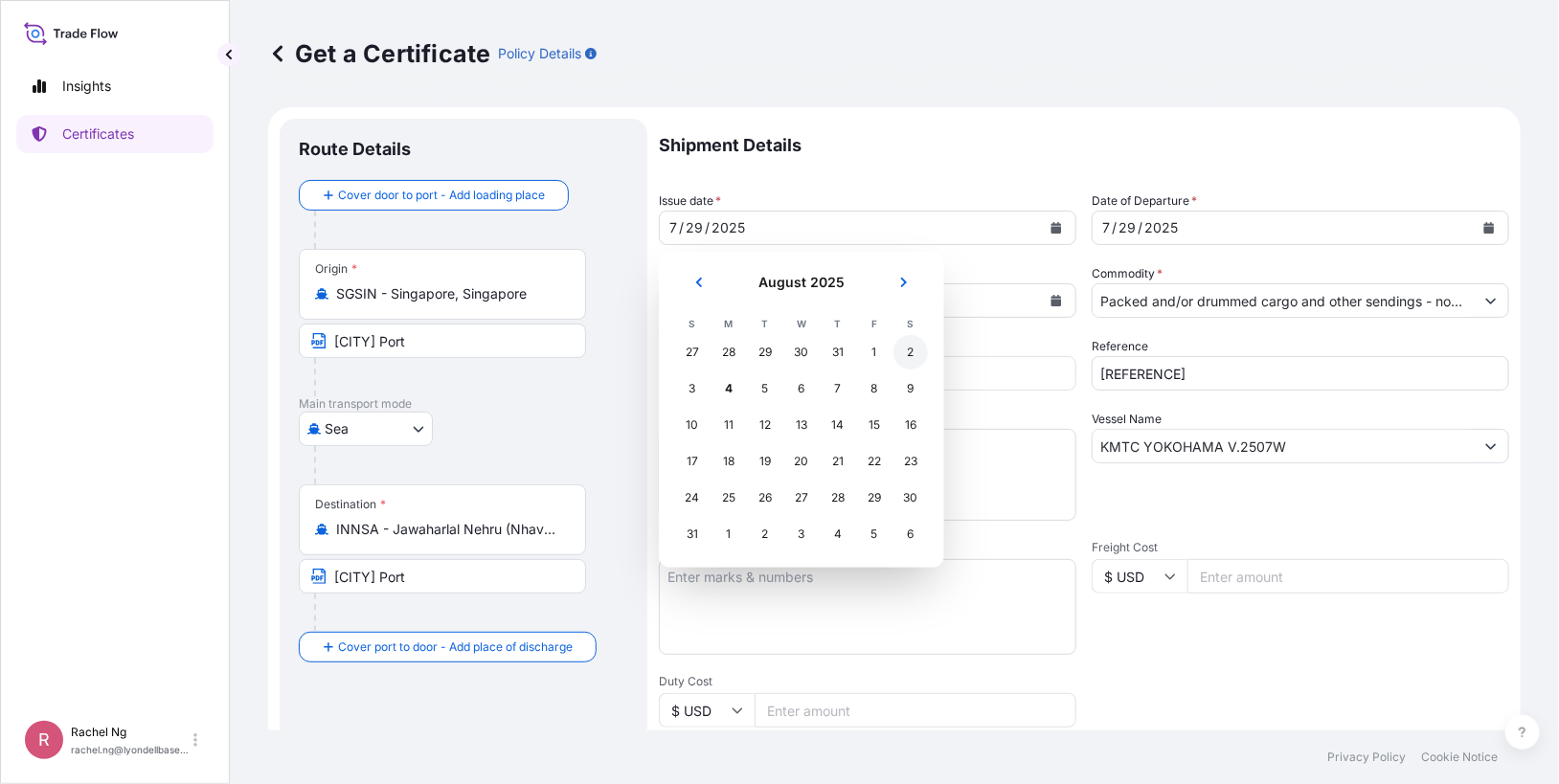 click on "2" at bounding box center [911, 352] 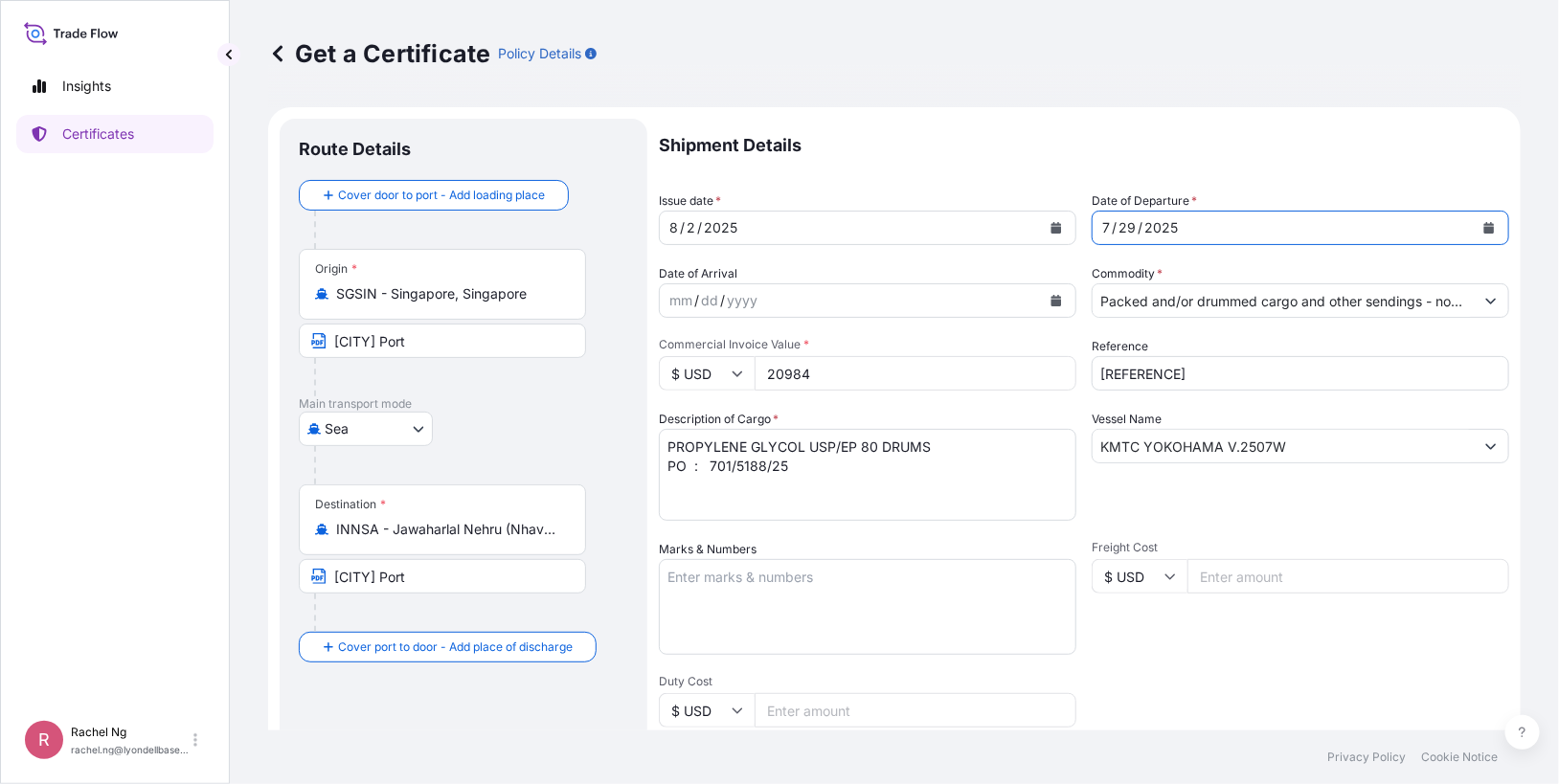 click at bounding box center [1489, 228] 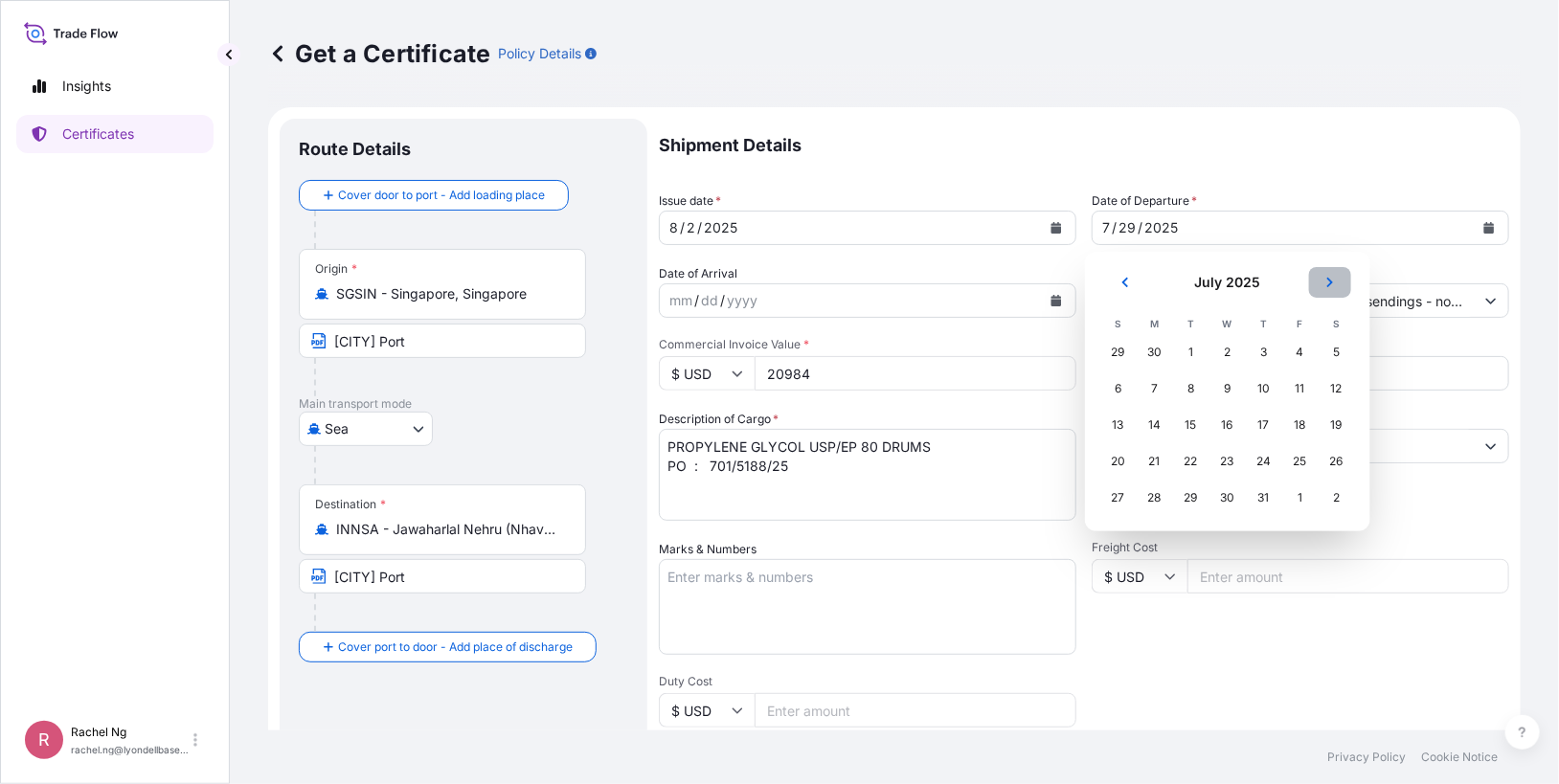 click 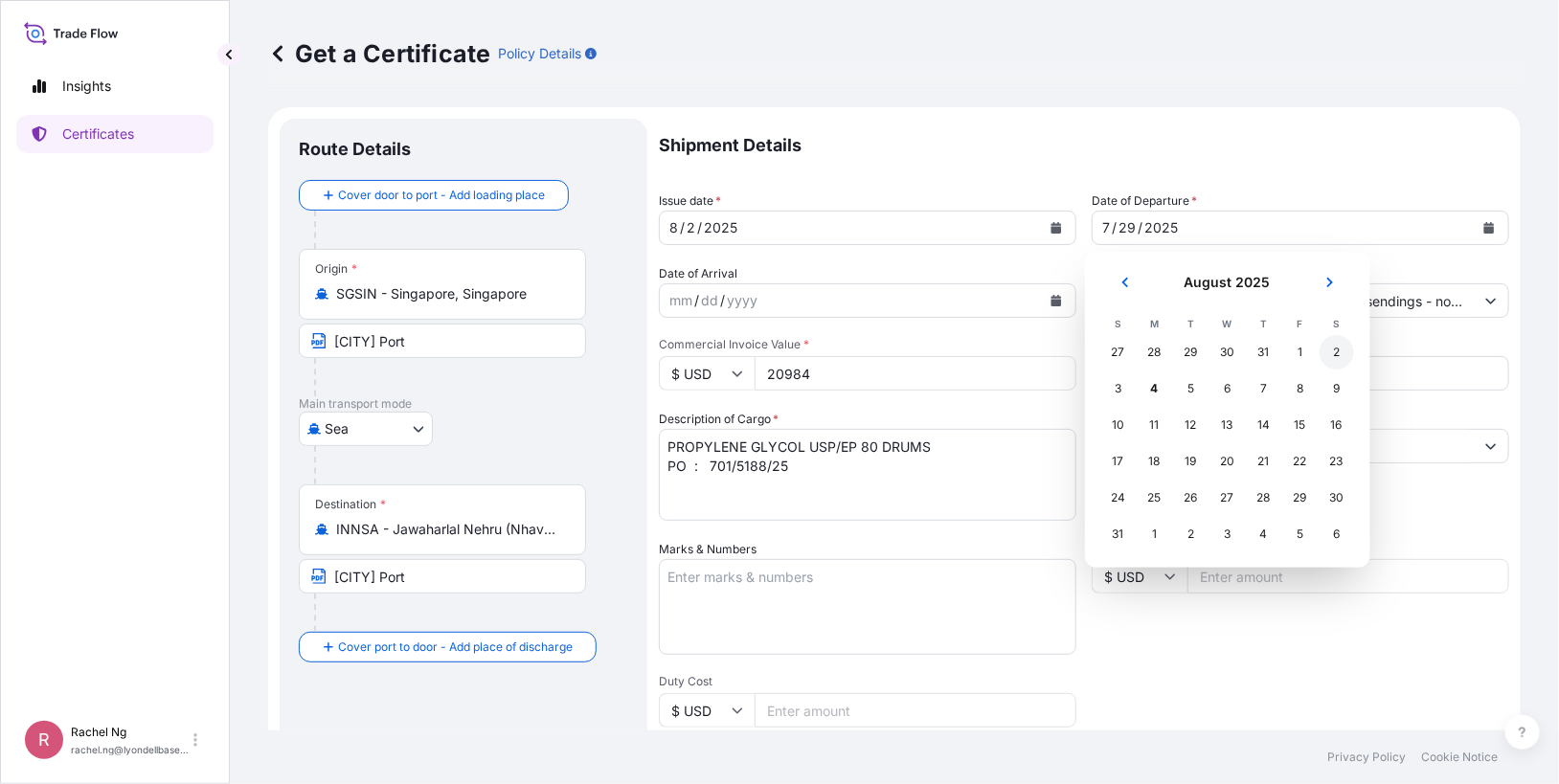 click on "2" at bounding box center [1337, 352] 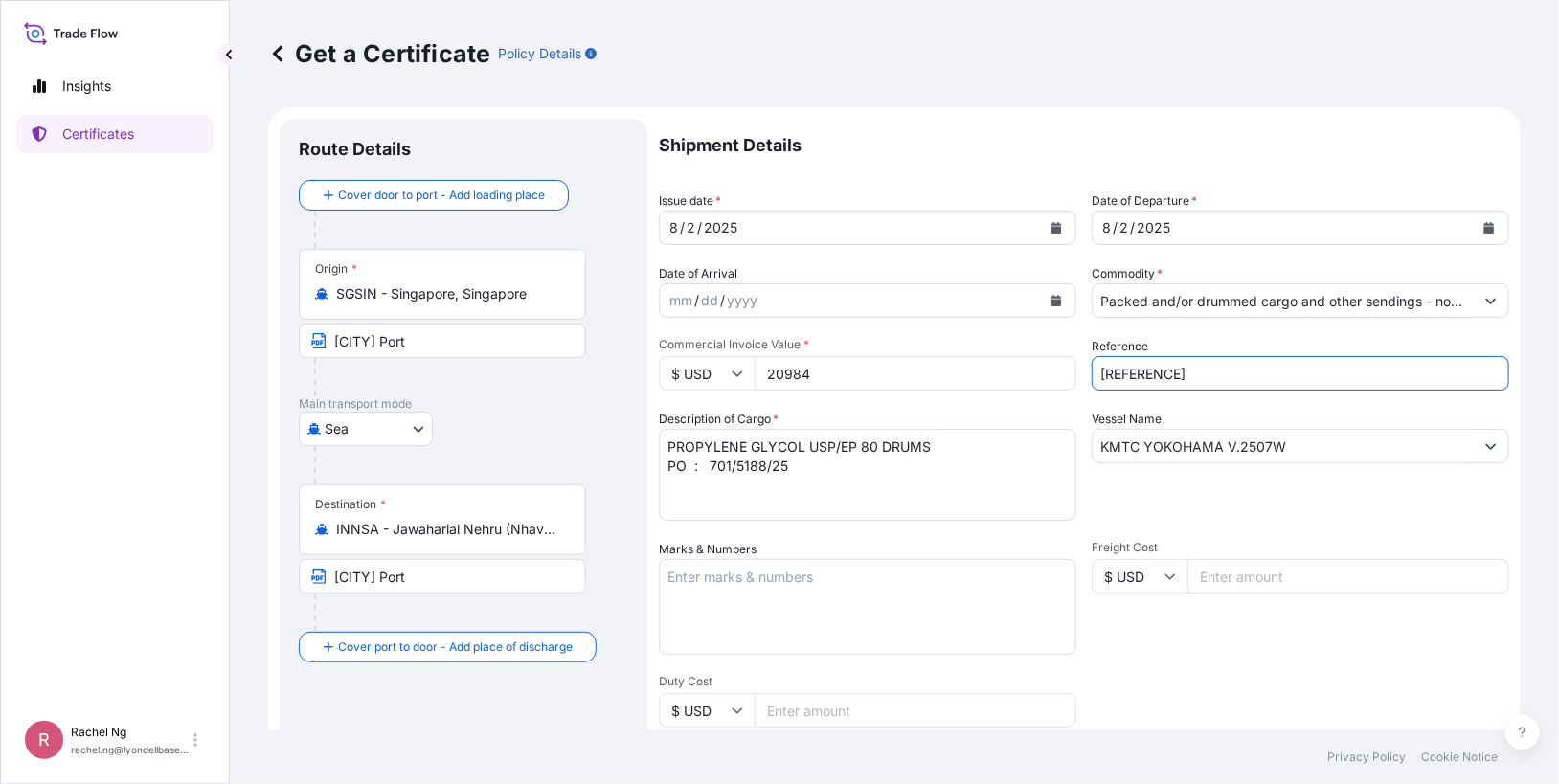 drag, startPoint x: 1266, startPoint y: 372, endPoint x: 936, endPoint y: 363, distance: 330.1227 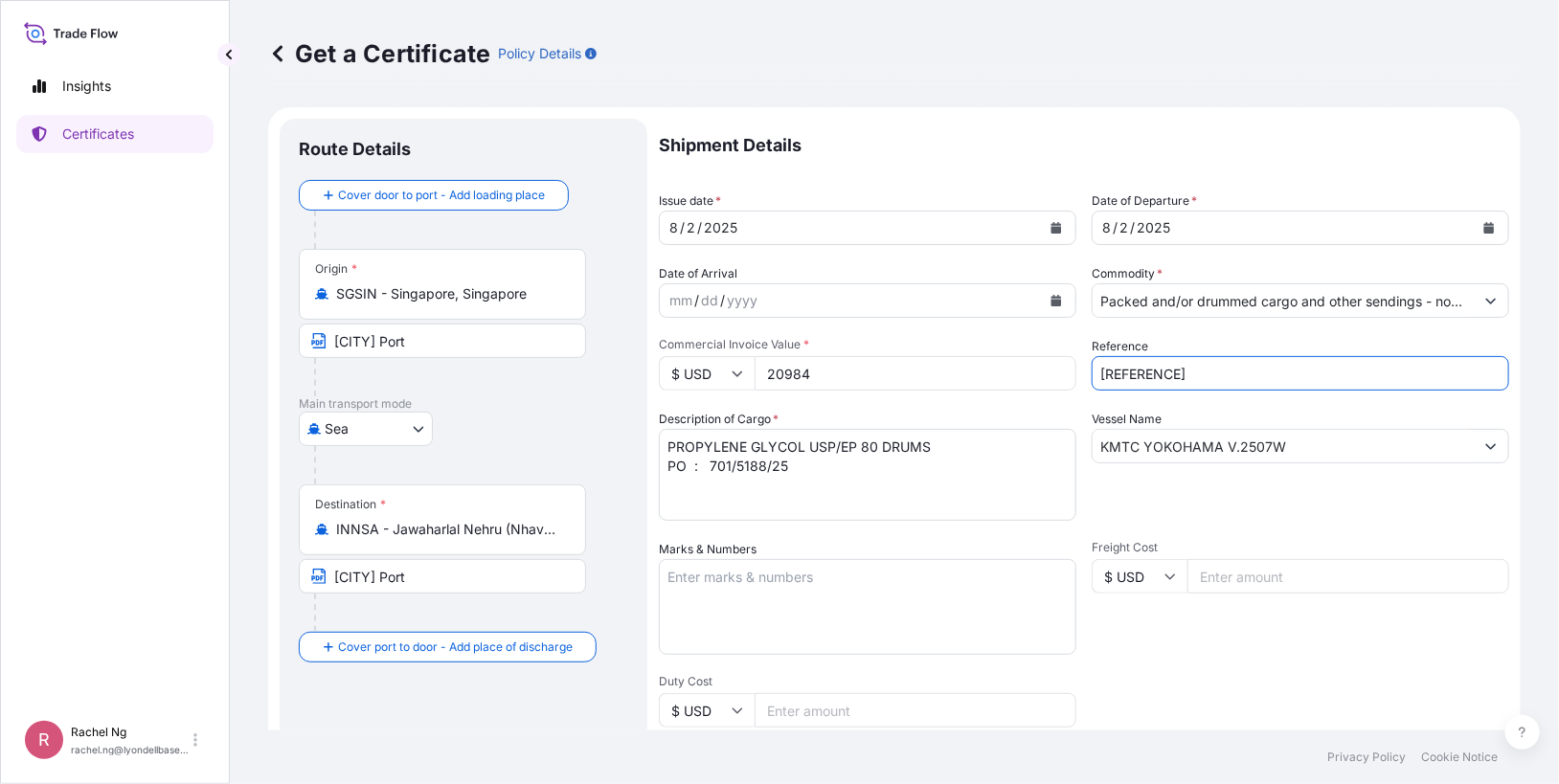 click on "Shipment Details Issue date * [DATE] Date of Departure * [DATE] Date of Arrival mm / dd / yyyy Commodity * Packed and/or drummed cargo and other sendings - non bulk Packing Category Commercial Invoice Value    * $ USD [PRICE] Reference [REFERENCE] Description of Cargo * PROPYLENE GLYCOL USP/EP 80 DRUMS
PO  :   [PO_NUMBER] Vessel Name KMTC YOKOHAMA V.2507W Marks & Numbers Freight Cost   $ USD Duty Cost   $ USD Letter of Credit This shipment has a letter of credit Letter of credit * Letter of credit may not exceed 12000 characters Assured Details Primary Assured * Lyondell South Asia Pte Ltd. Lyondell South Asia Pte Ltd. Named Assured LYONDELL SOUTH ASIA PTE. LTD. Named Assured Address [ADDRESS]" at bounding box center [1084, 574] 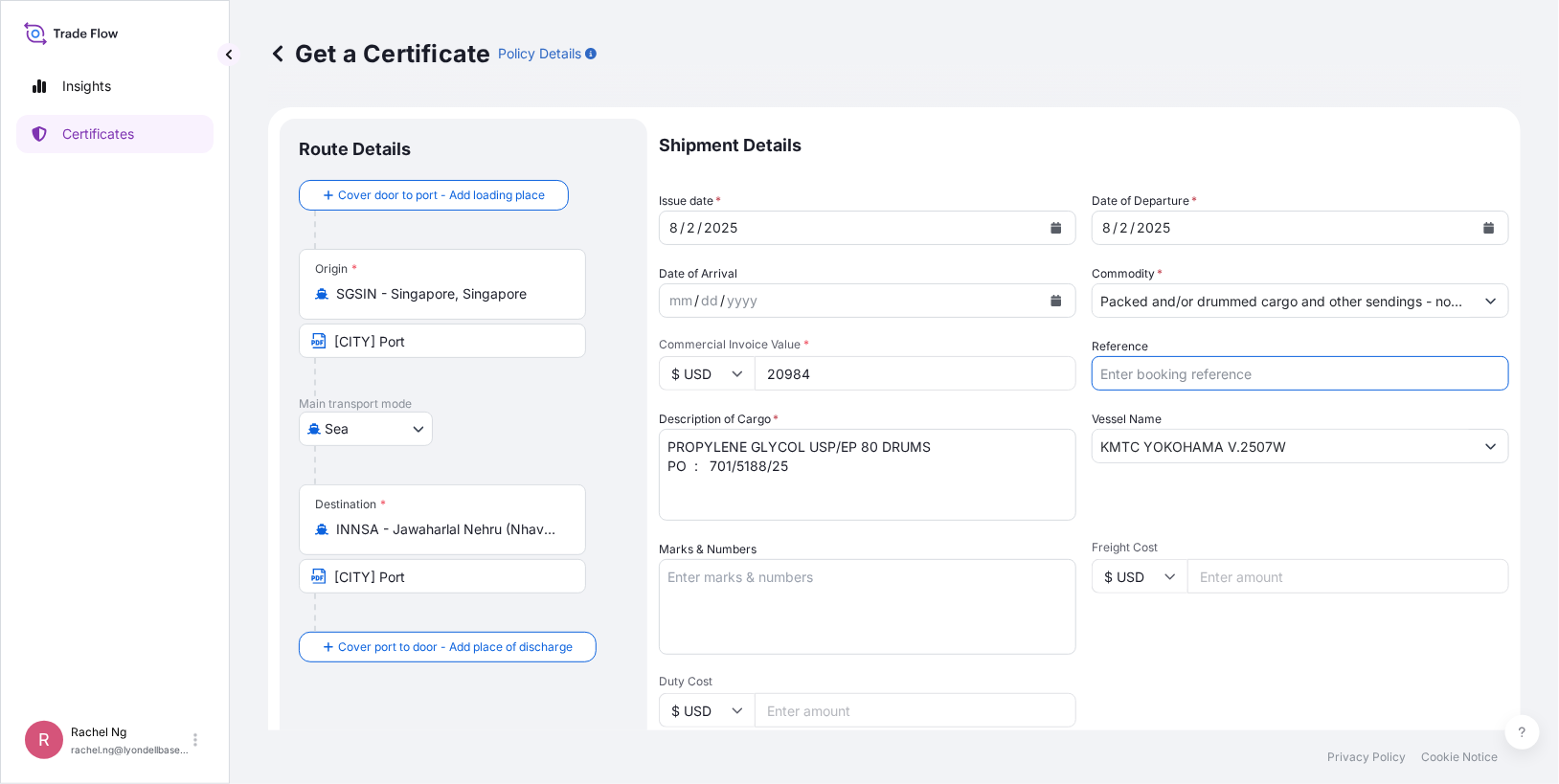 click on "Reference" at bounding box center [1300, 373] 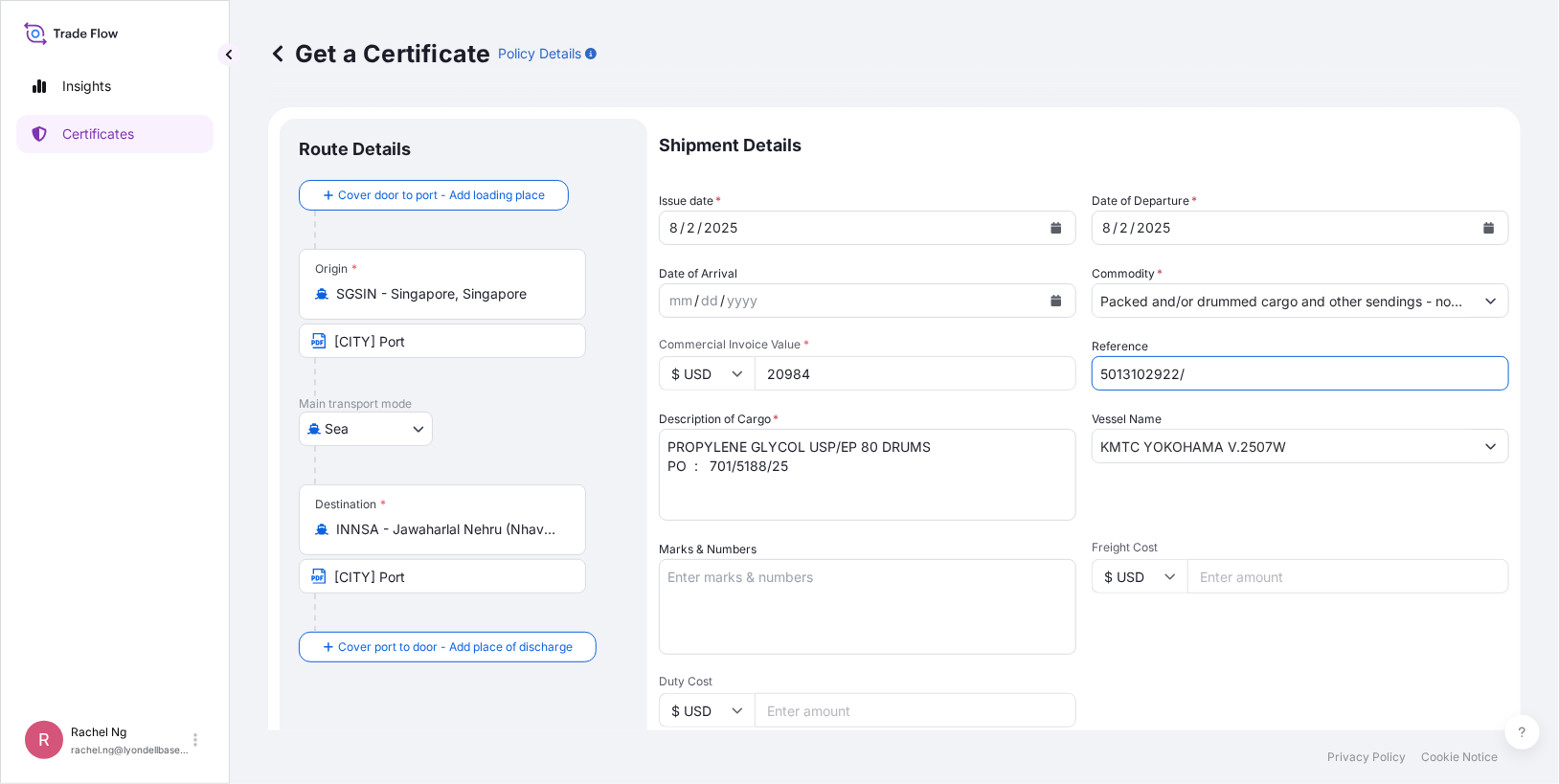 click on "5013102922/" at bounding box center [1300, 373] 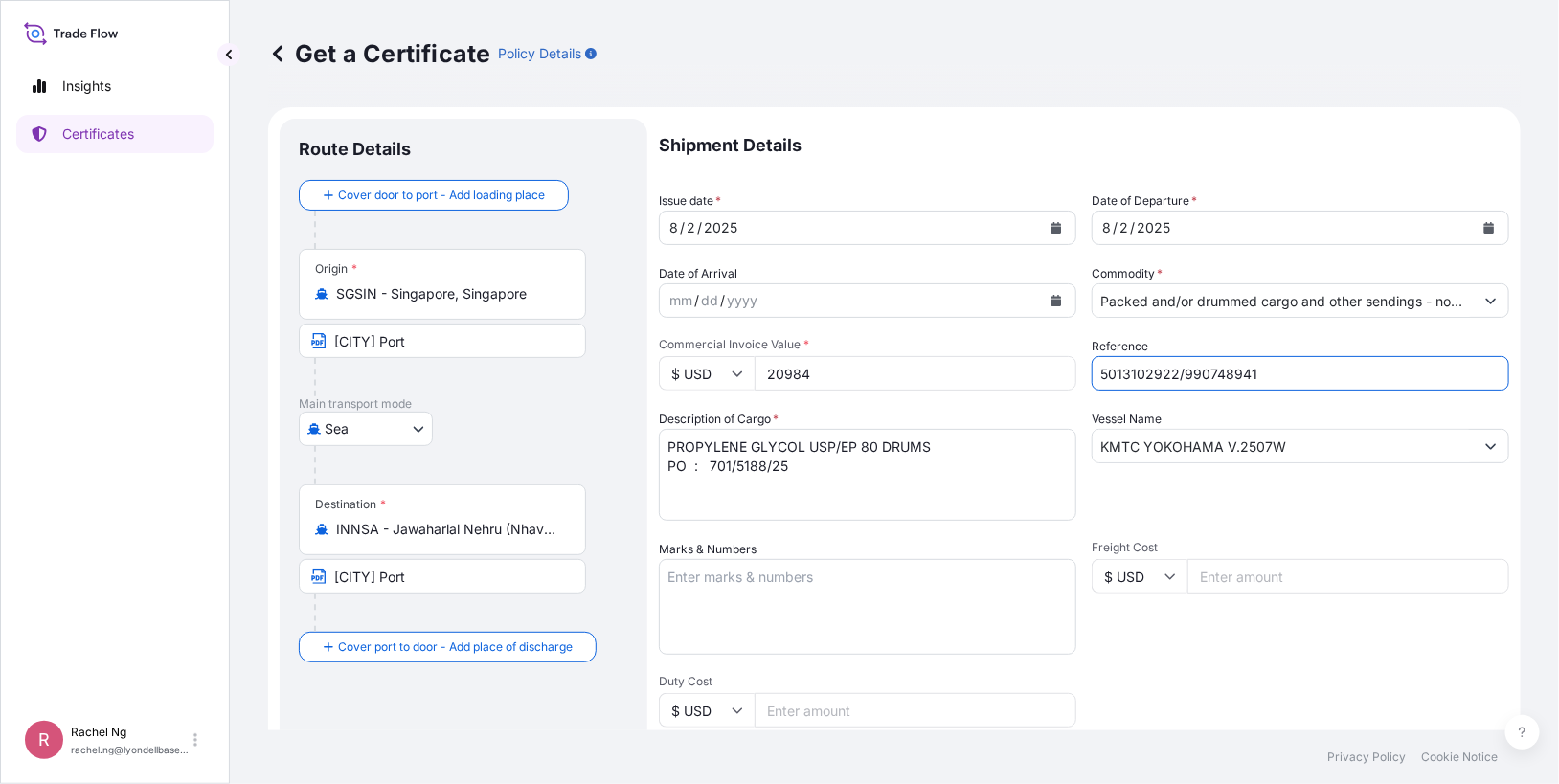 type on "5013102922/990748941" 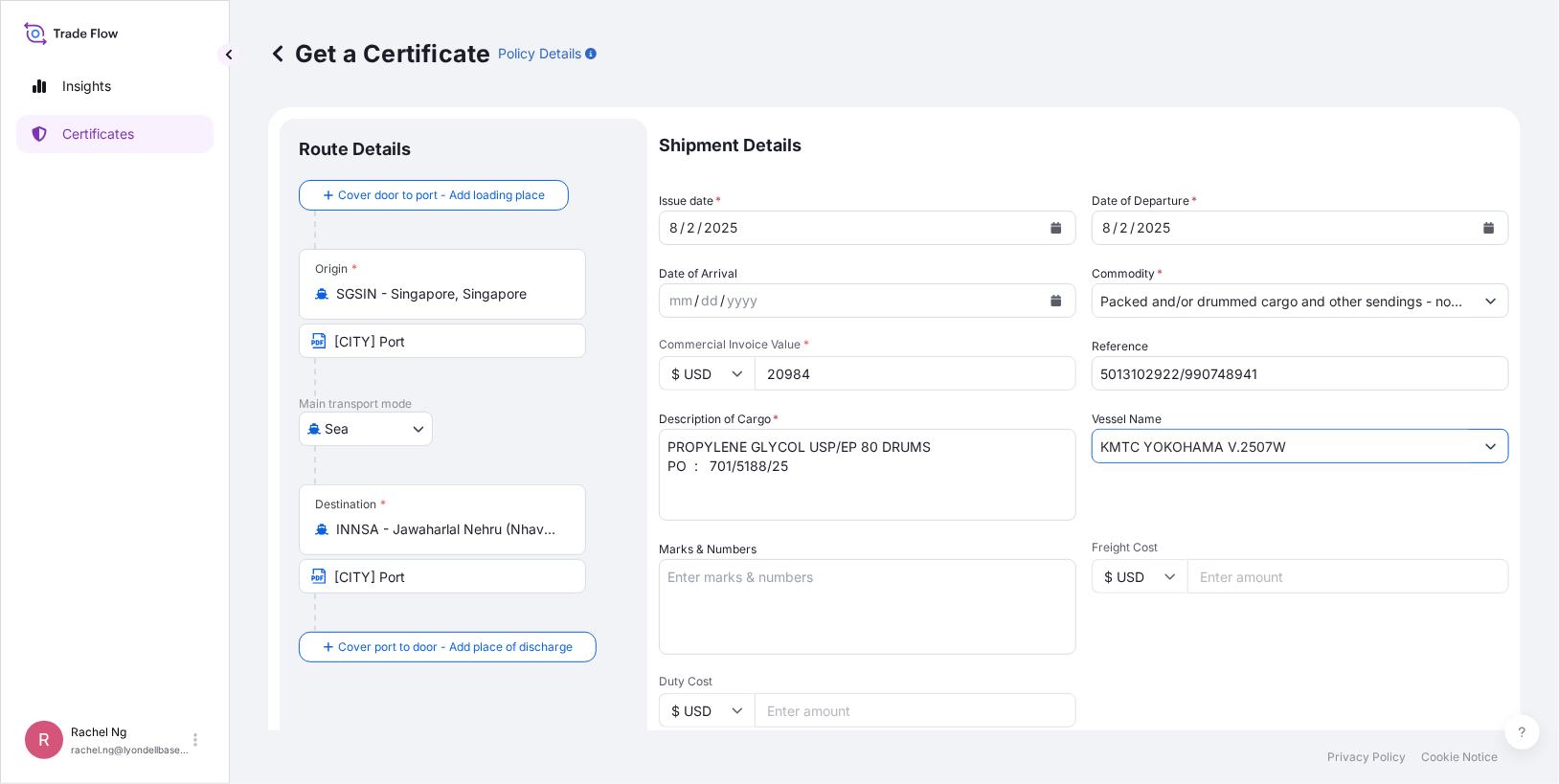 drag, startPoint x: 1280, startPoint y: 448, endPoint x: 954, endPoint y: 429, distance: 326.553 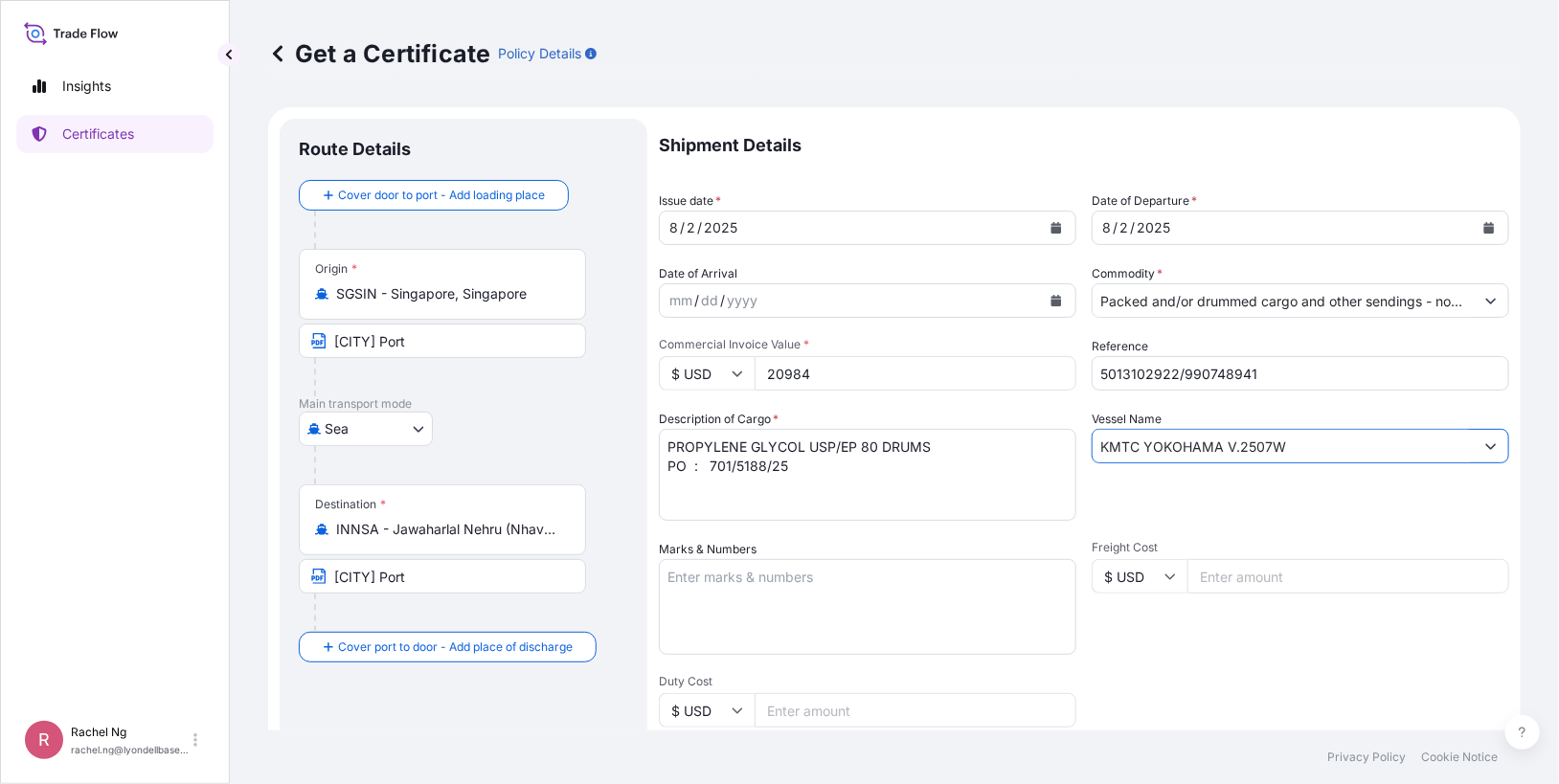 click on "Shipment Details Issue date * [DATE] Date of Departure * [DATE] Date of Arrival mm / dd / yyyy Commodity * Packed and/or drummed cargo and other sendings - non bulk Packing Category Commercial Invoice Value    * $ USD [PRICE] Reference [REFERENCE] Description of Cargo * PROPYLENE GLYCOL USP/EP 80 DRUMS
PO  :   [PO_NUMBER] Vessel Name KMTC YOKOHAMA V.2507W Marks & Numbers Freight Cost   $ USD Duty Cost   $ USD Letter of Credit This shipment has a letter of credit Letter of credit * Letter of credit may not exceed 12000 characters Assured Details Primary Assured * Lyondell South Asia Pte Ltd. Lyondell South Asia Pte Ltd. Named Assured LYONDELL SOUTH ASIA PTE. LTD. Named Assured Address [ADDRESS]" at bounding box center (1084, 574) 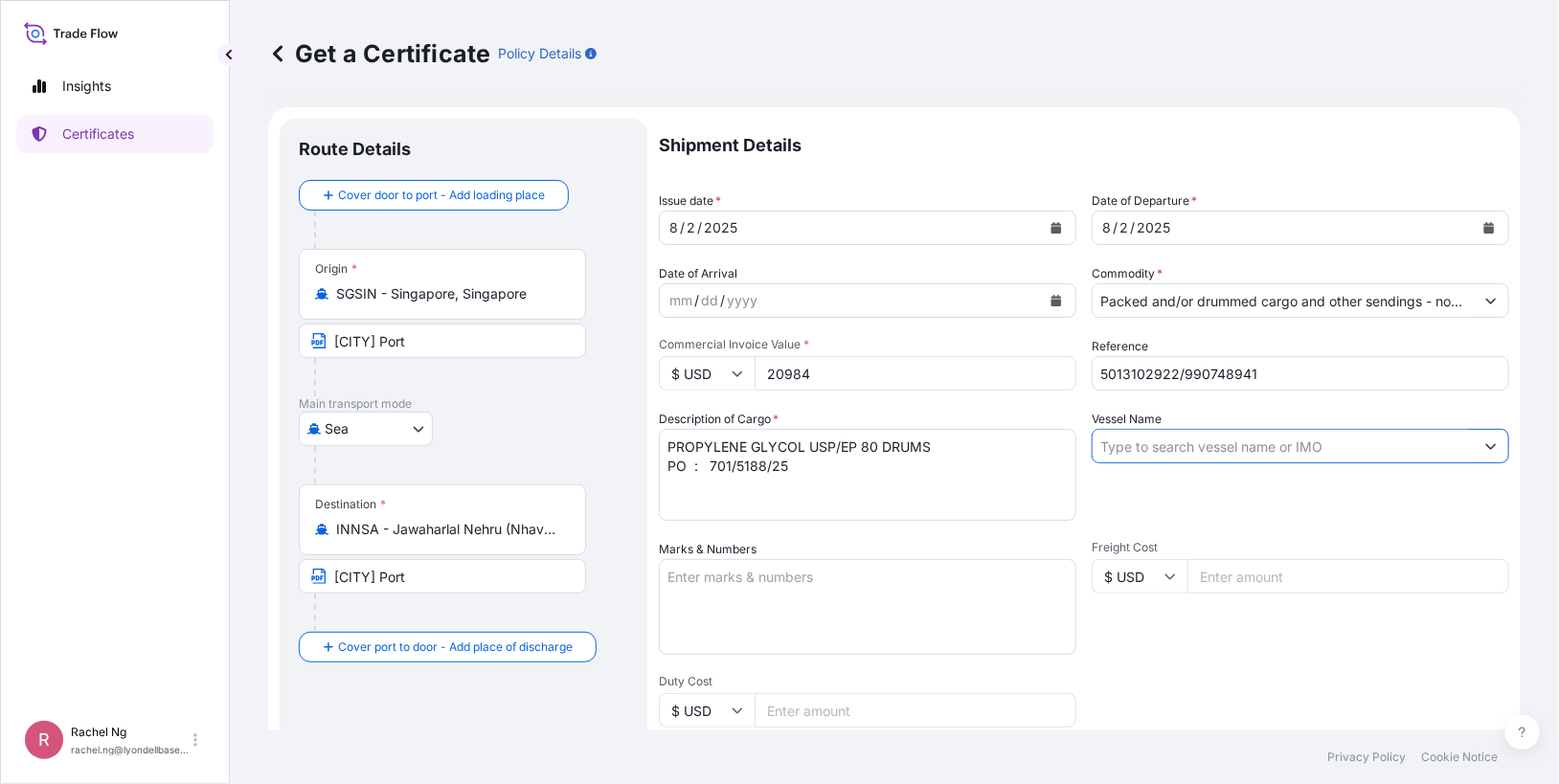 click on "Vessel Name" at bounding box center [1283, 446] 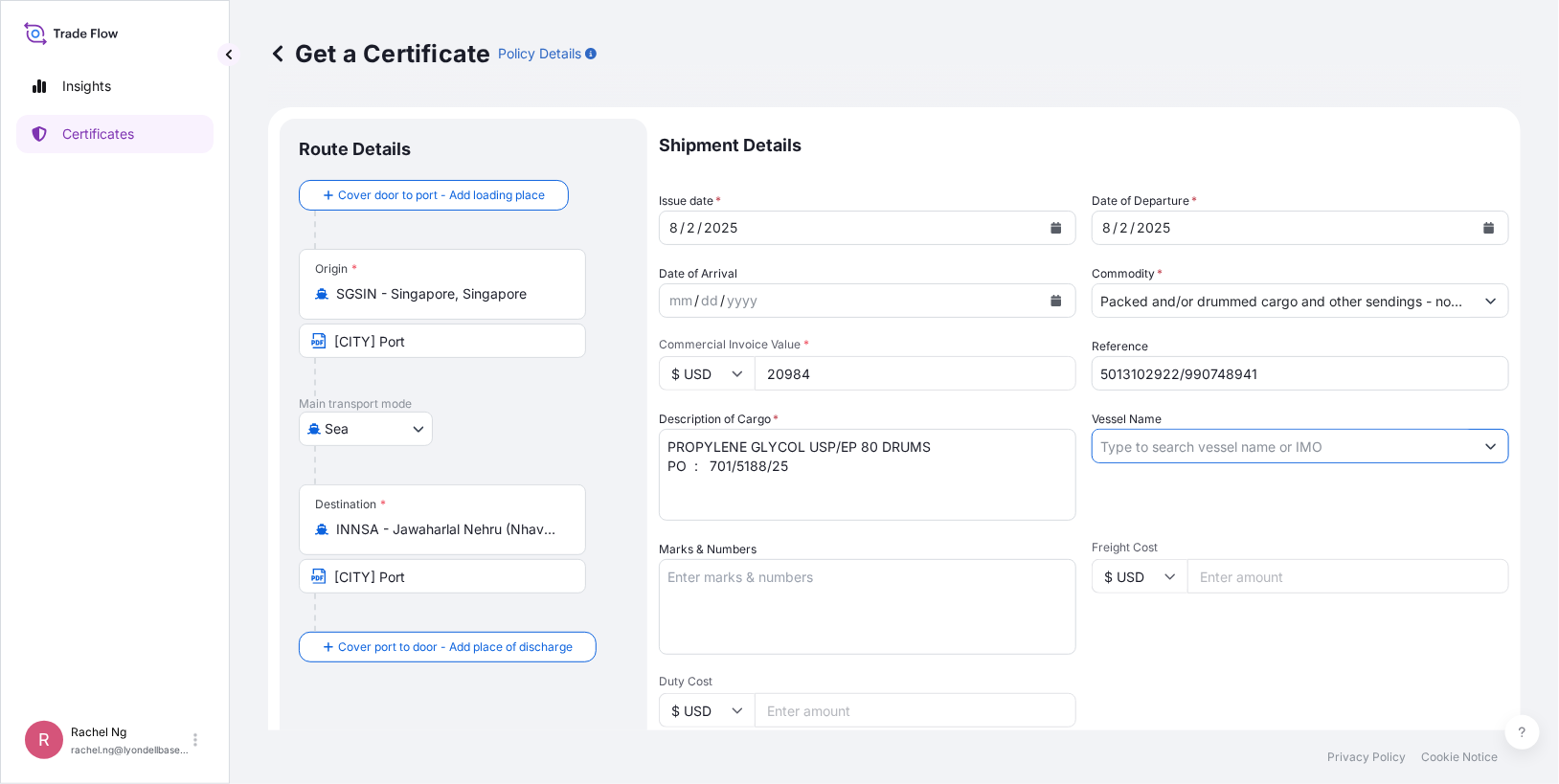 type on "ESL MUNDRA V.0FFF3W1MA" 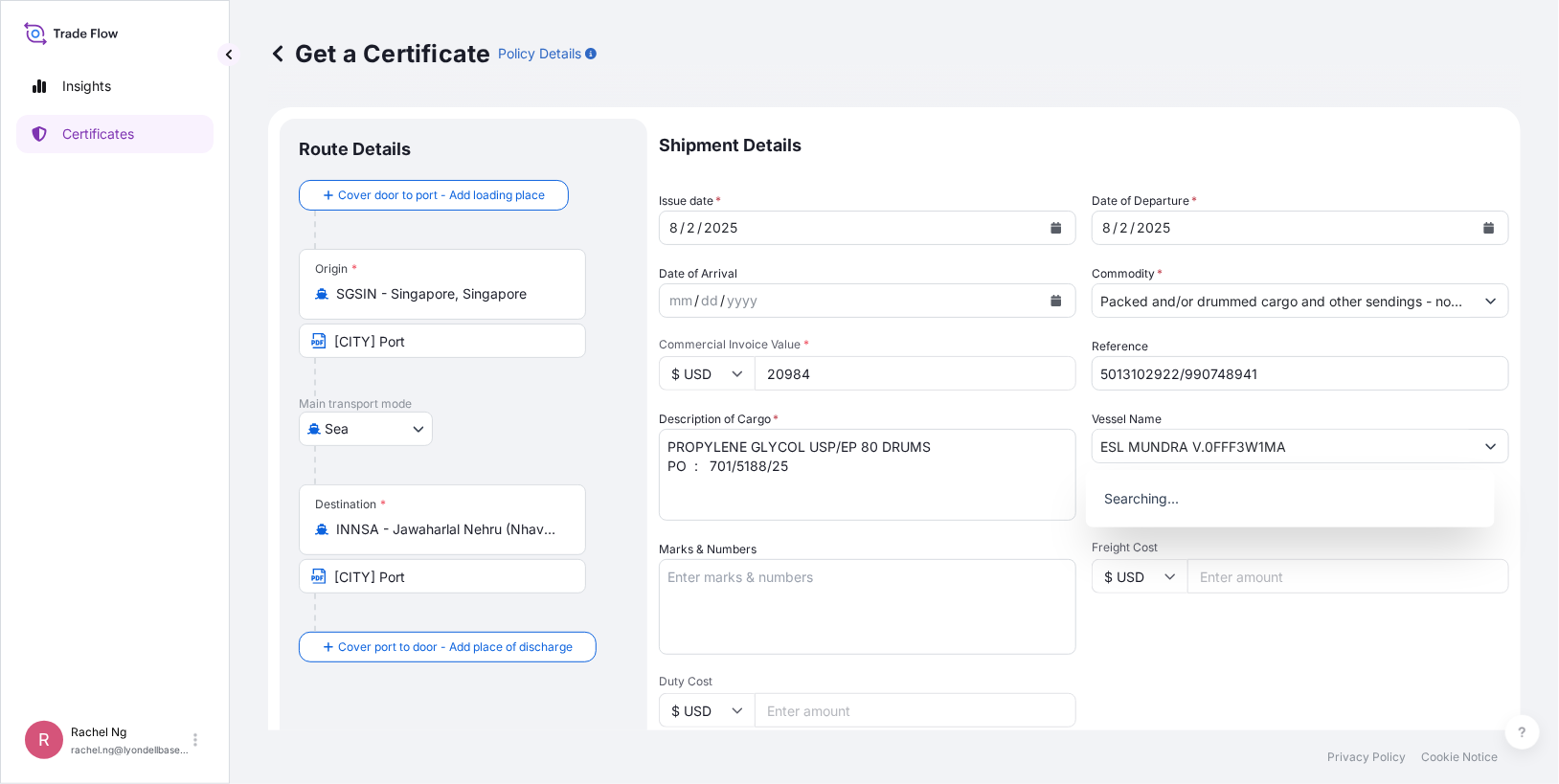 type on "[ADDRESS]" 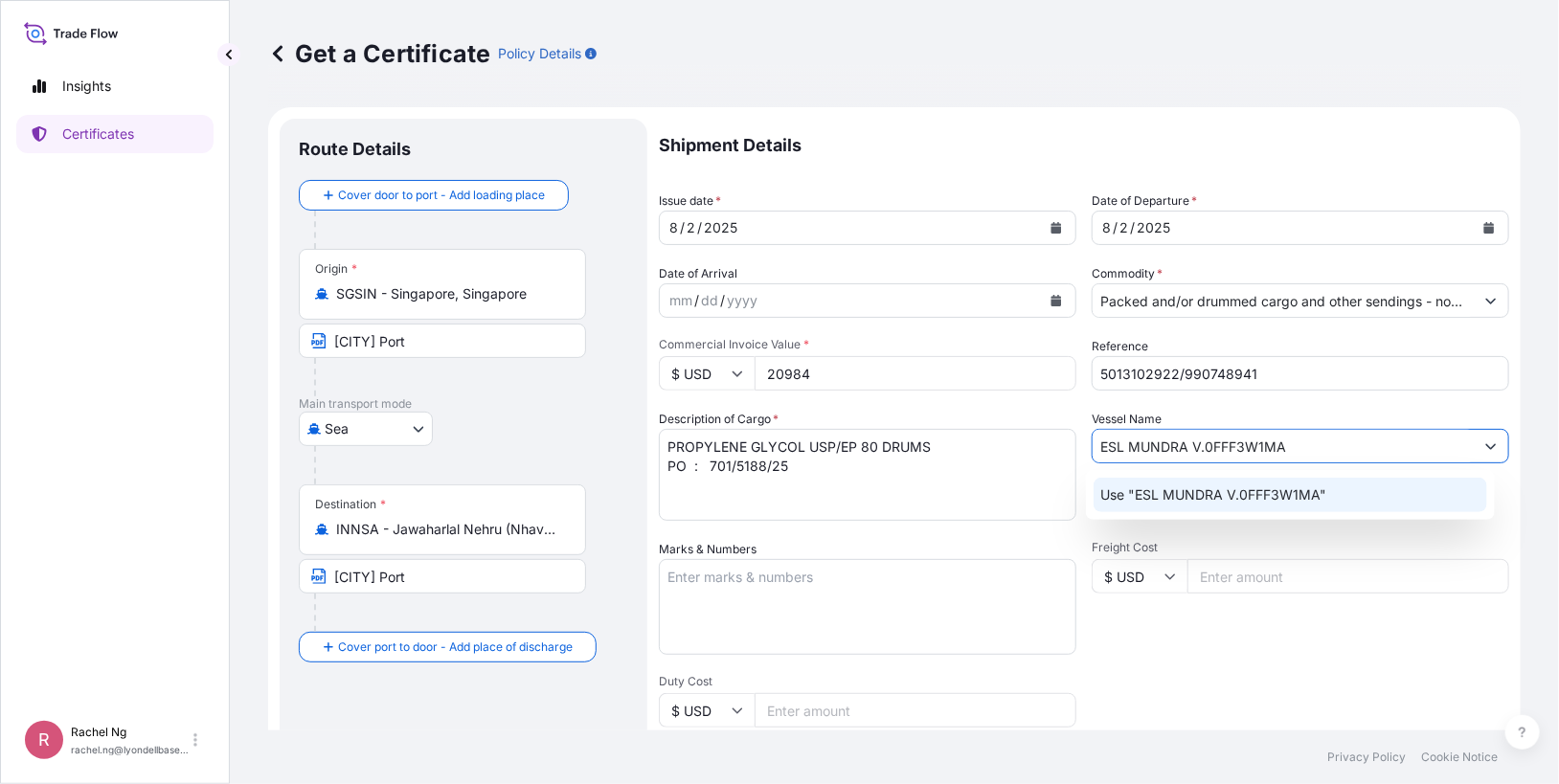 click on "Use "ESL MUNDRA V.0FFF3W1MA"" 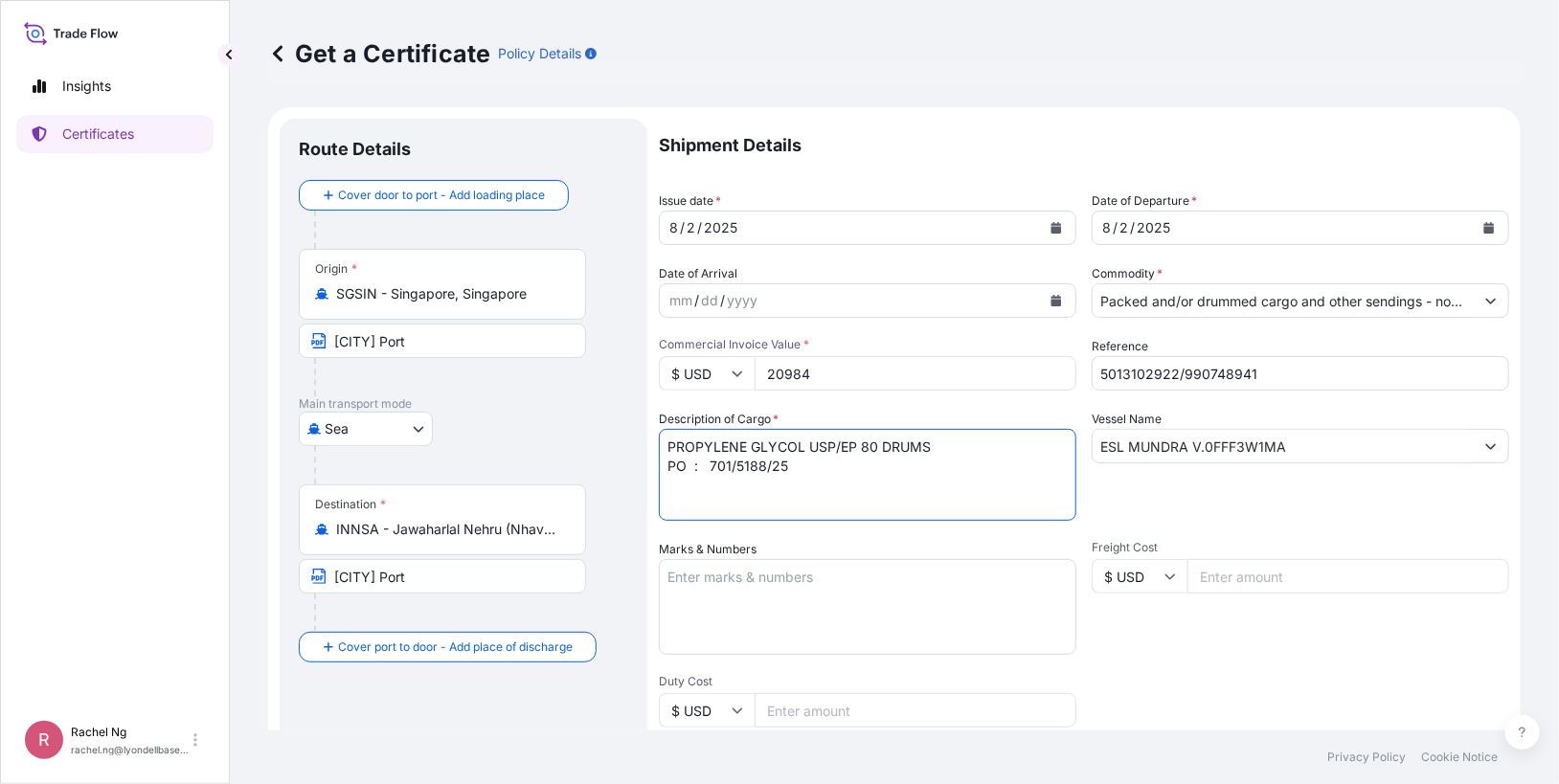 drag, startPoint x: 810, startPoint y: 467, endPoint x: 715, endPoint y: 469, distance: 95.0211 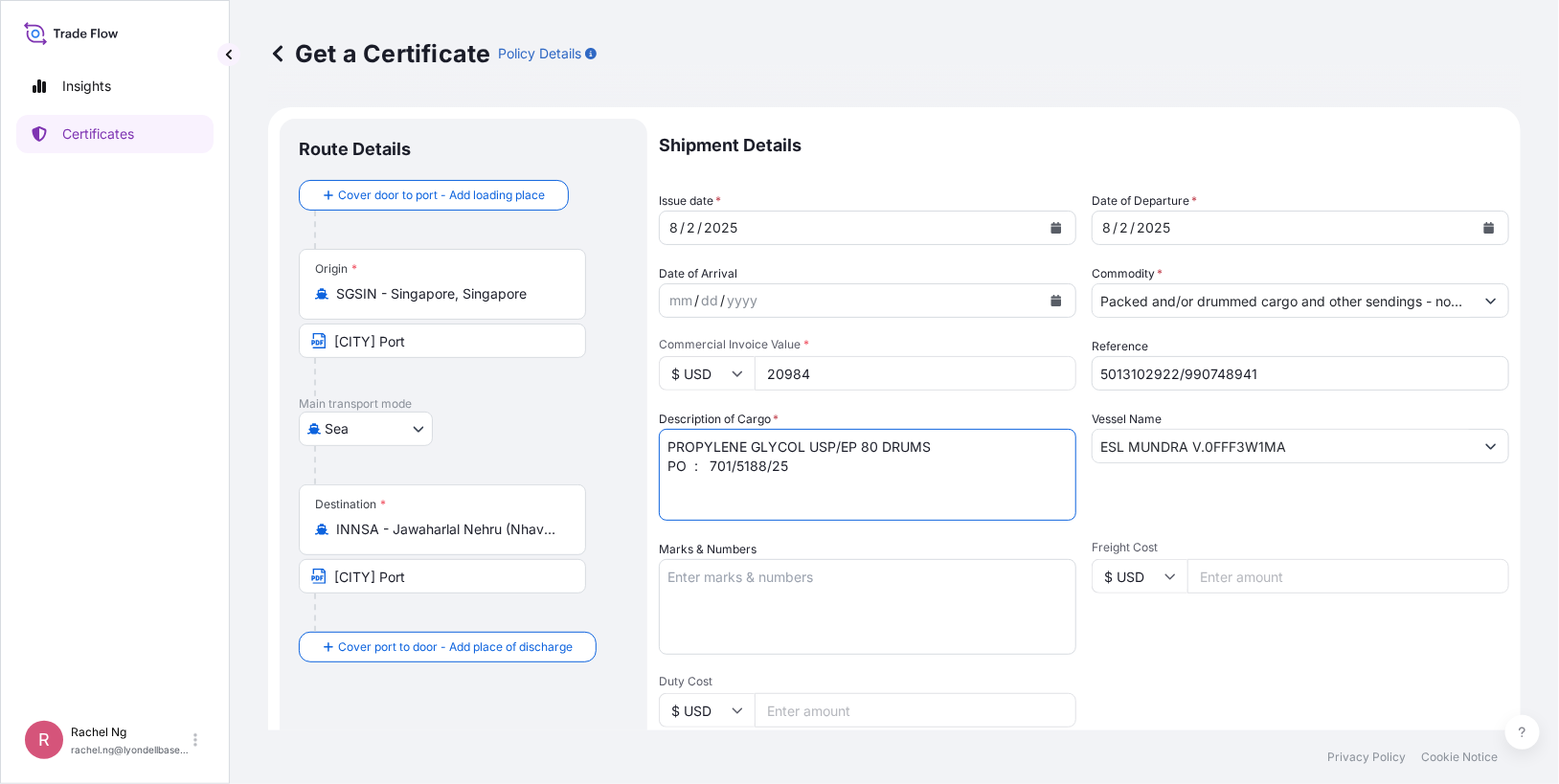 click on "PROPYLENE GLYCOL USP/EP 80 DRUMS
PO  :   701/5188/25" at bounding box center (868, 475) 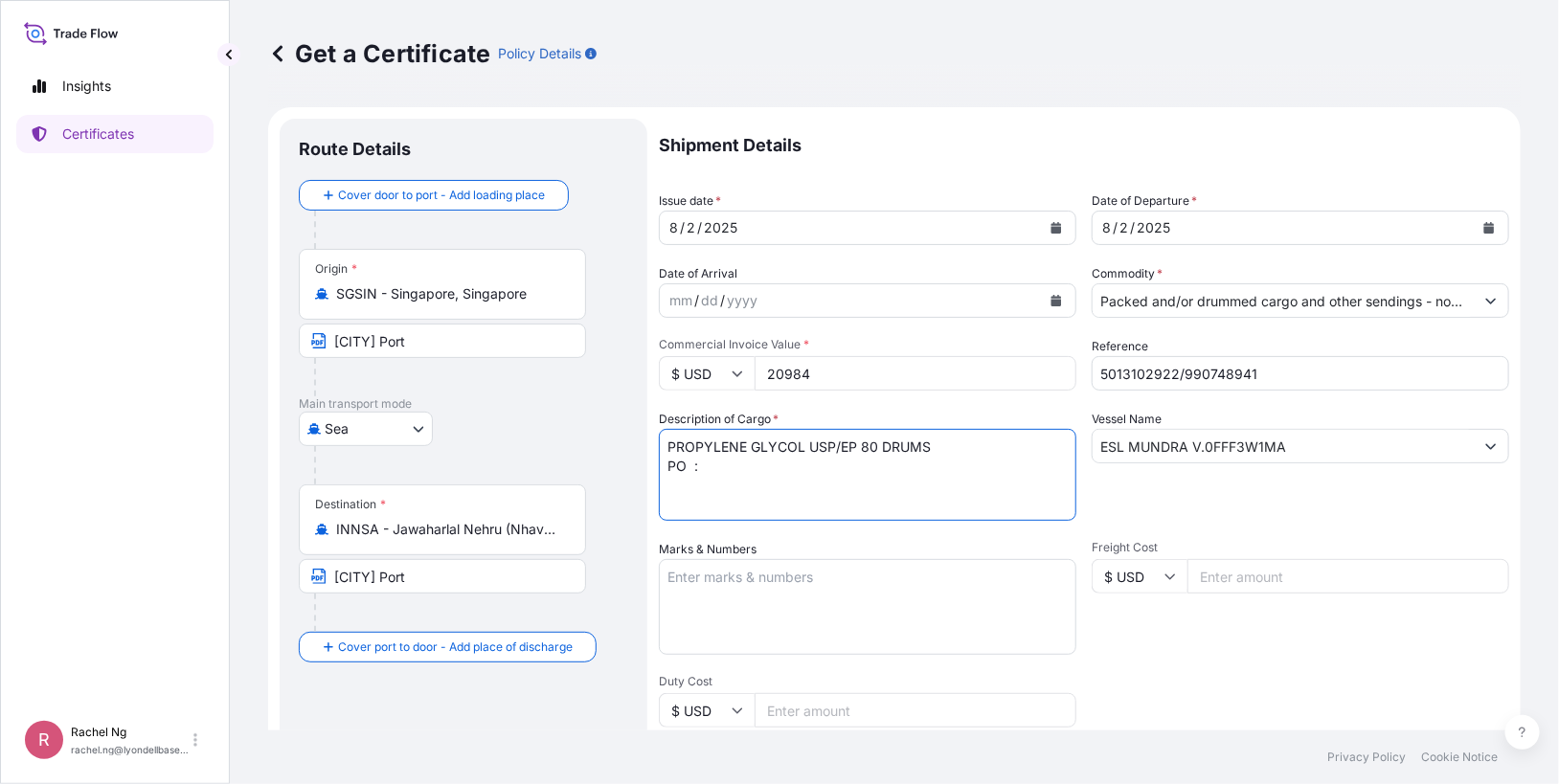 paste on "[PO_NUMBER]" 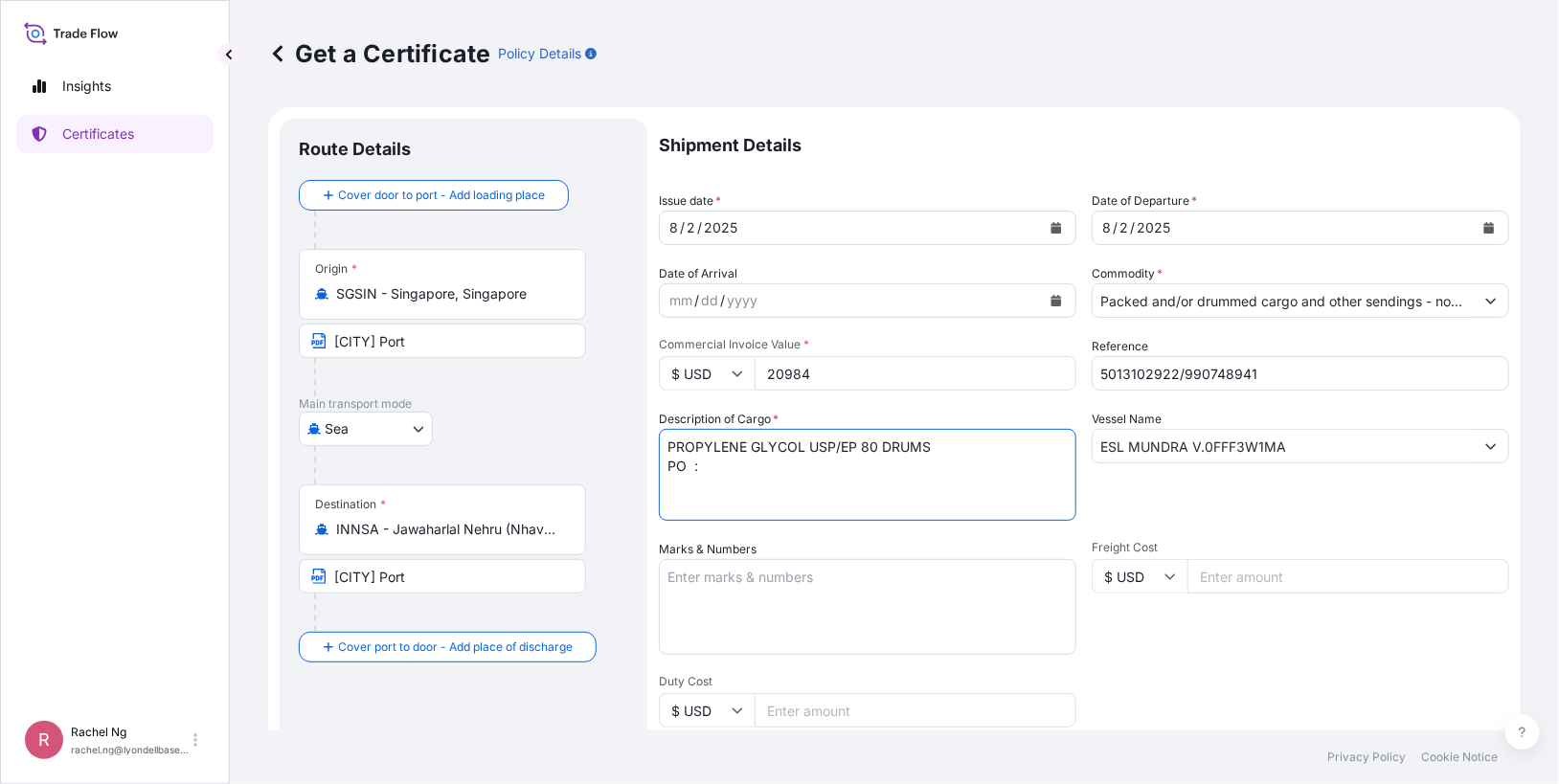 type on "PROPYLENE GLYCOL USP/EP 80 DRUMS
PO  :   [PO_NUMBER]" 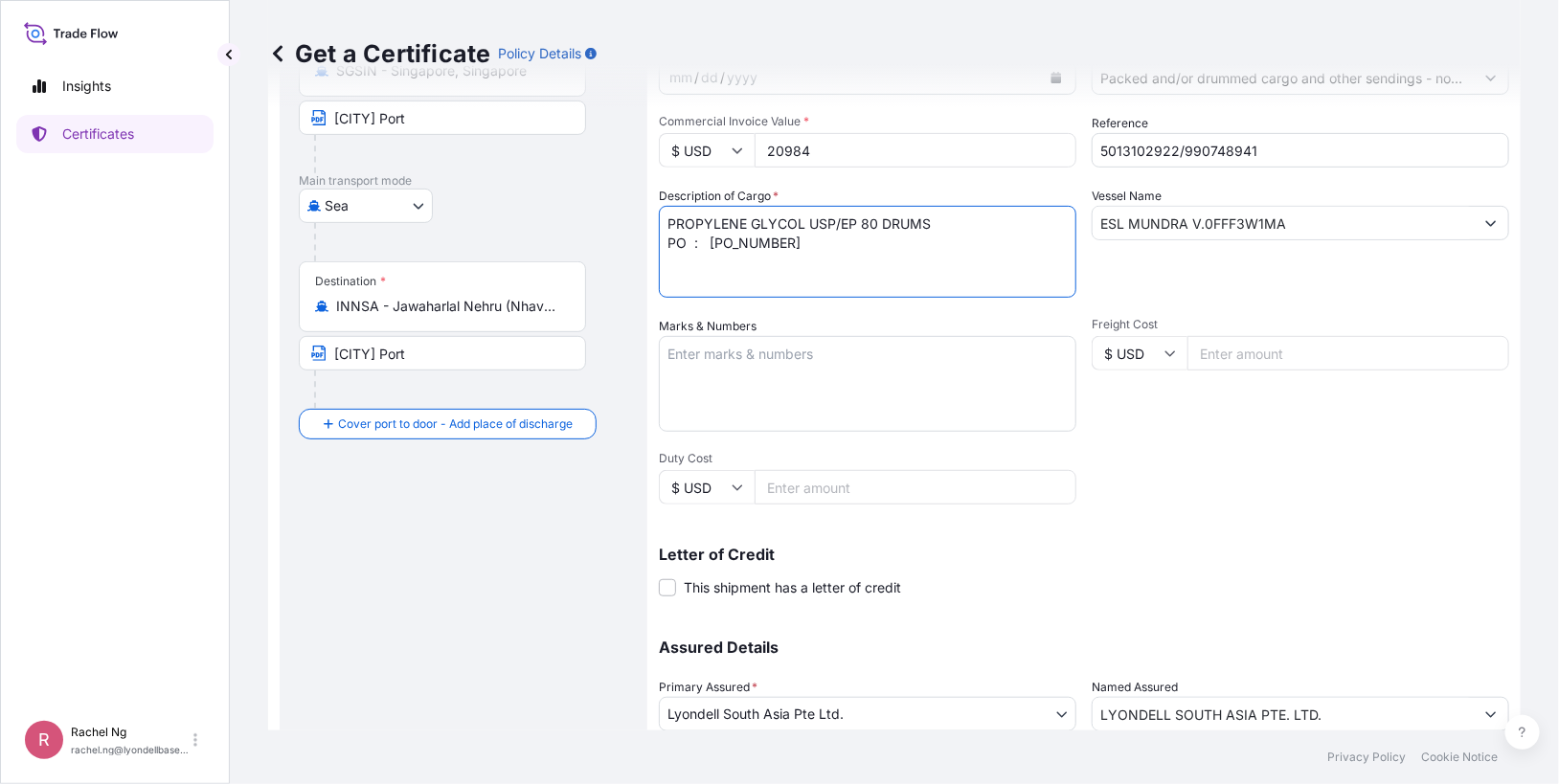 type on "[ADDRESS]" 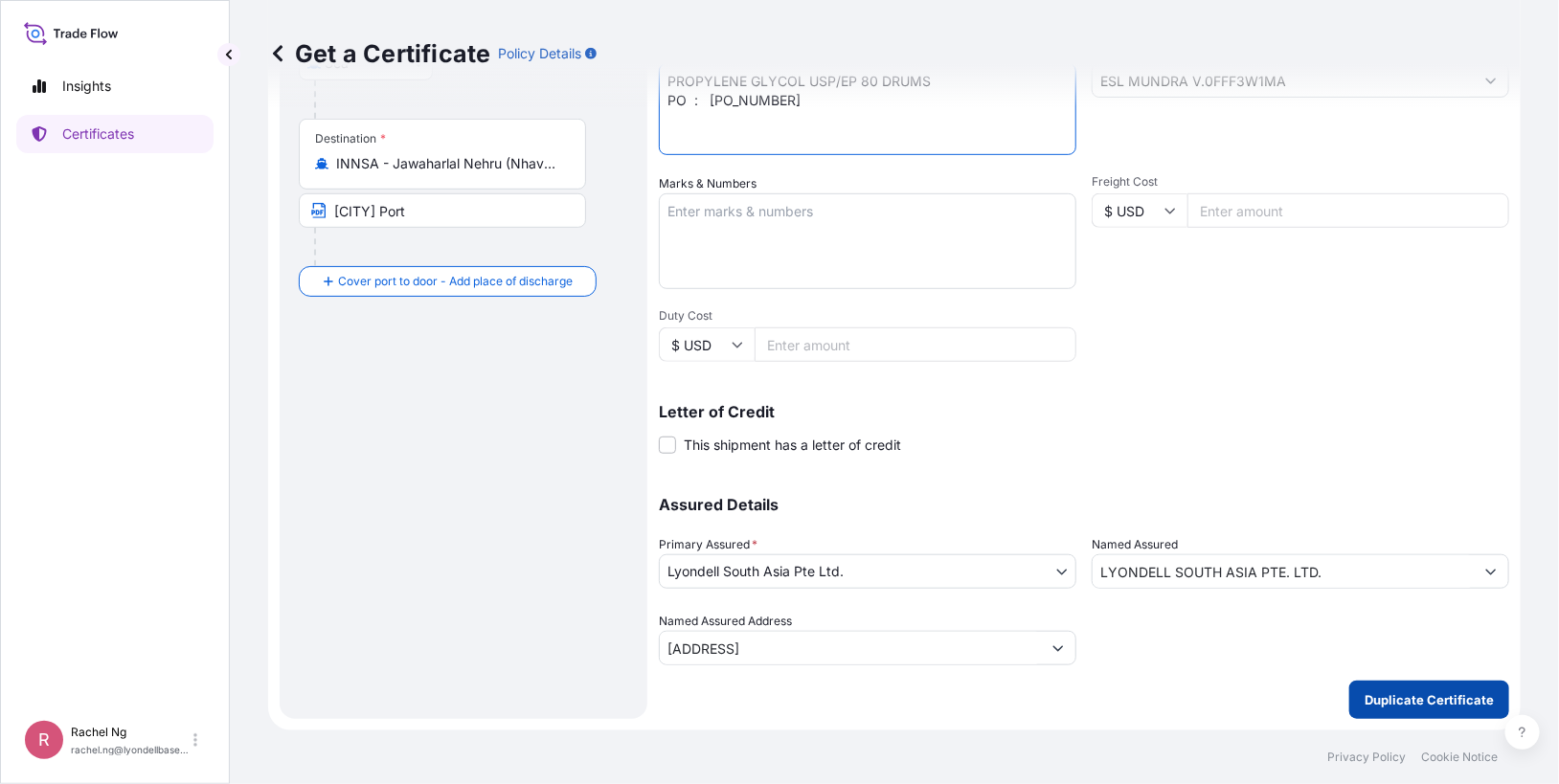 type on "PROPYLENE GLYCOL USP/EP 80 DRUMS
PO  :   [PO_NUMBER]" 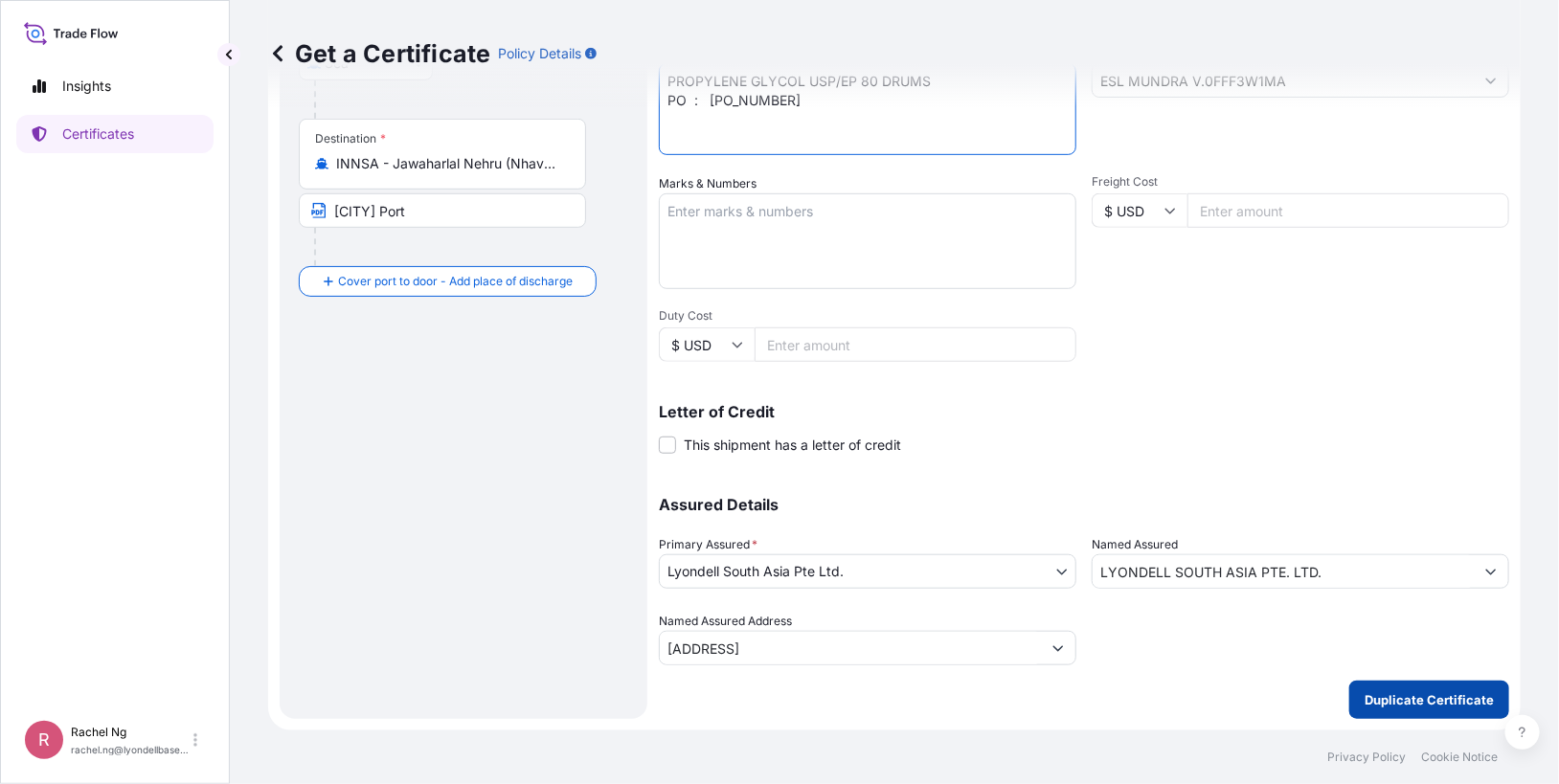 click on "Duplicate Certificate" at bounding box center [1429, 700] 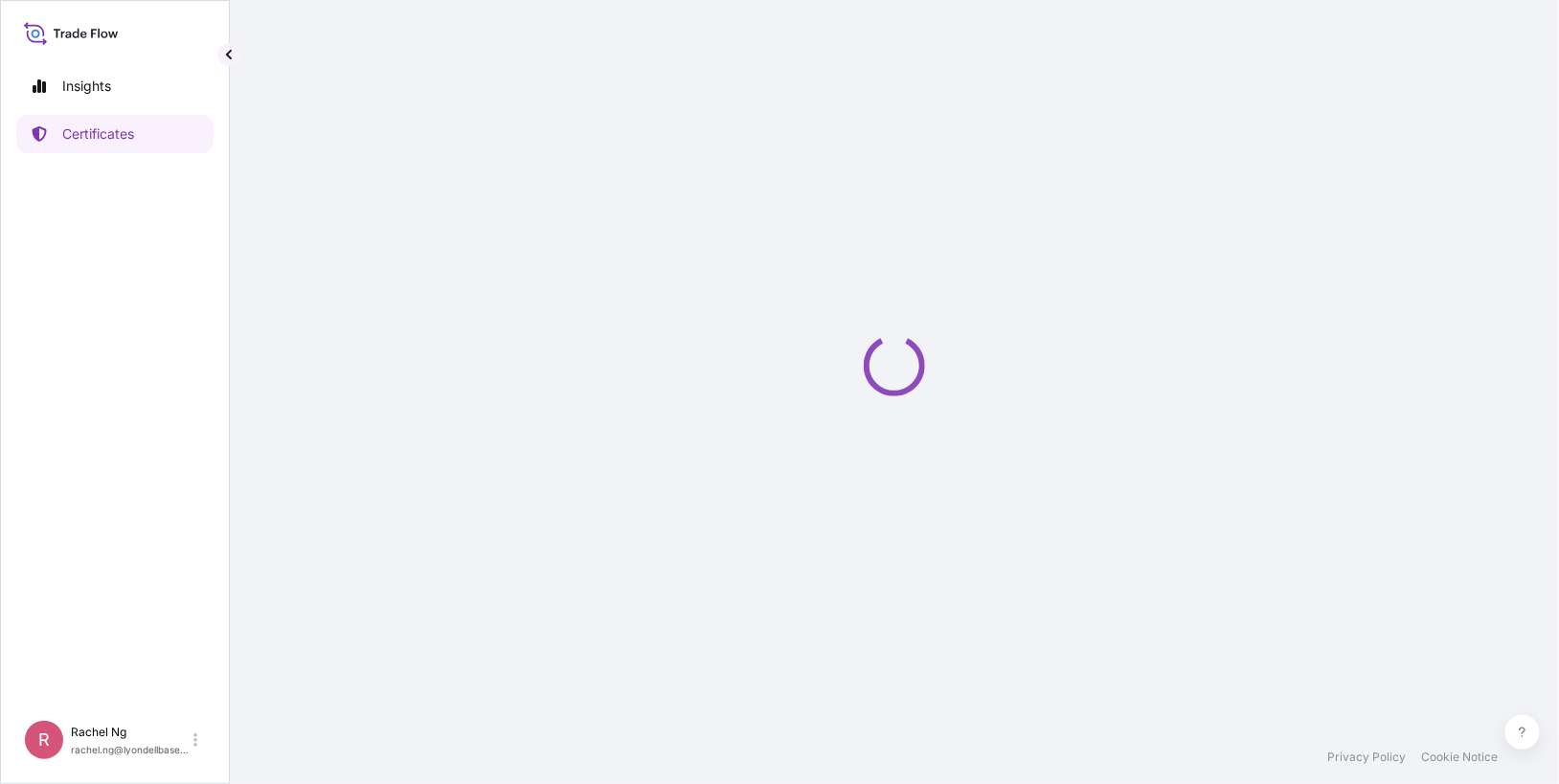 scroll, scrollTop: 0, scrollLeft: 0, axis: both 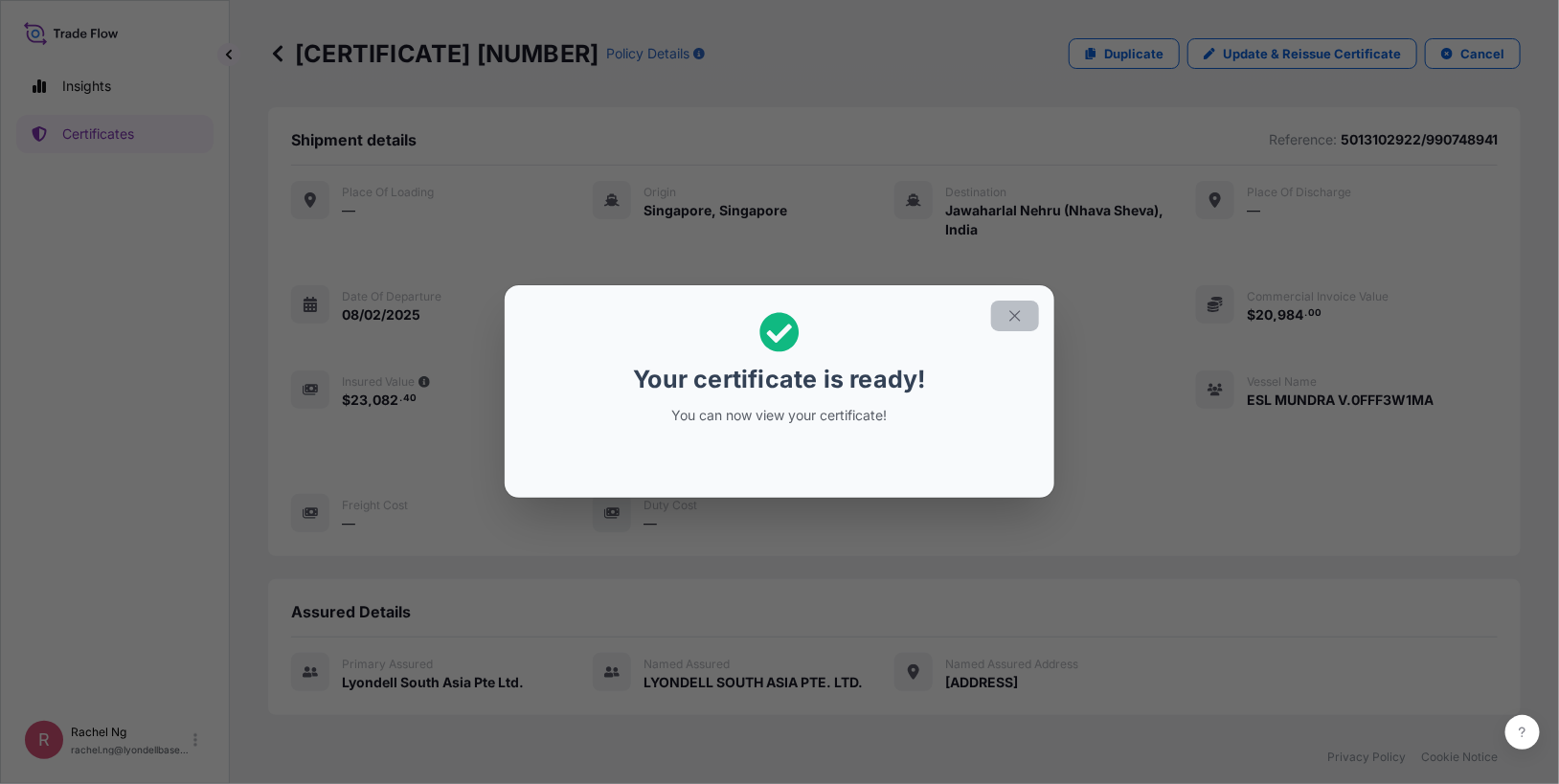 click 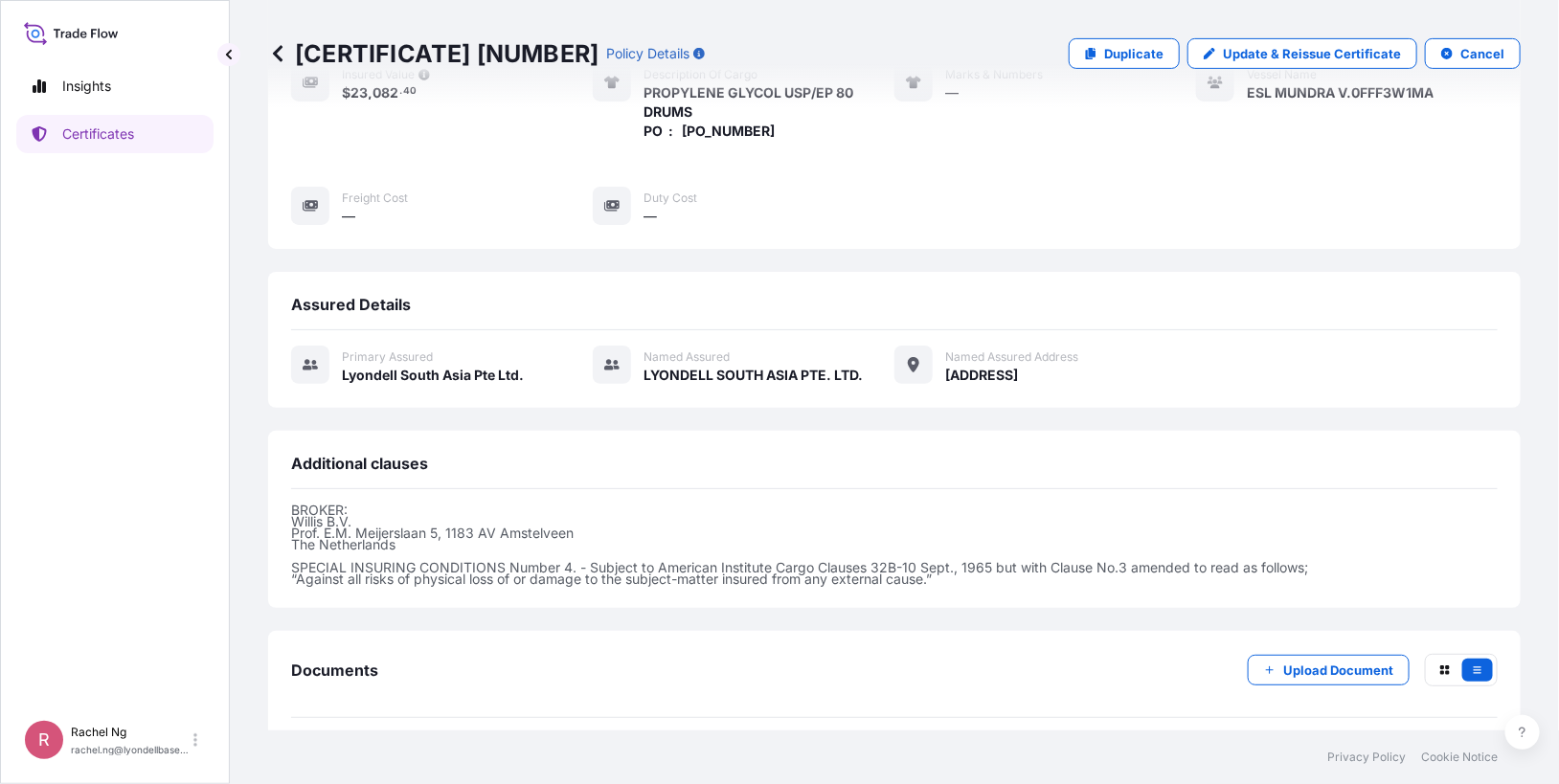 scroll, scrollTop: 423, scrollLeft: 0, axis: vertical 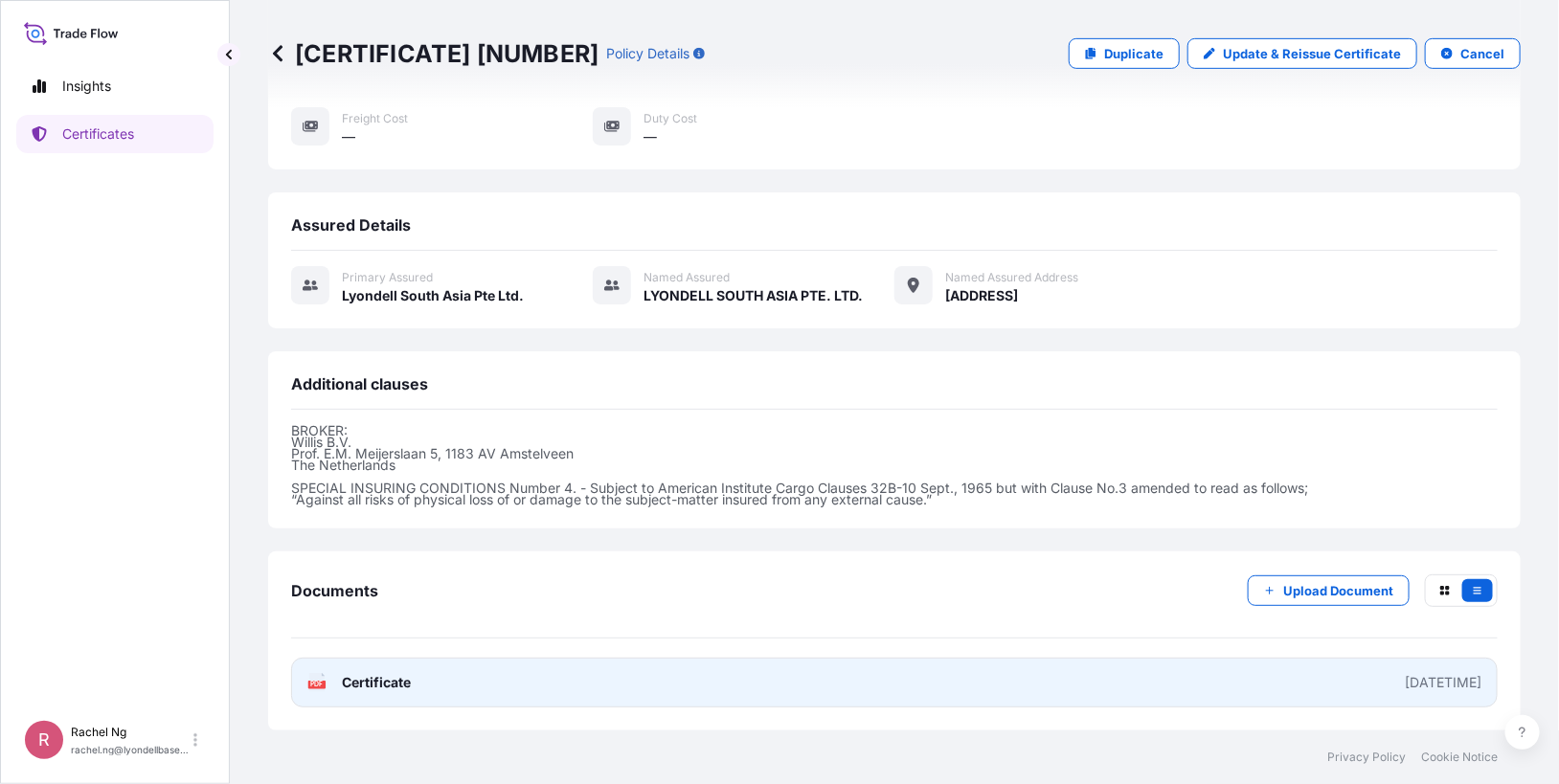 click on "Certificate" at bounding box center (376, 683) 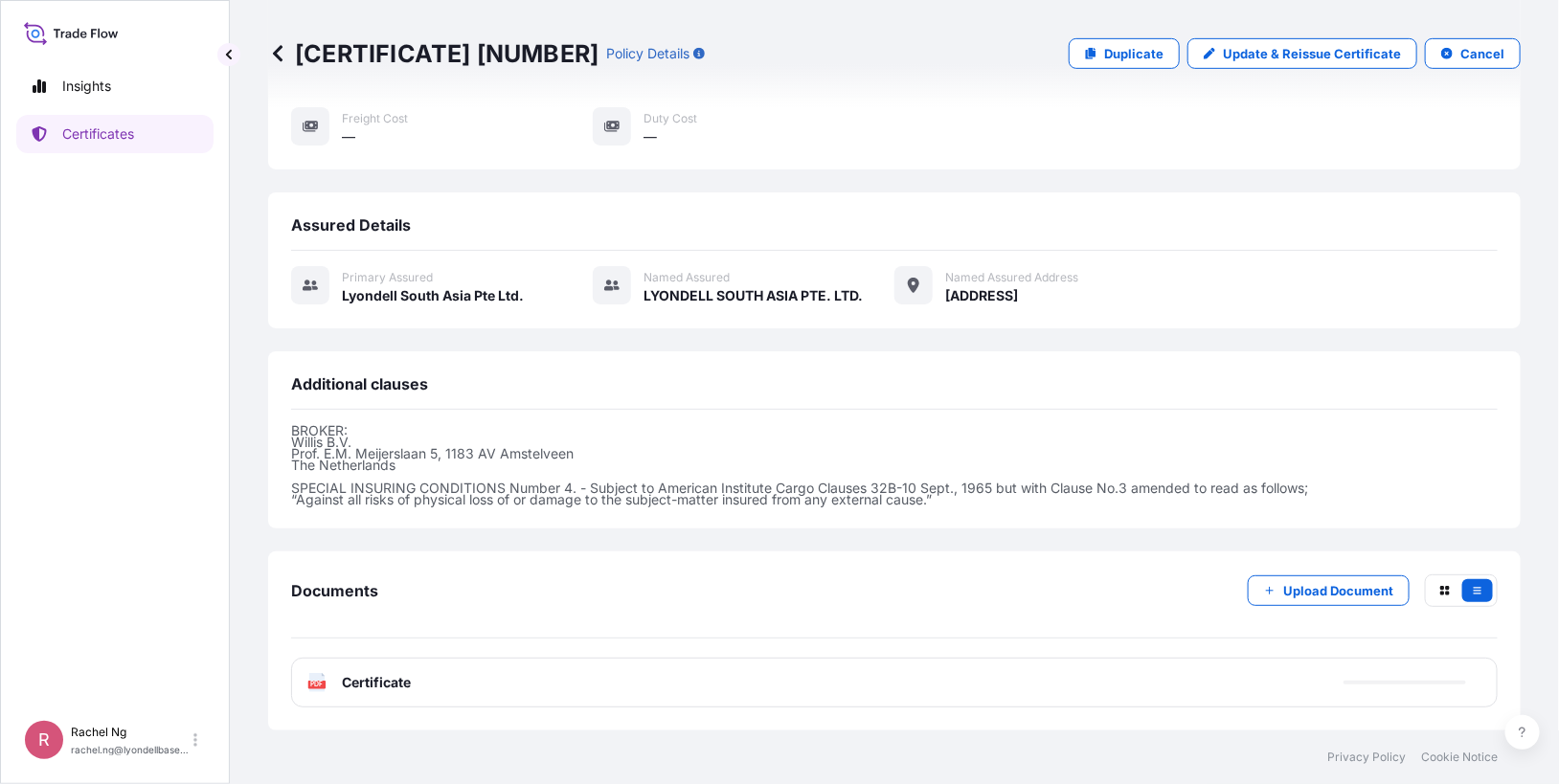 scroll, scrollTop: 0, scrollLeft: 0, axis: both 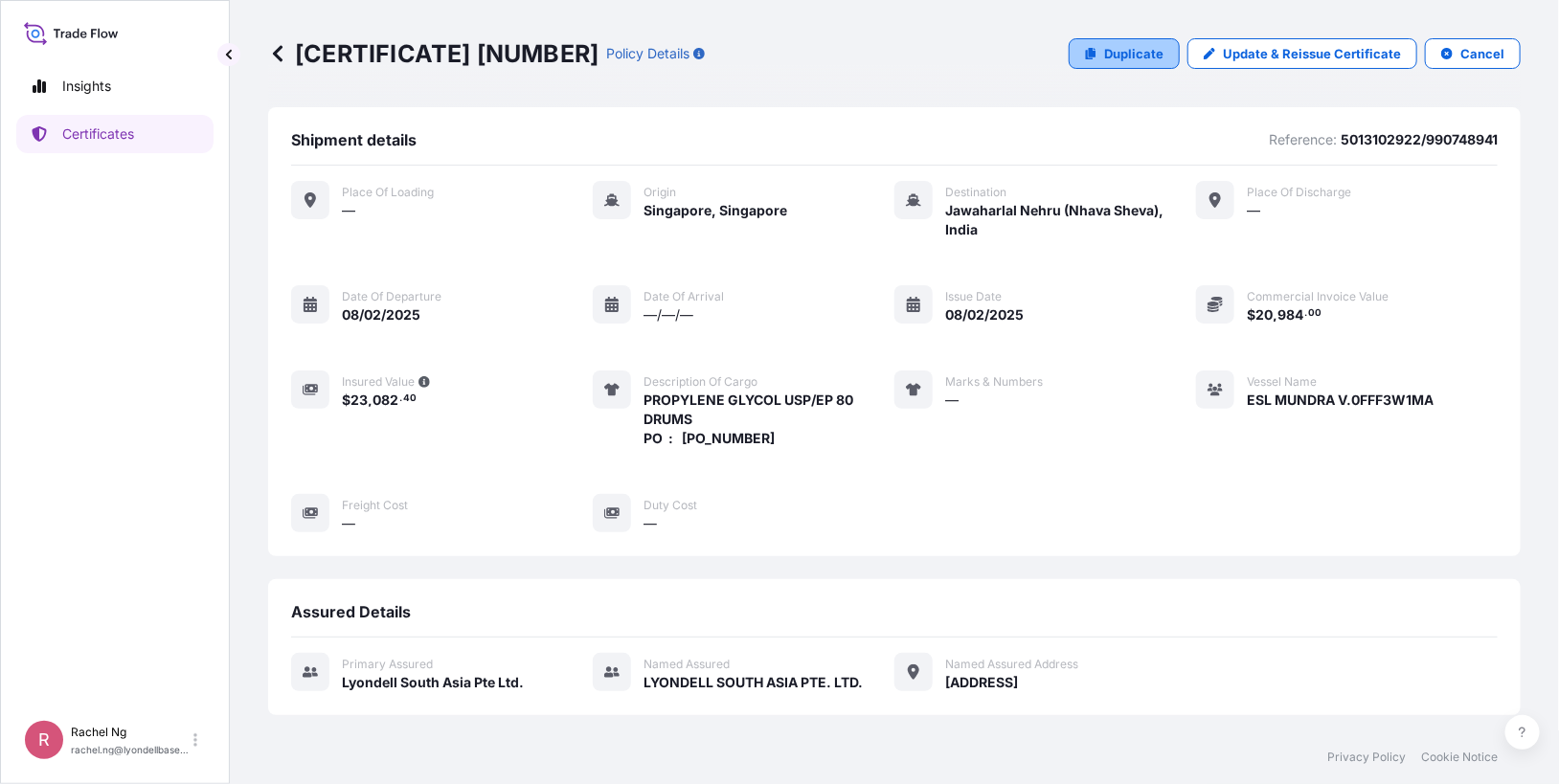 click on "Duplicate" at bounding box center [1134, 54] 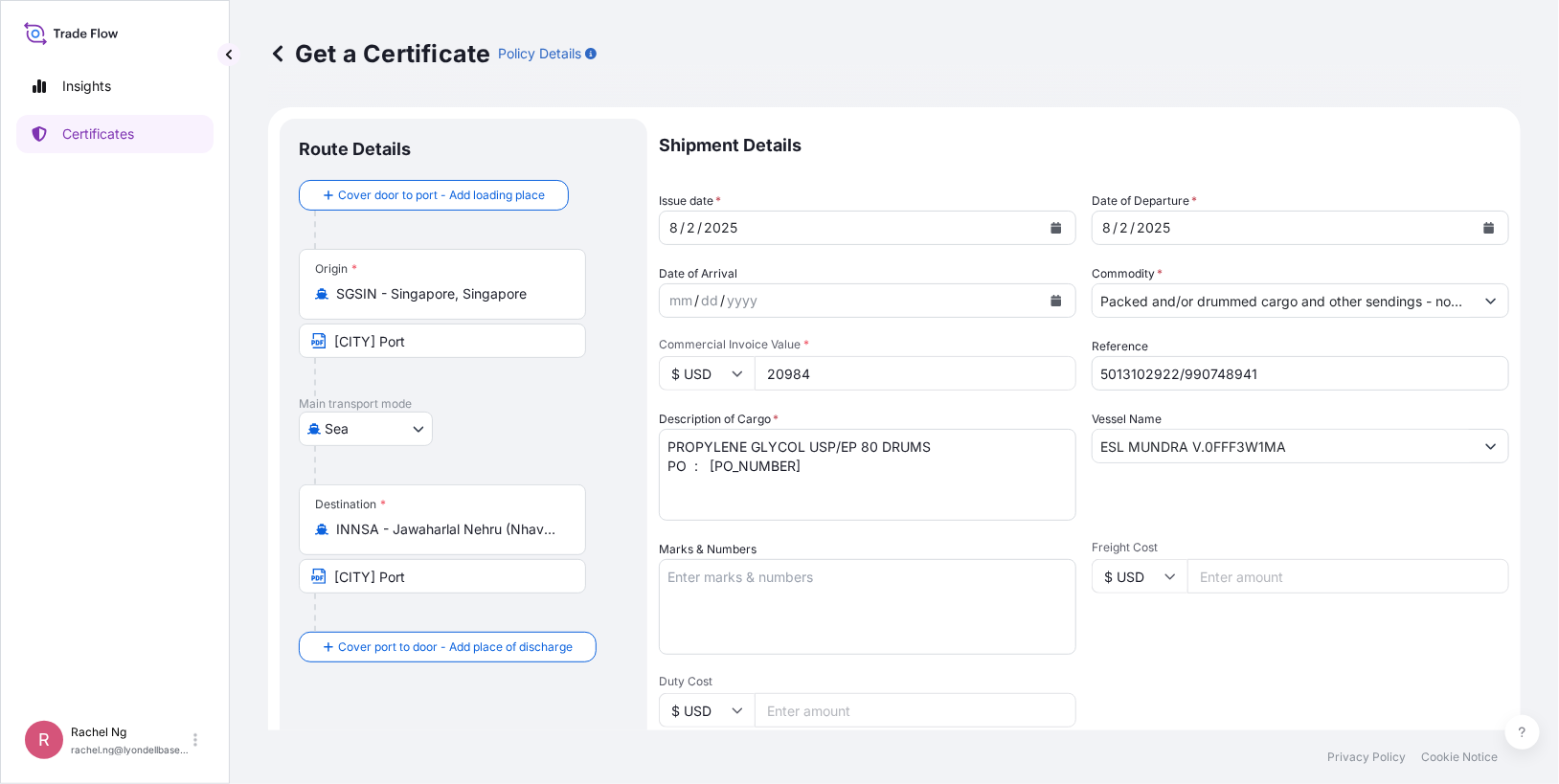 type on "[ADDRESS]" 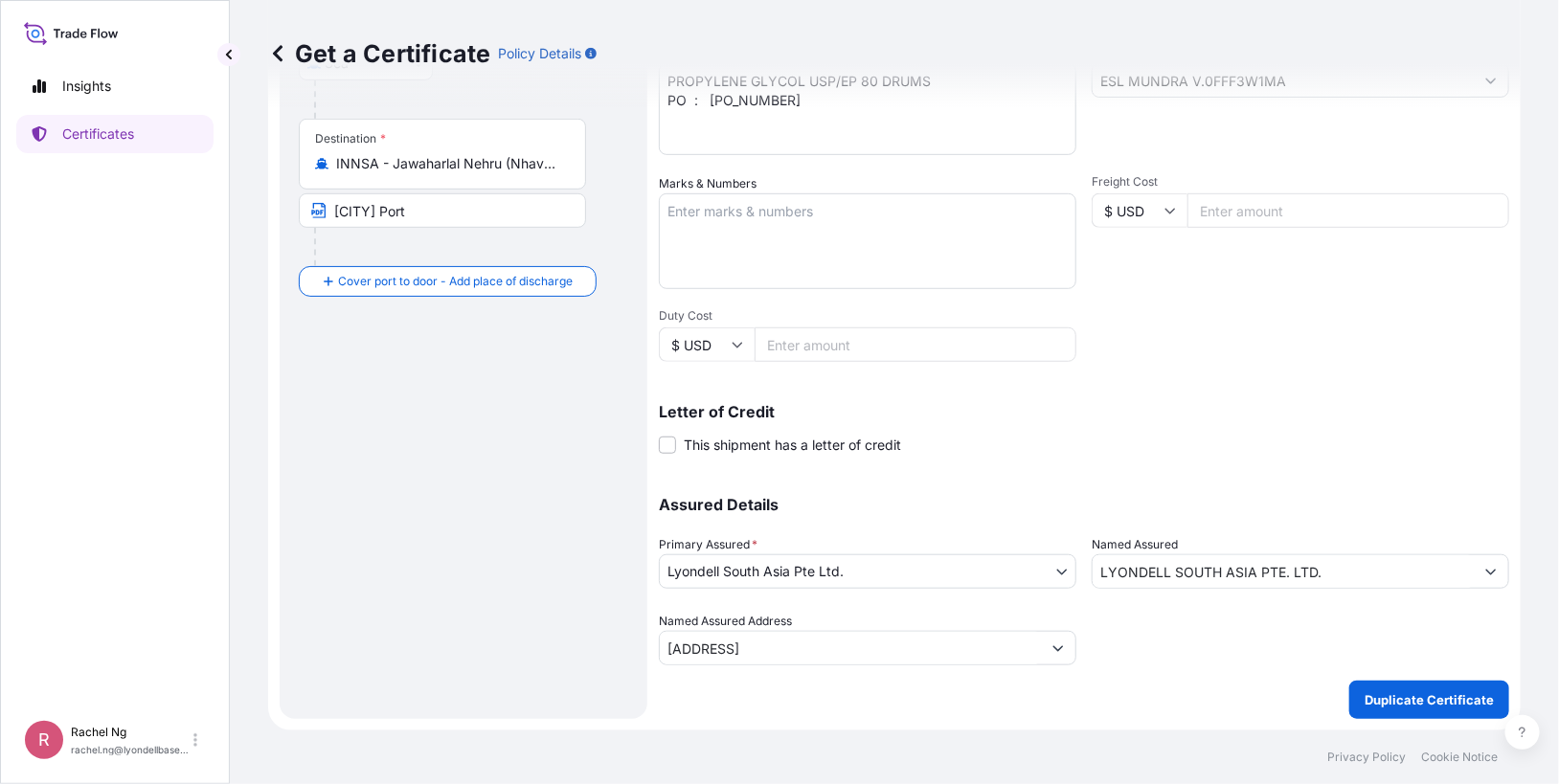 scroll, scrollTop: 0, scrollLeft: 0, axis: both 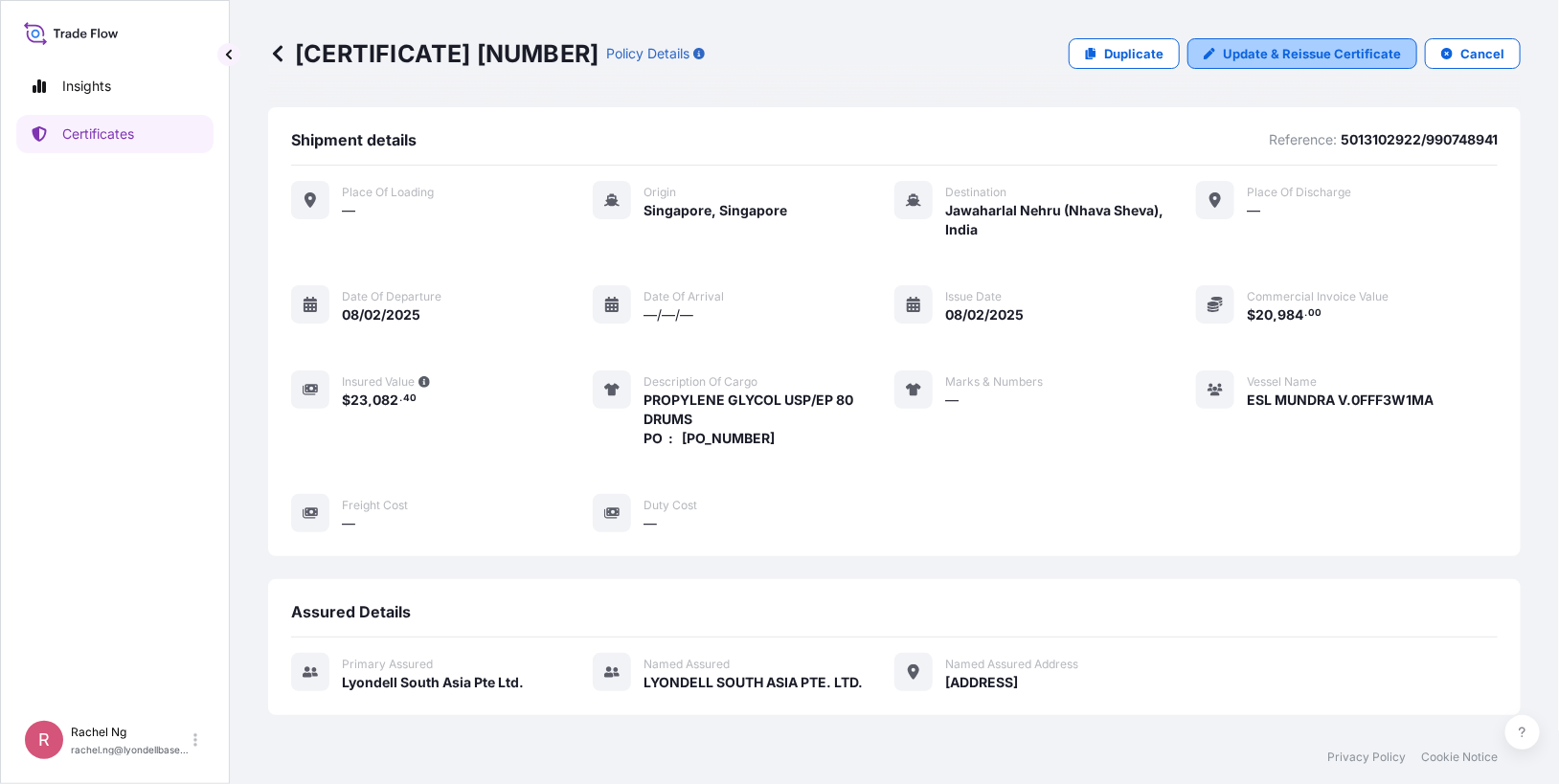 click on "Update & Reissue Certificate" at bounding box center [1312, 54] 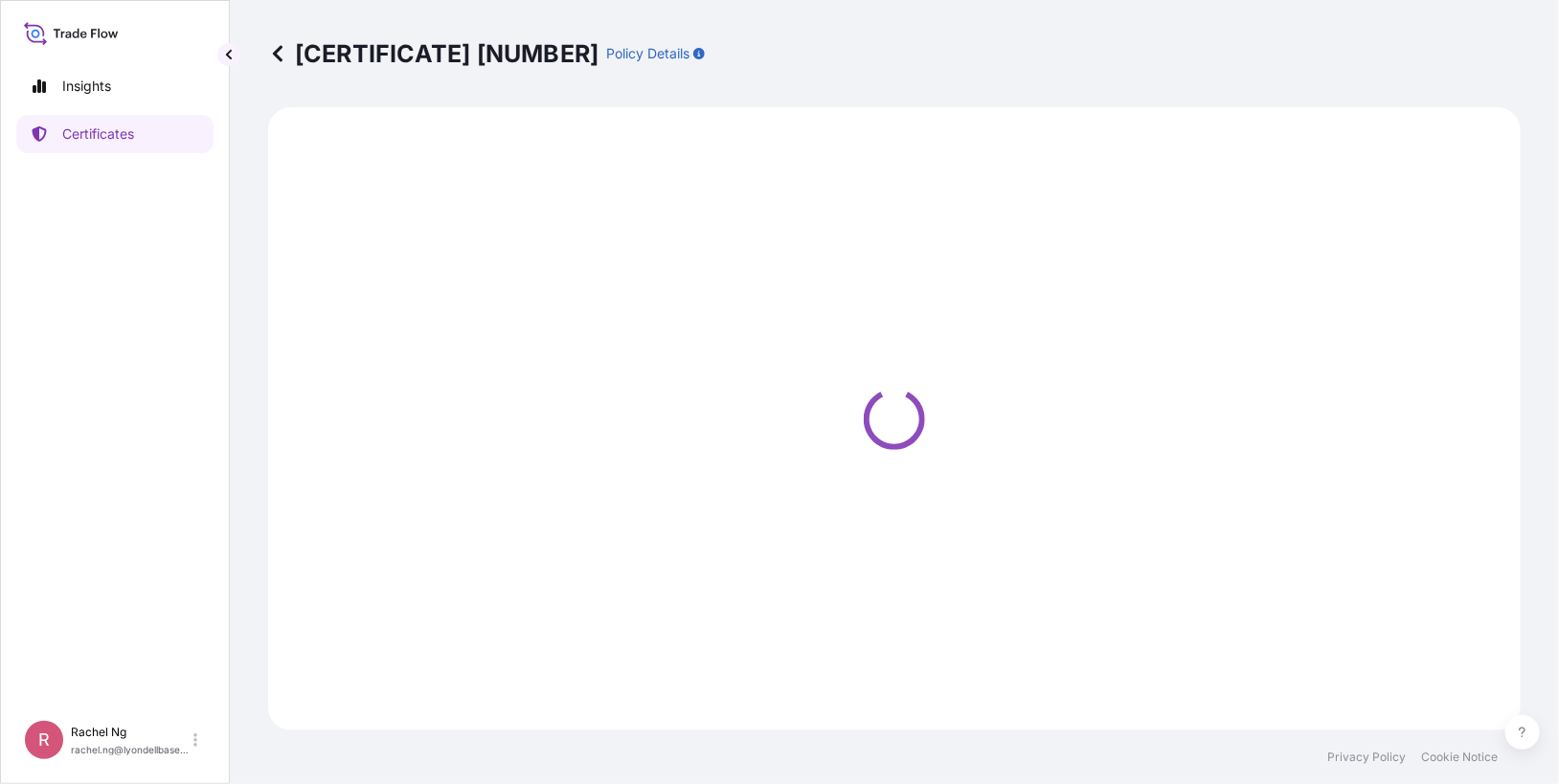 select on "Sea" 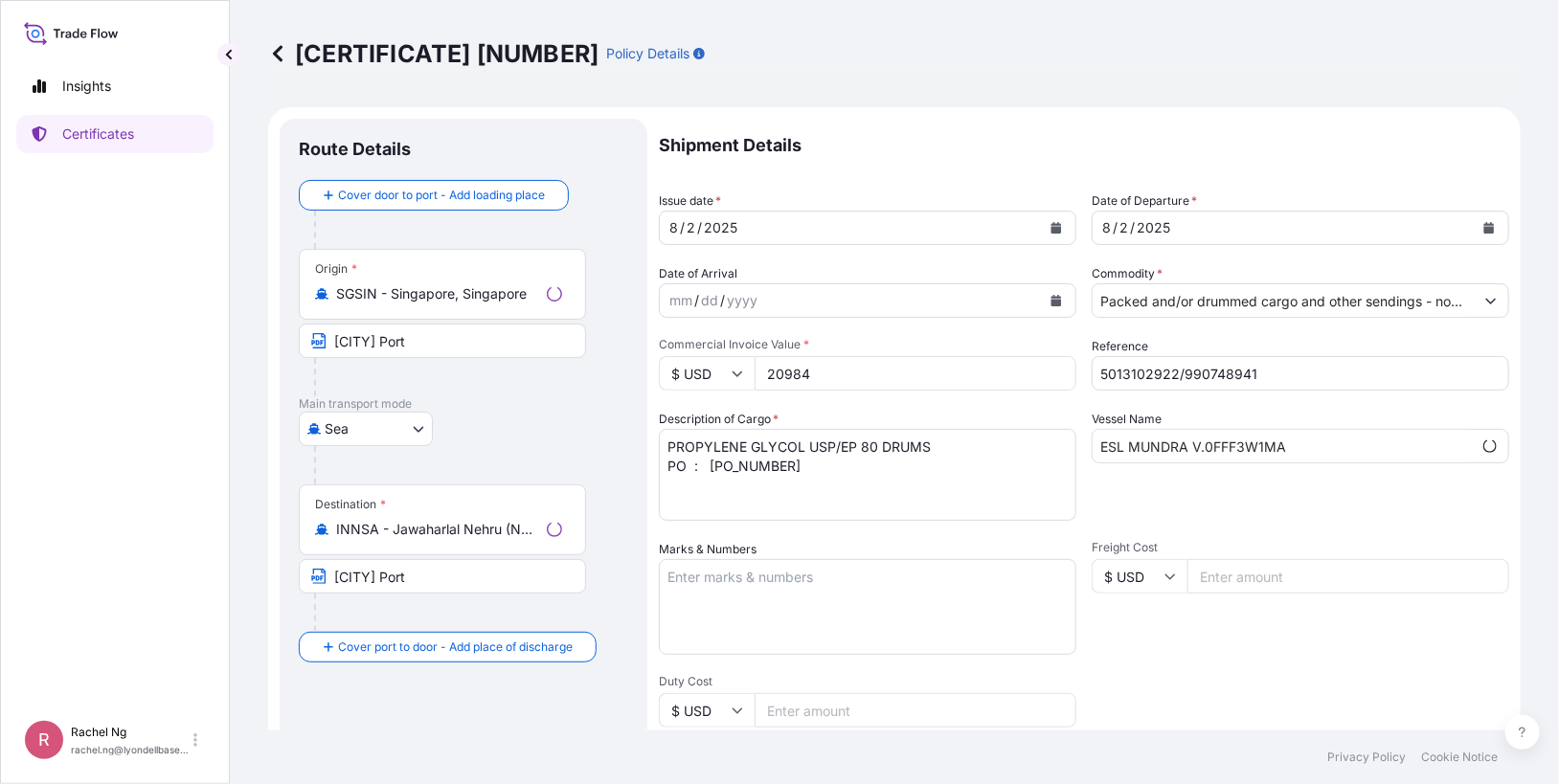 type on "[ADDRESS]" 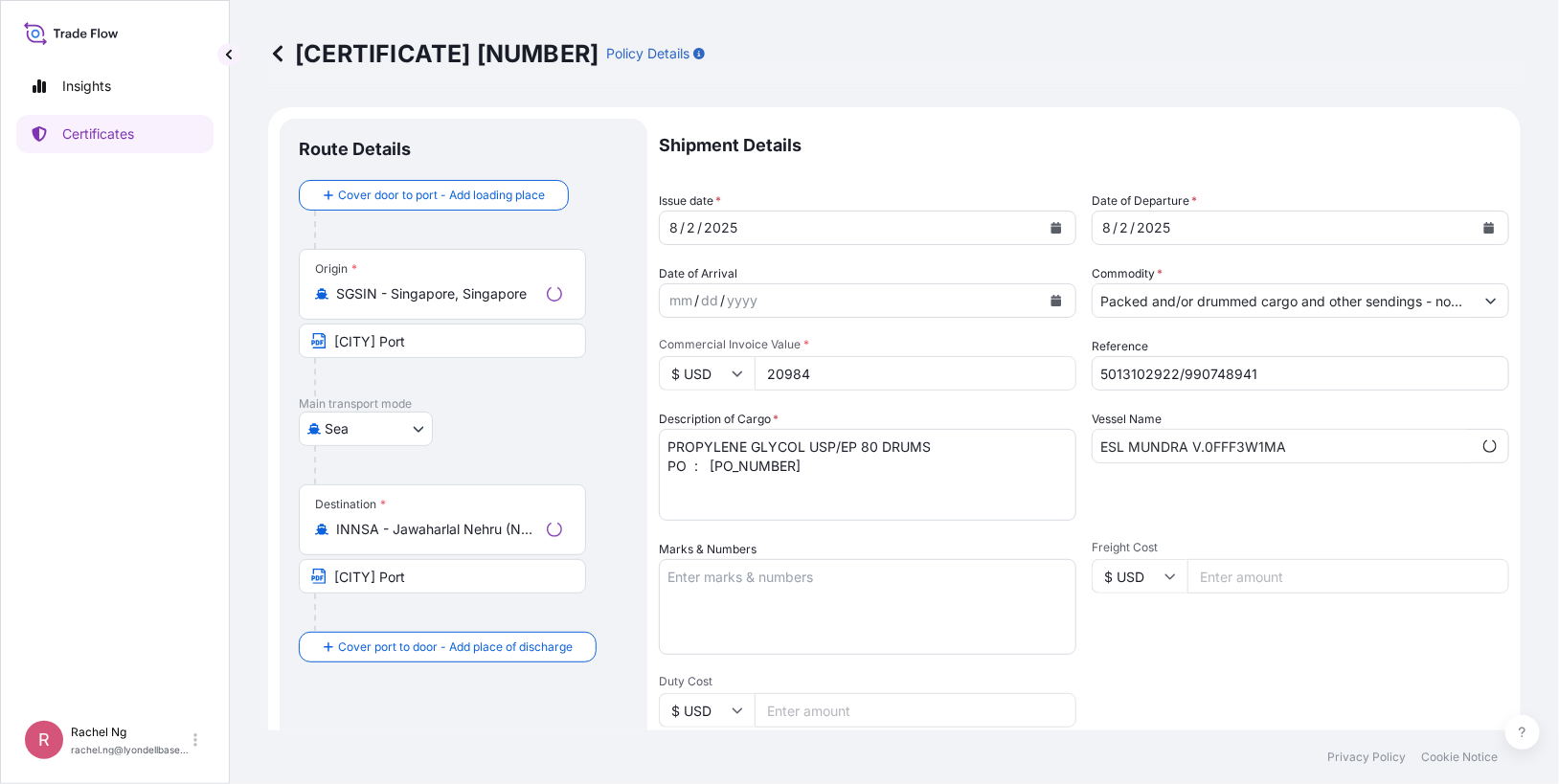 select on "32022" 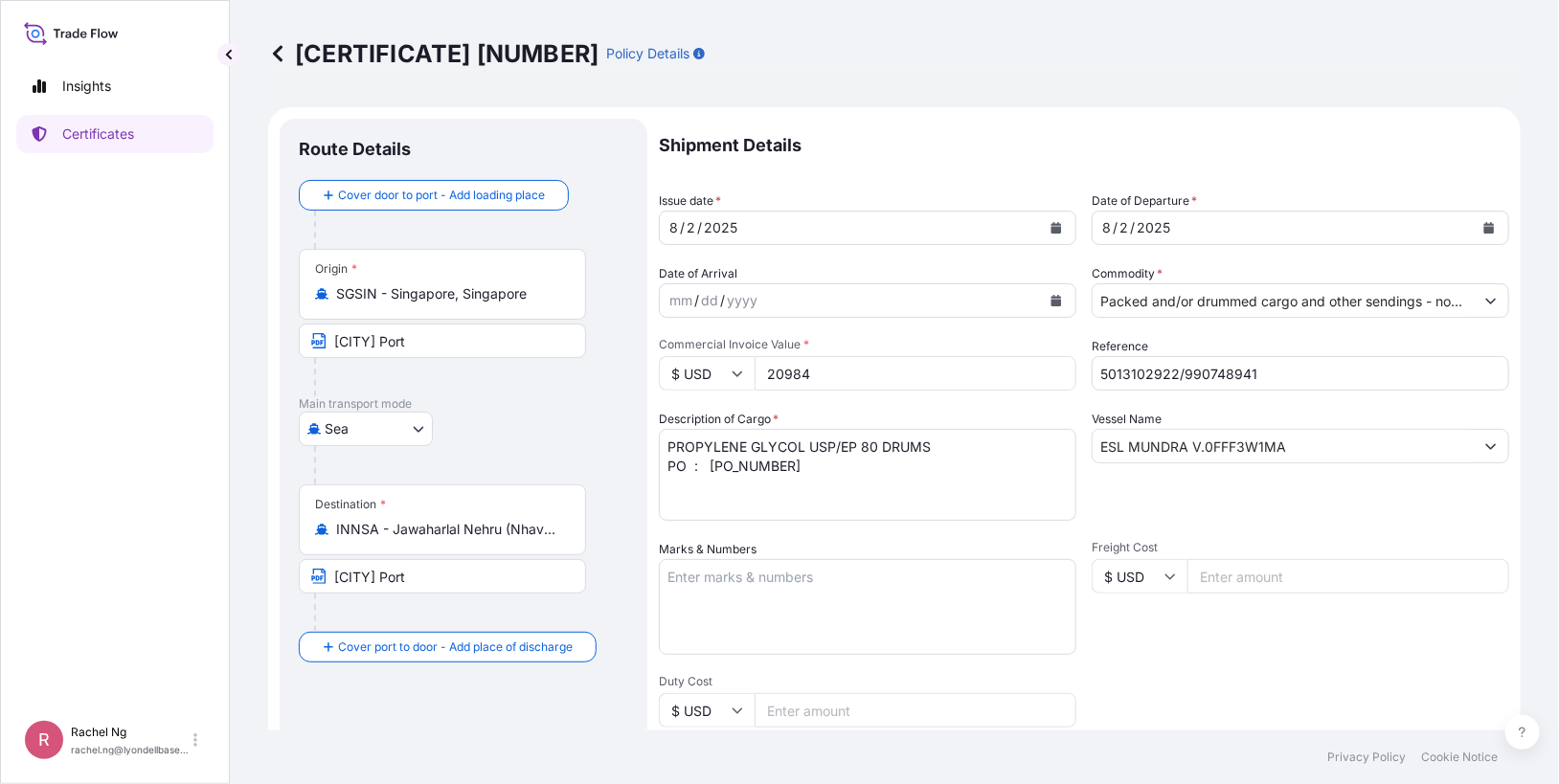 click on "20984" at bounding box center [915, 373] 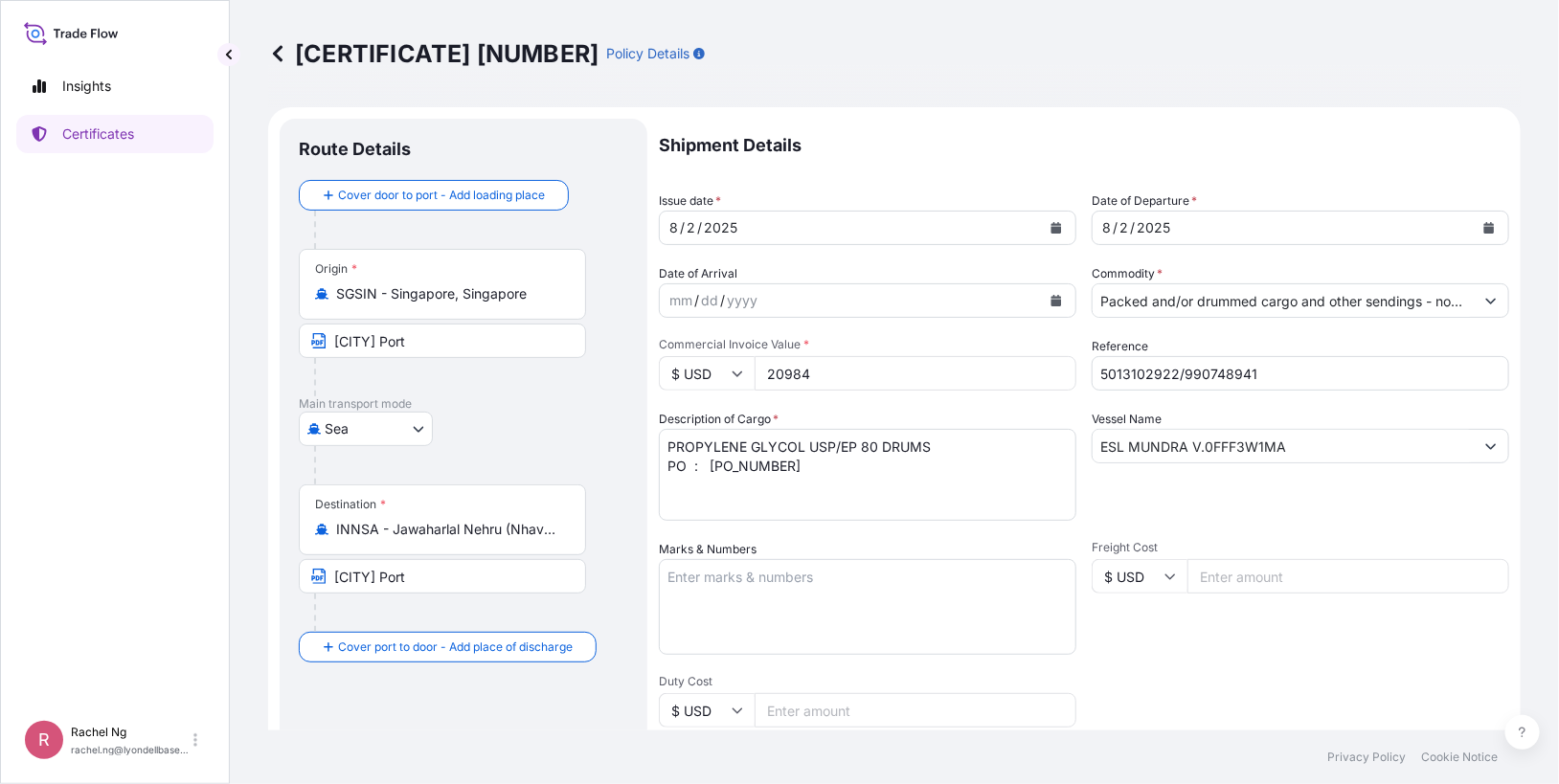 drag, startPoint x: 869, startPoint y: 373, endPoint x: 683, endPoint y: 388, distance: 186.60386 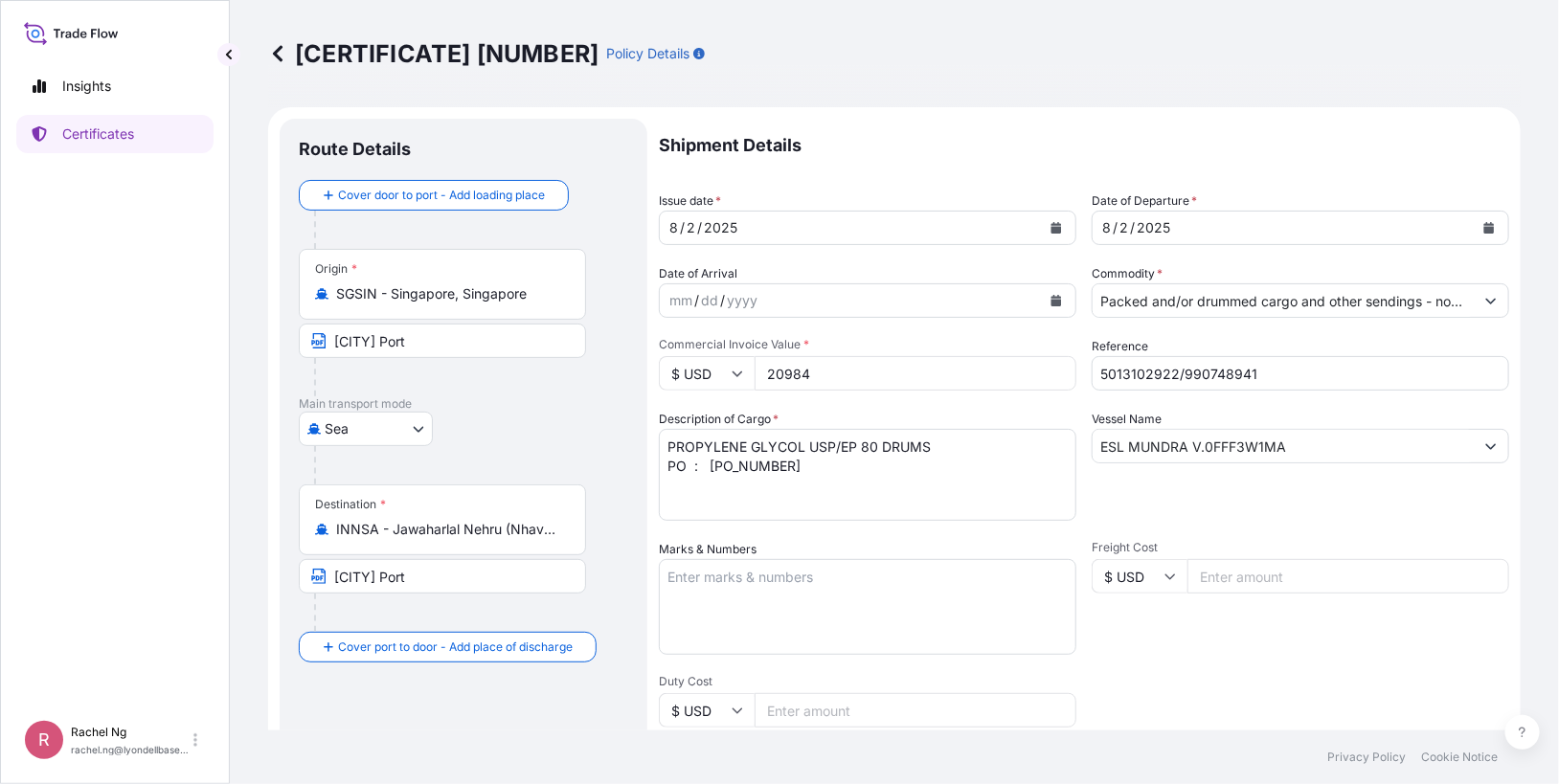 click on "20984" at bounding box center (915, 373) 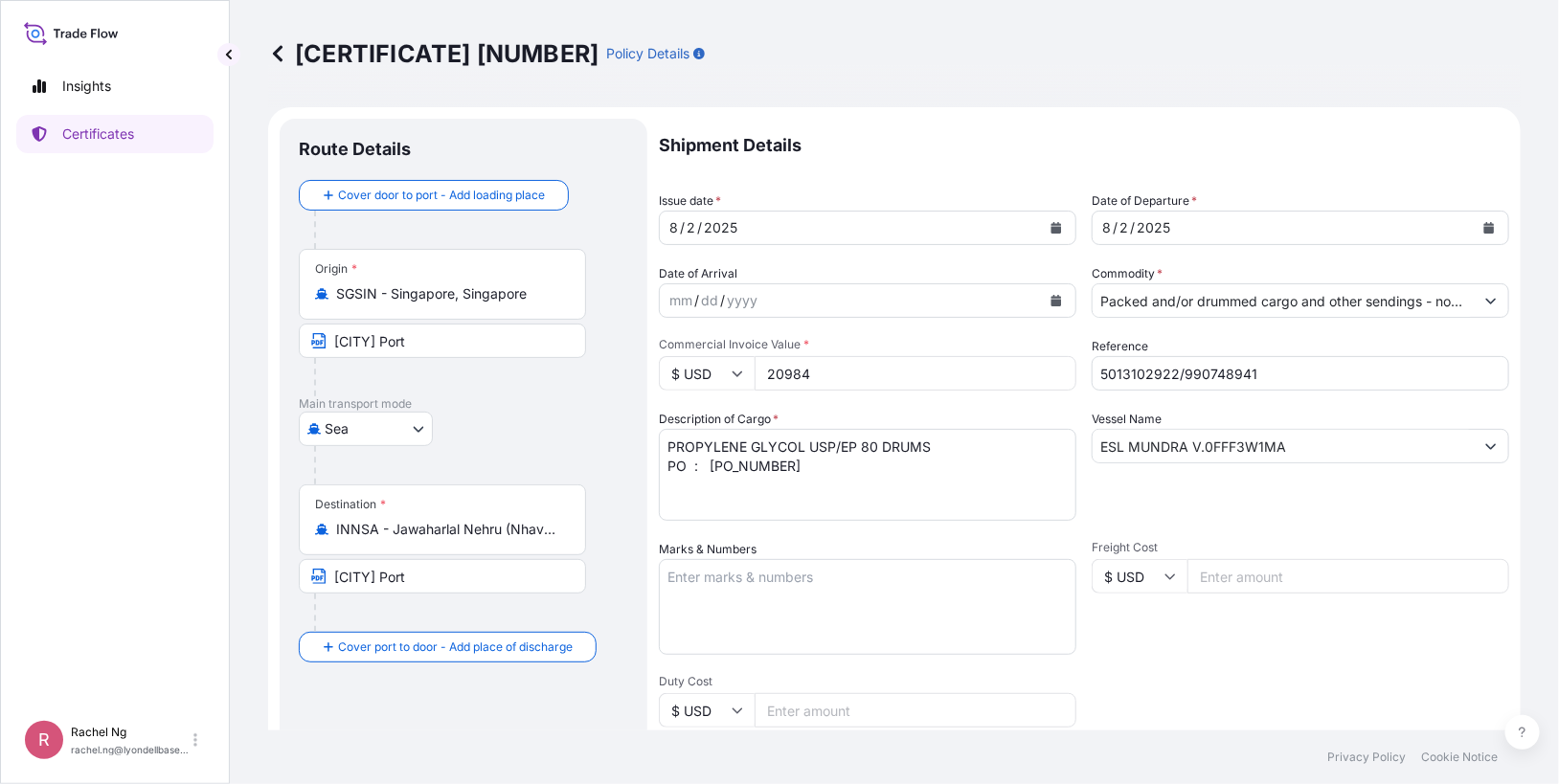 type on "[ADDRESS]" 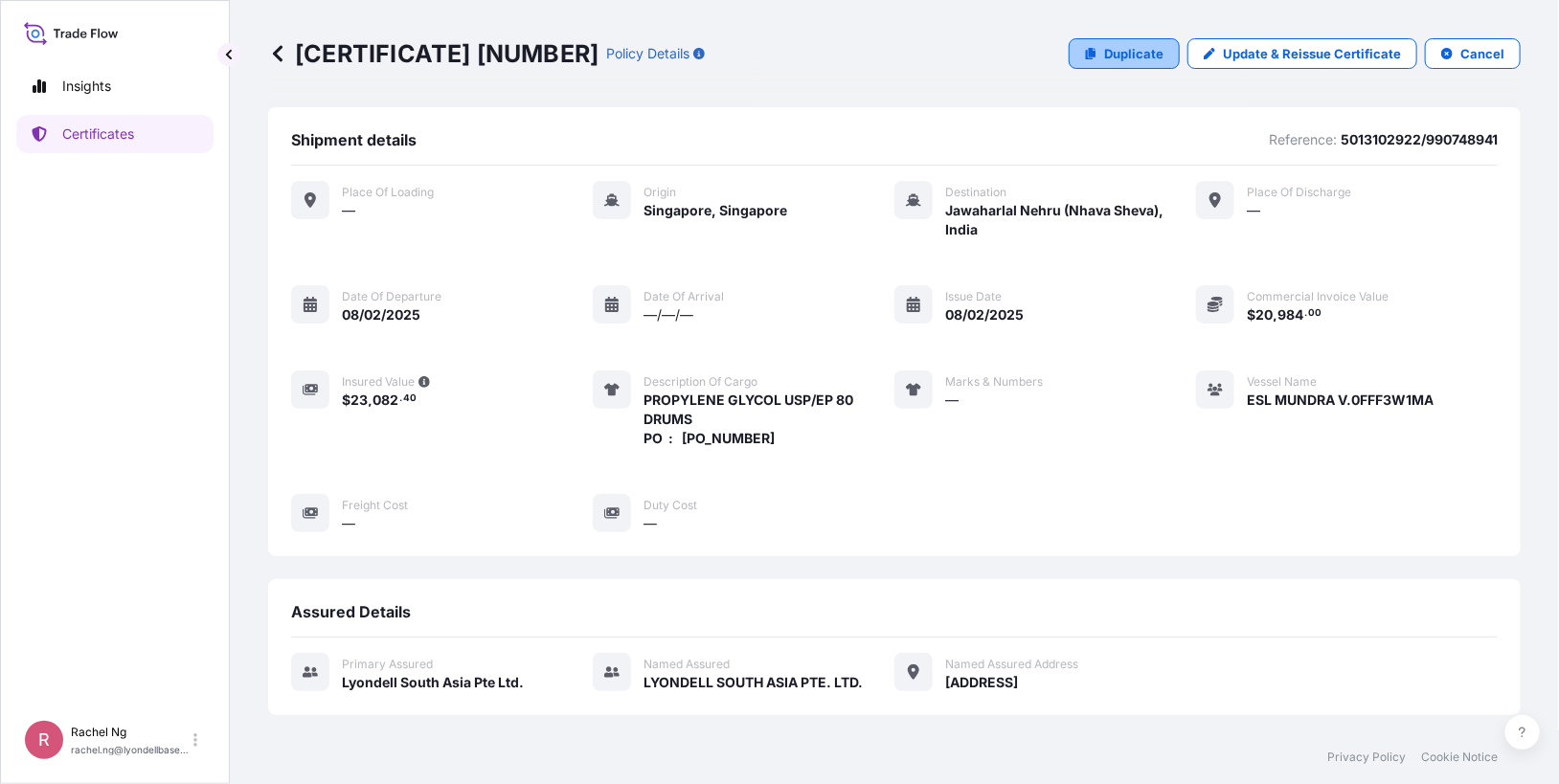 click on "Duplicate" at bounding box center (1124, 54) 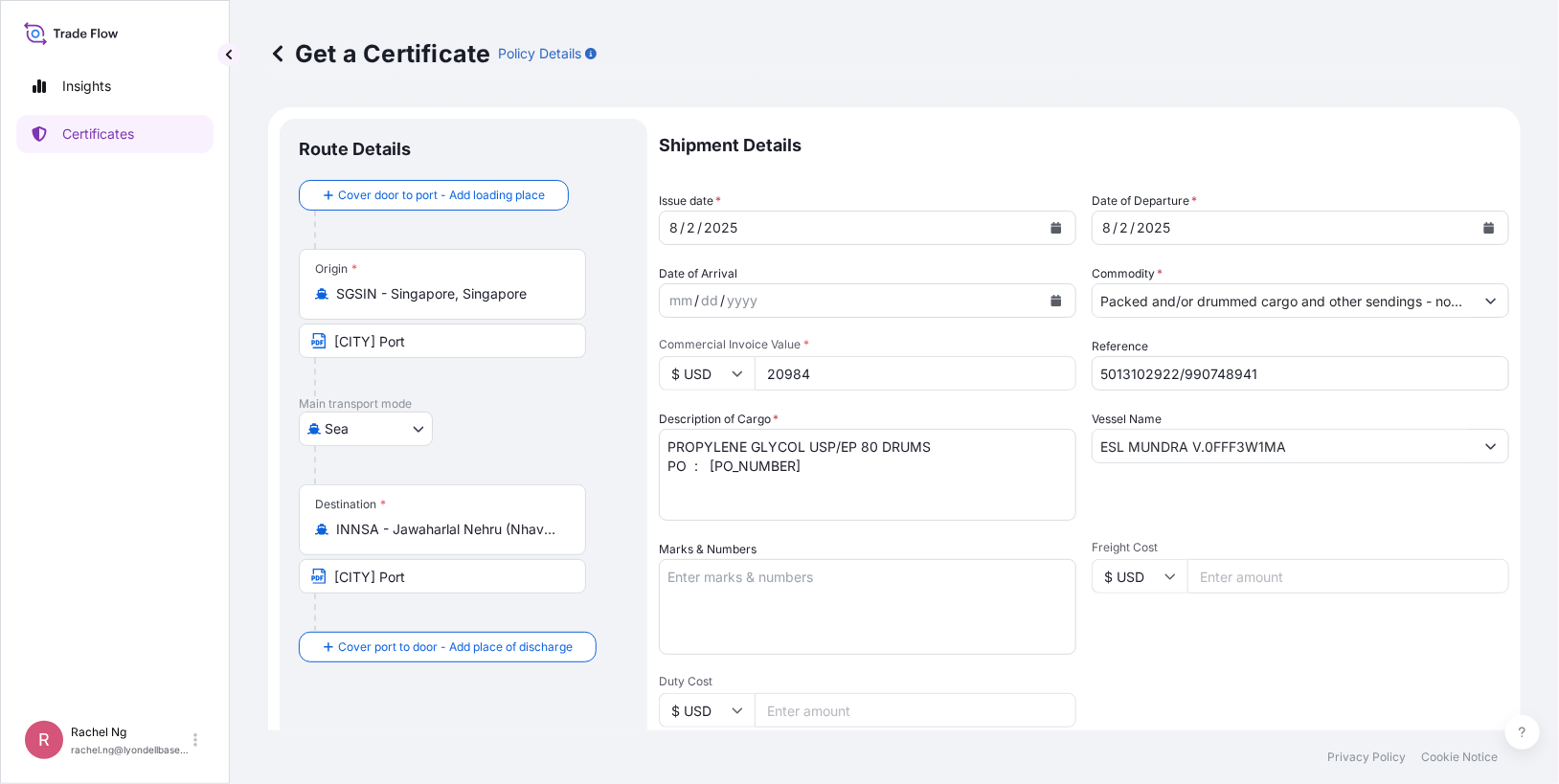 click on "20984" at bounding box center [915, 373] 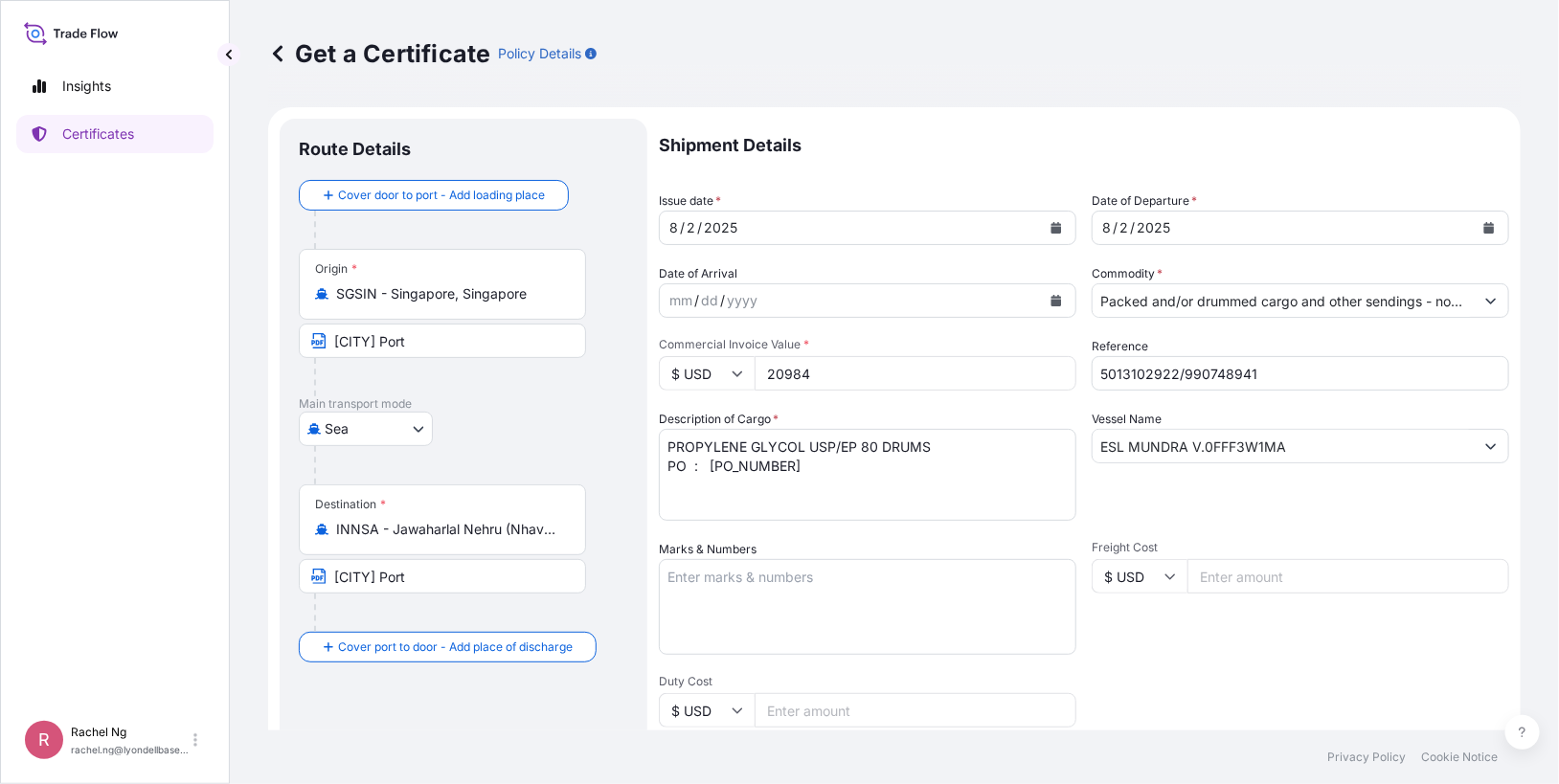 click on "20984" at bounding box center [915, 373] 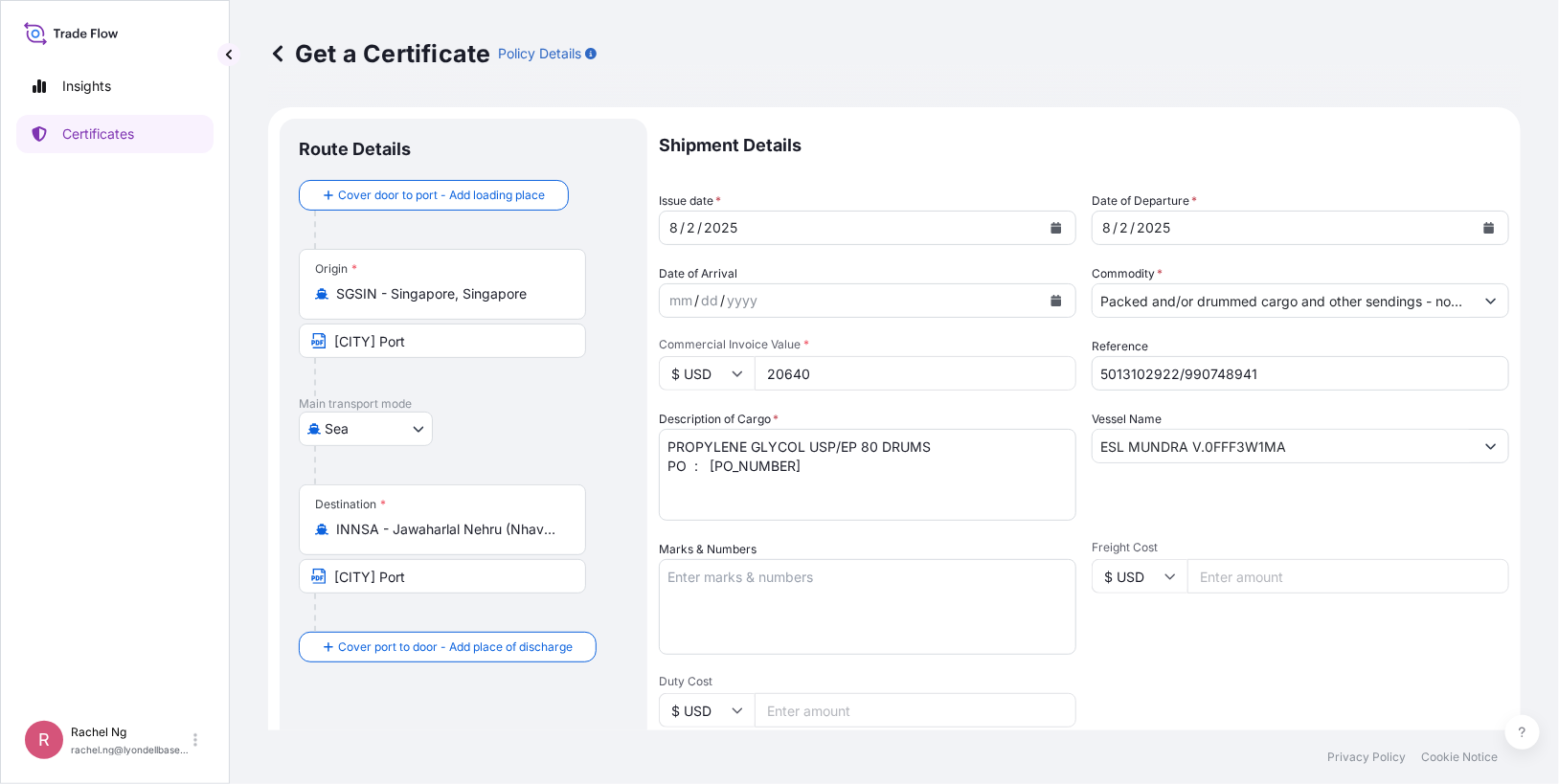 type on "20640" 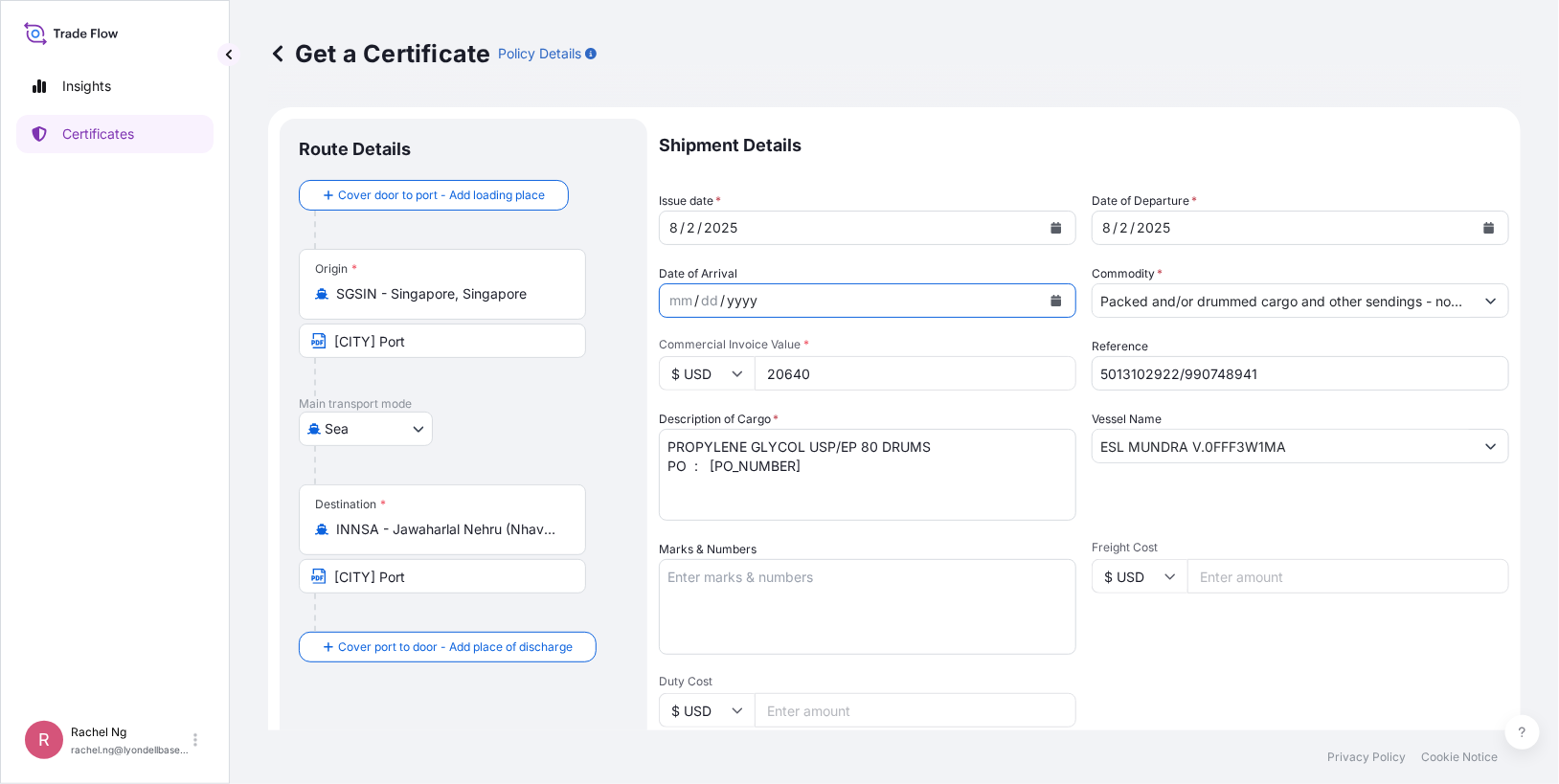 click on "Date of Arrival mm / dd / yyyy" at bounding box center [868, 291] 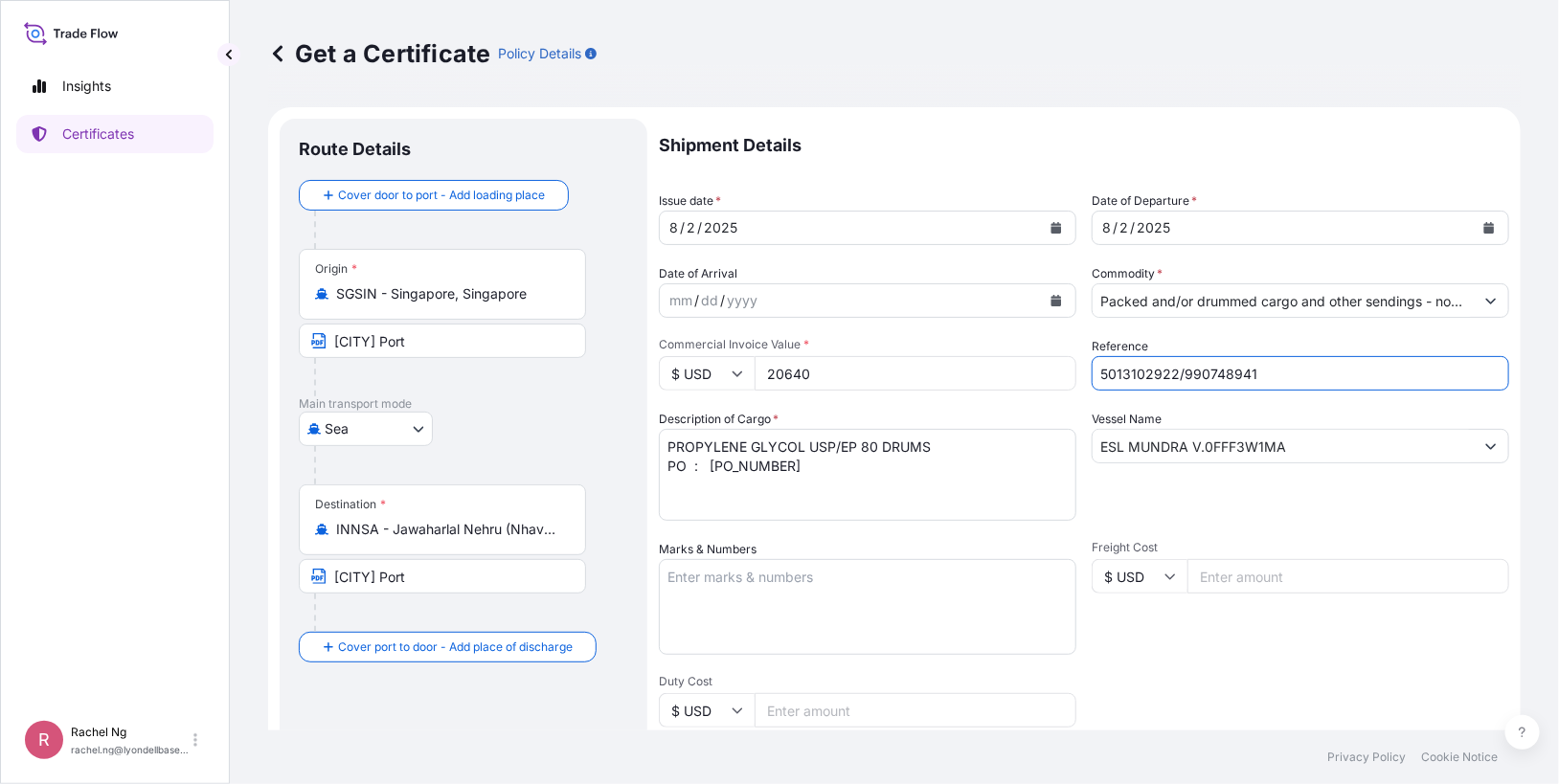 drag, startPoint x: 1276, startPoint y: 375, endPoint x: 1021, endPoint y: 367, distance: 255.12546 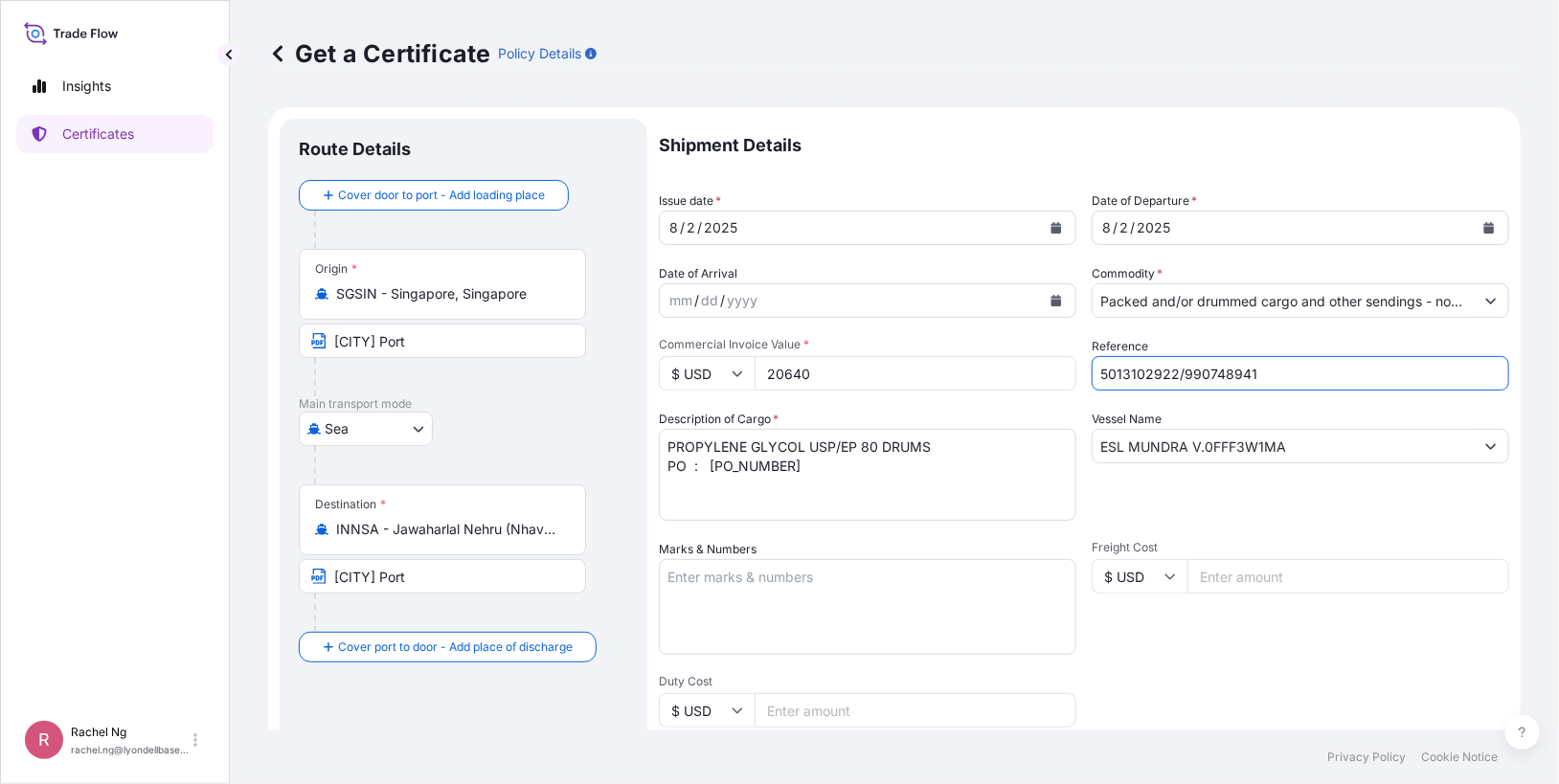 click on "Shipment Details Issue date * [DATE] Date of Departure * [DATE] Date of Arrival mm / dd / yyyy Commodity * Packed and/or drummed cargo and other sendings - non bulk Packing Category Commercial Invoice Value    * $ USD [PRICE] Reference [REFERENCE] Description of Cargo * PROPYLENE GLYCOL USP/EP 80 DRUMS
PO  :   [PO_NUMBER] Vessel Name ESL MUNDRA V.0FFF3W1MA Marks & Numbers Freight Cost   $ USD Duty Cost   $ USD Letter of Credit This shipment has a letter of credit Letter of credit * Letter of credit may not exceed 12000 characters Assured Details Primary Assured * Lyondell South Asia Pte Ltd. Lyondell South Asia Pte Ltd. Named Assured LYONDELL SOUTH ASIA PTE. LTD. Named Assured Address [ADDRESS]" at bounding box center [1084, 574] 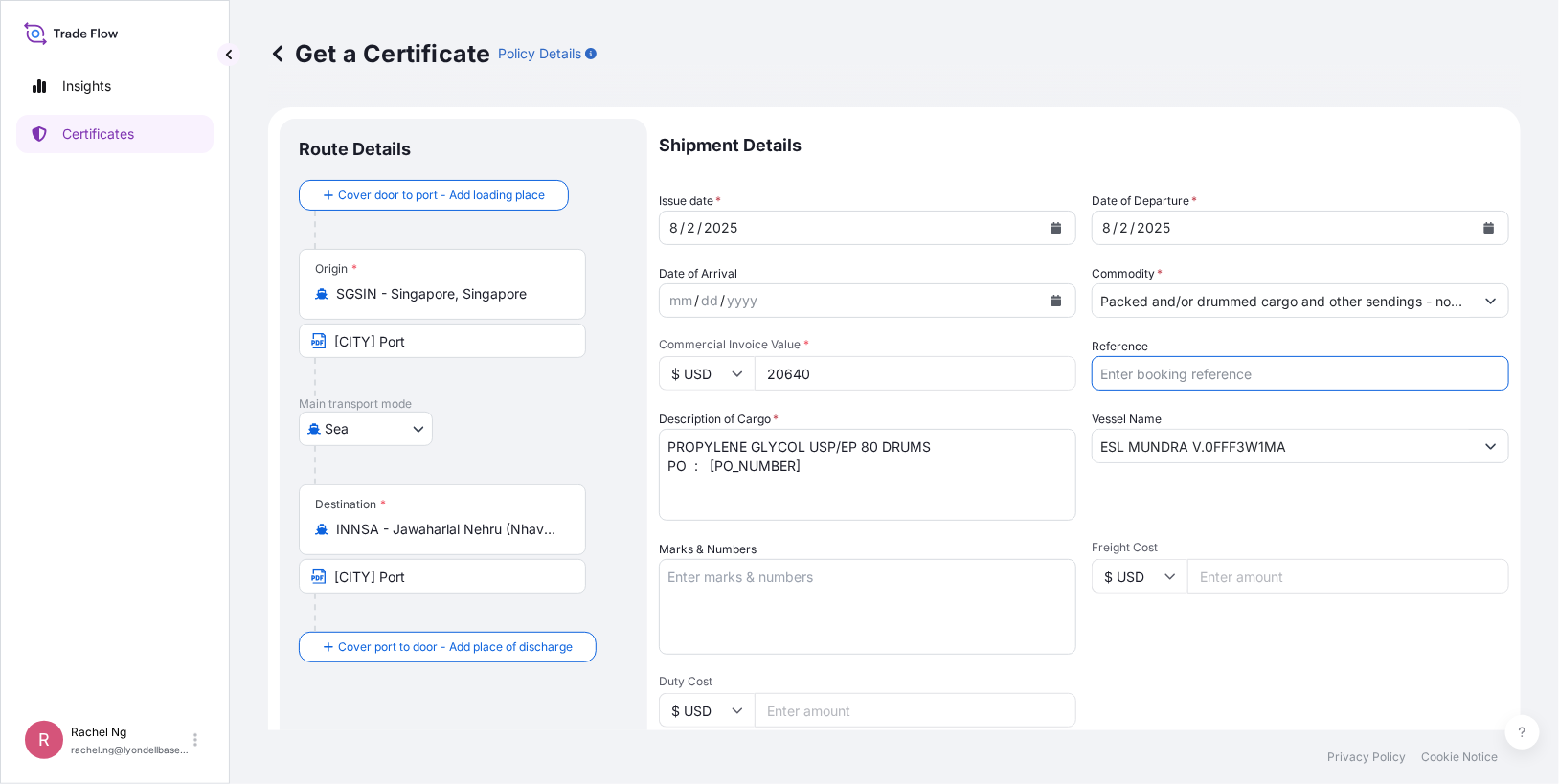 click on "Reference" at bounding box center (1300, 373) 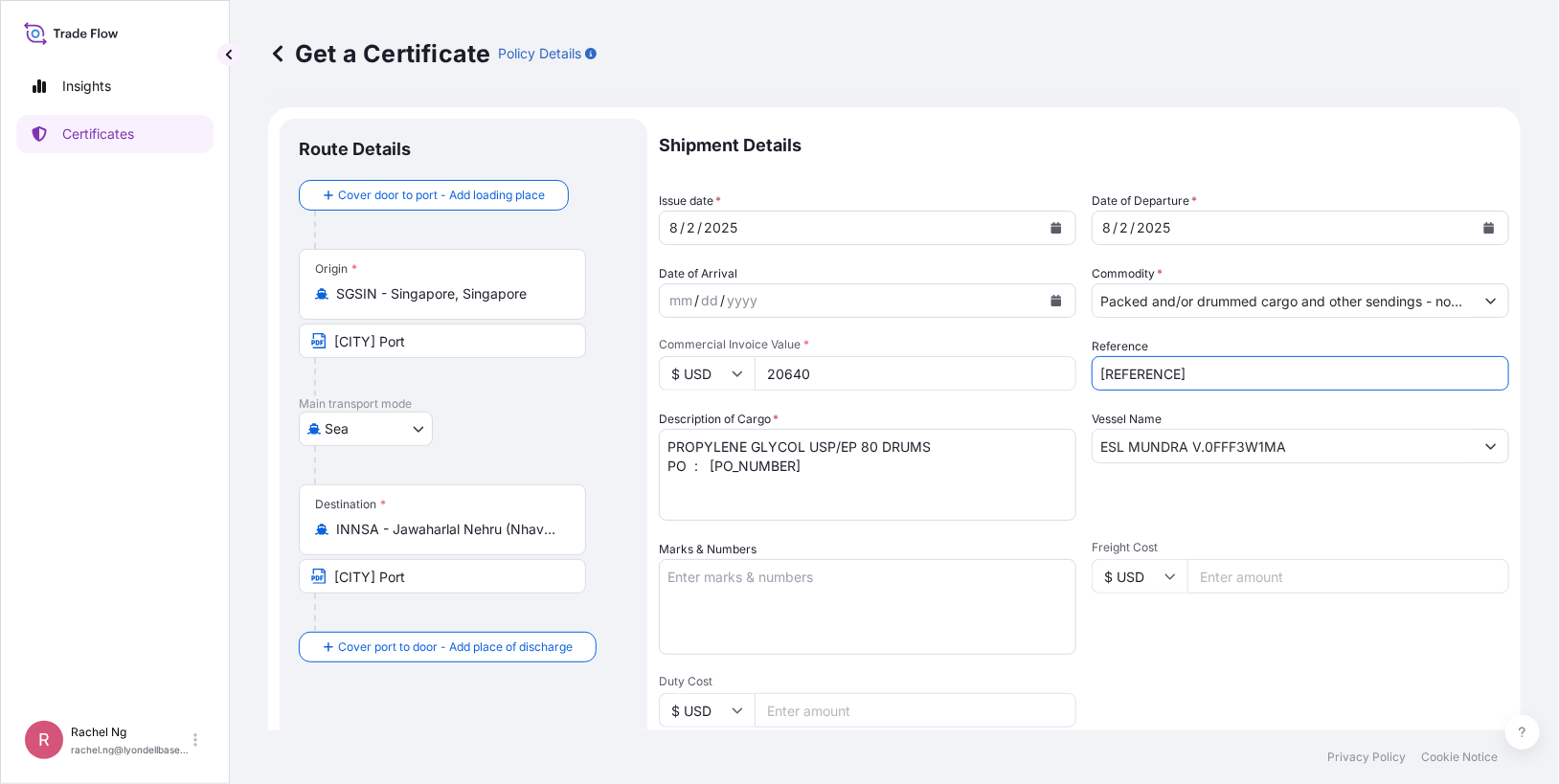 click on "[REFERENCE]" at bounding box center [1300, 373] 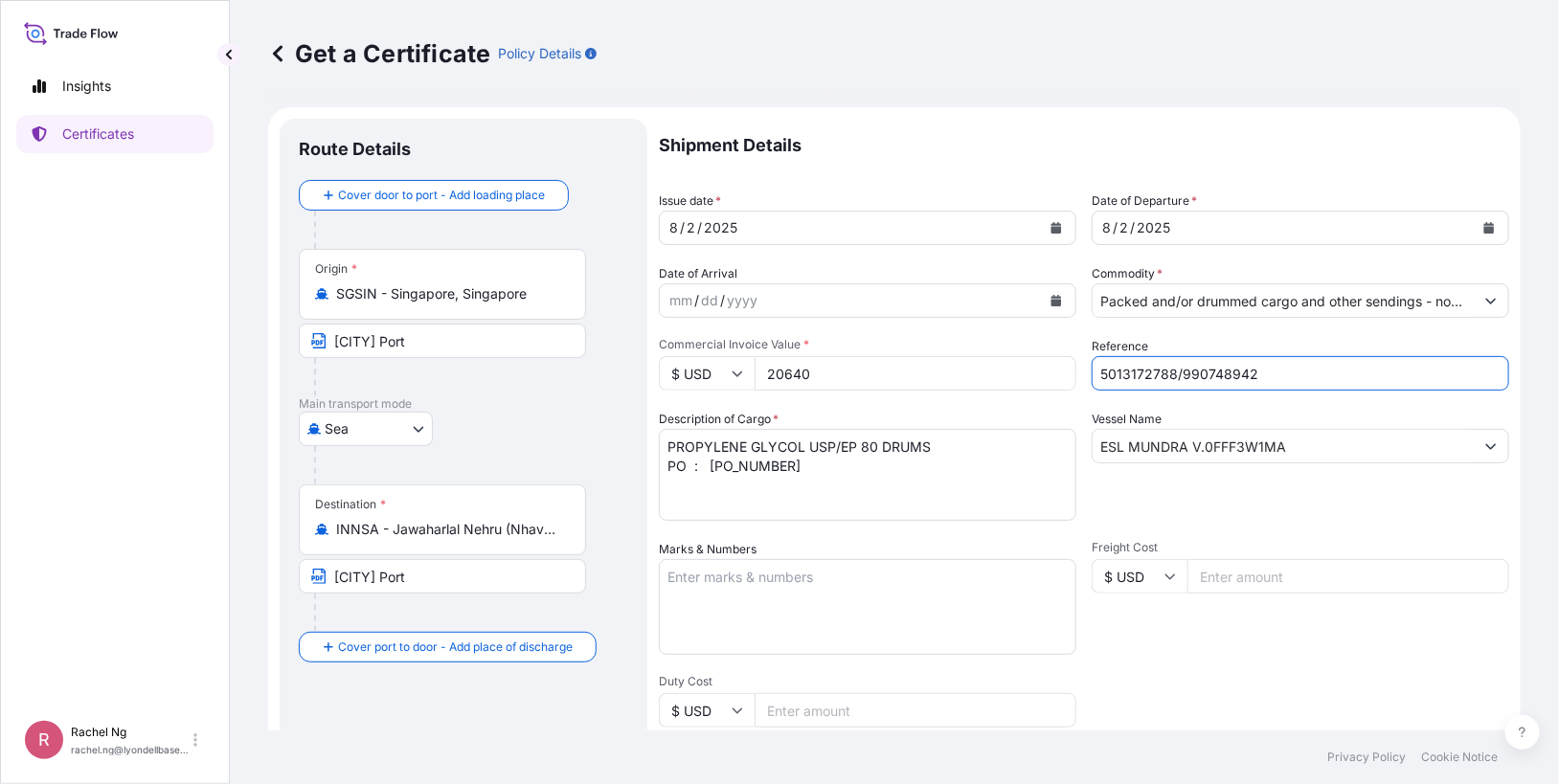 type on "[ADDRESS]" 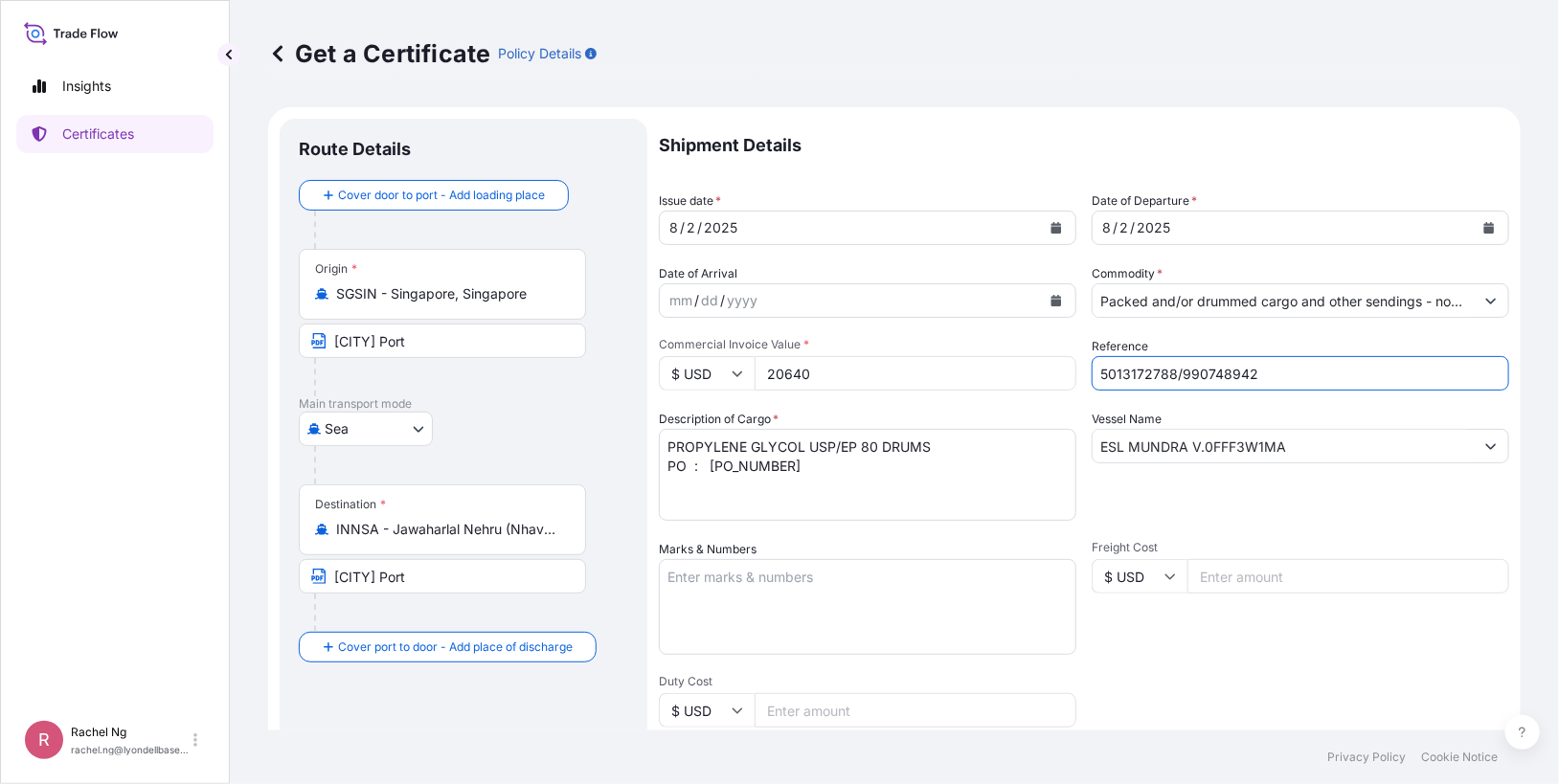 type on "5013172788/990748942" 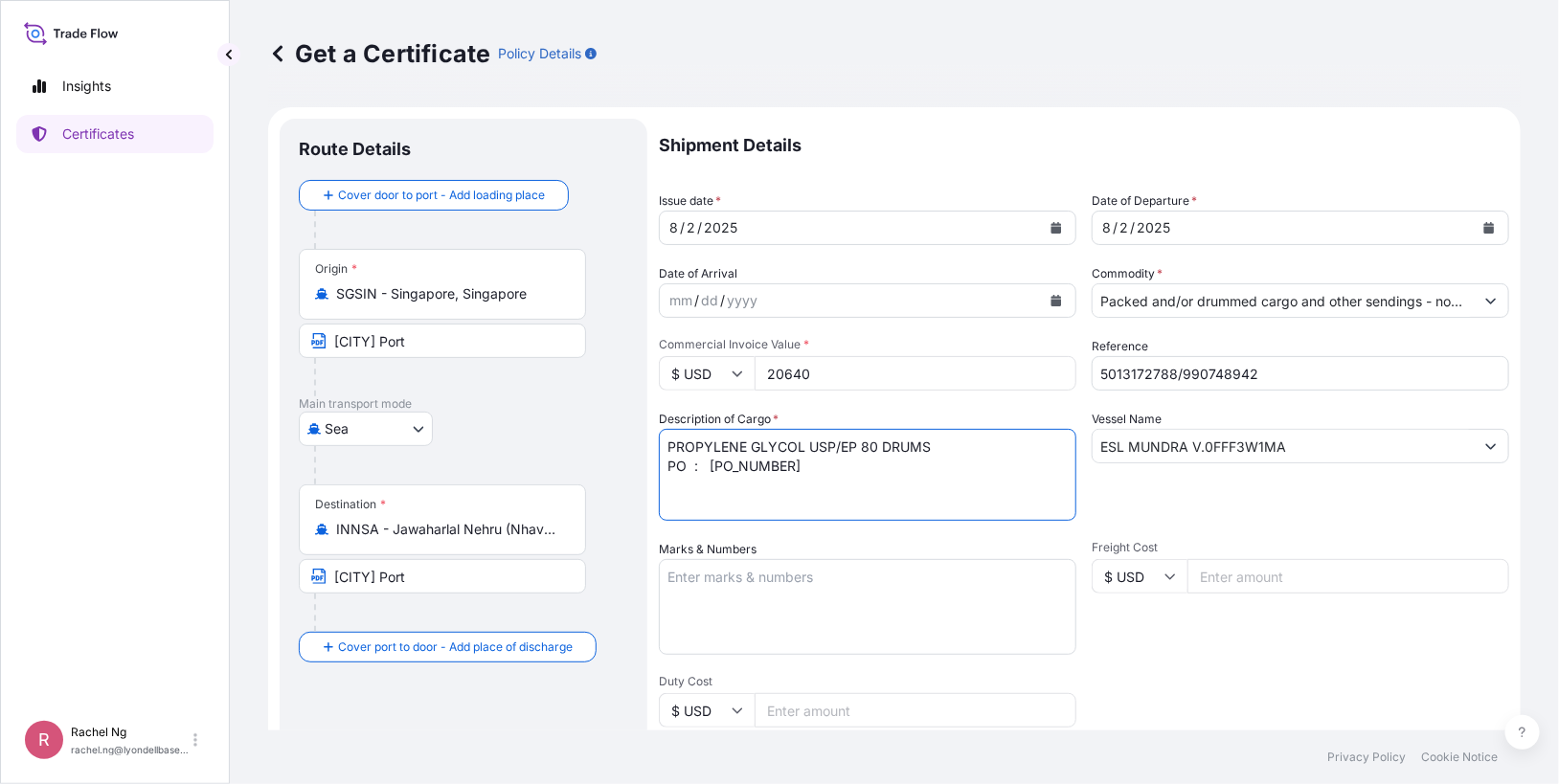click on "PROPYLENE GLYCOL USP/EP 80 DRUMS
PO  :   [PO_NUMBER]" at bounding box center (868, 475) 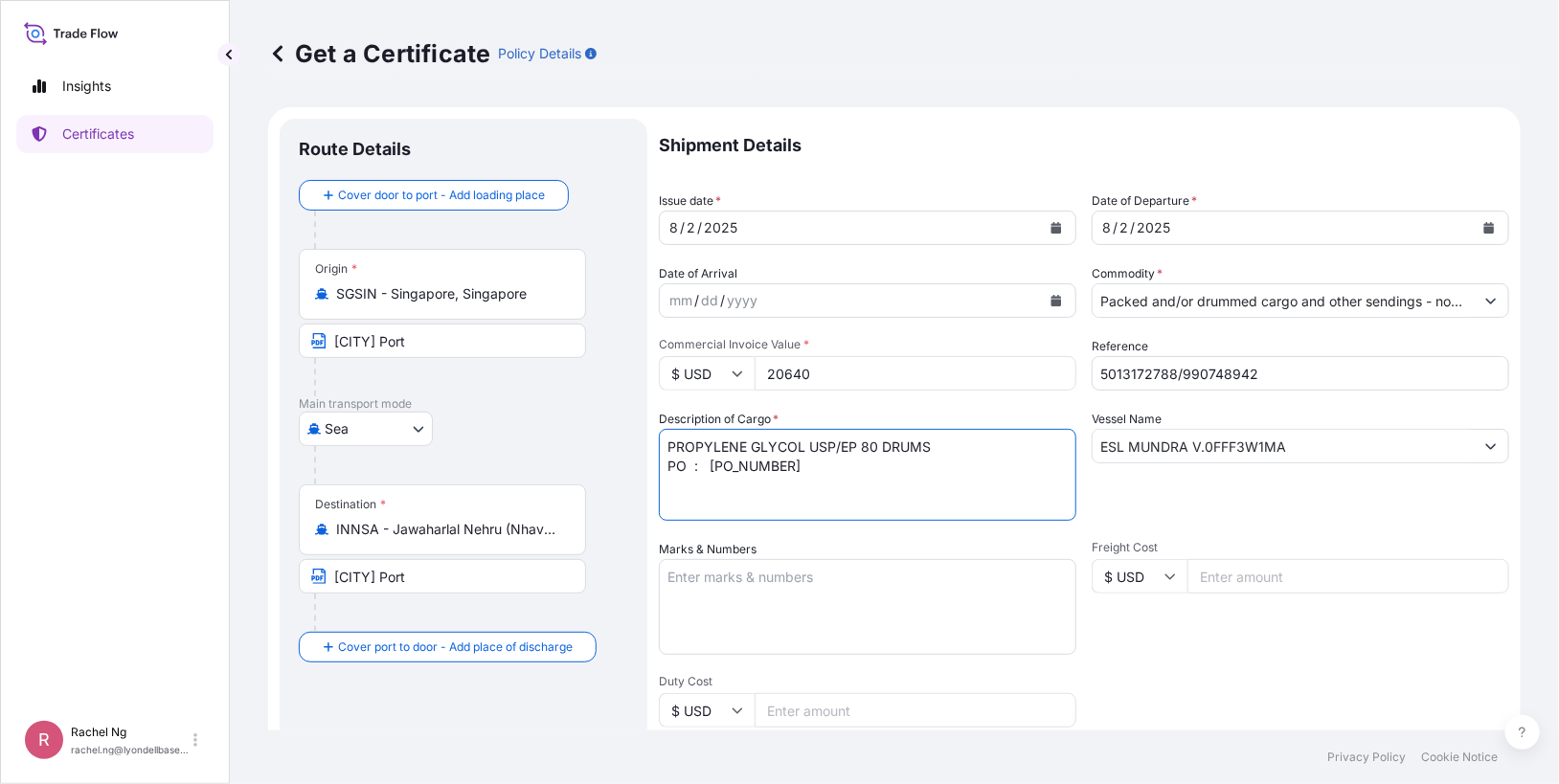 type on "PROPYLENE GLYCOL USP/EP 80 DRUMS
PO  :   [PO_NUMBER]" 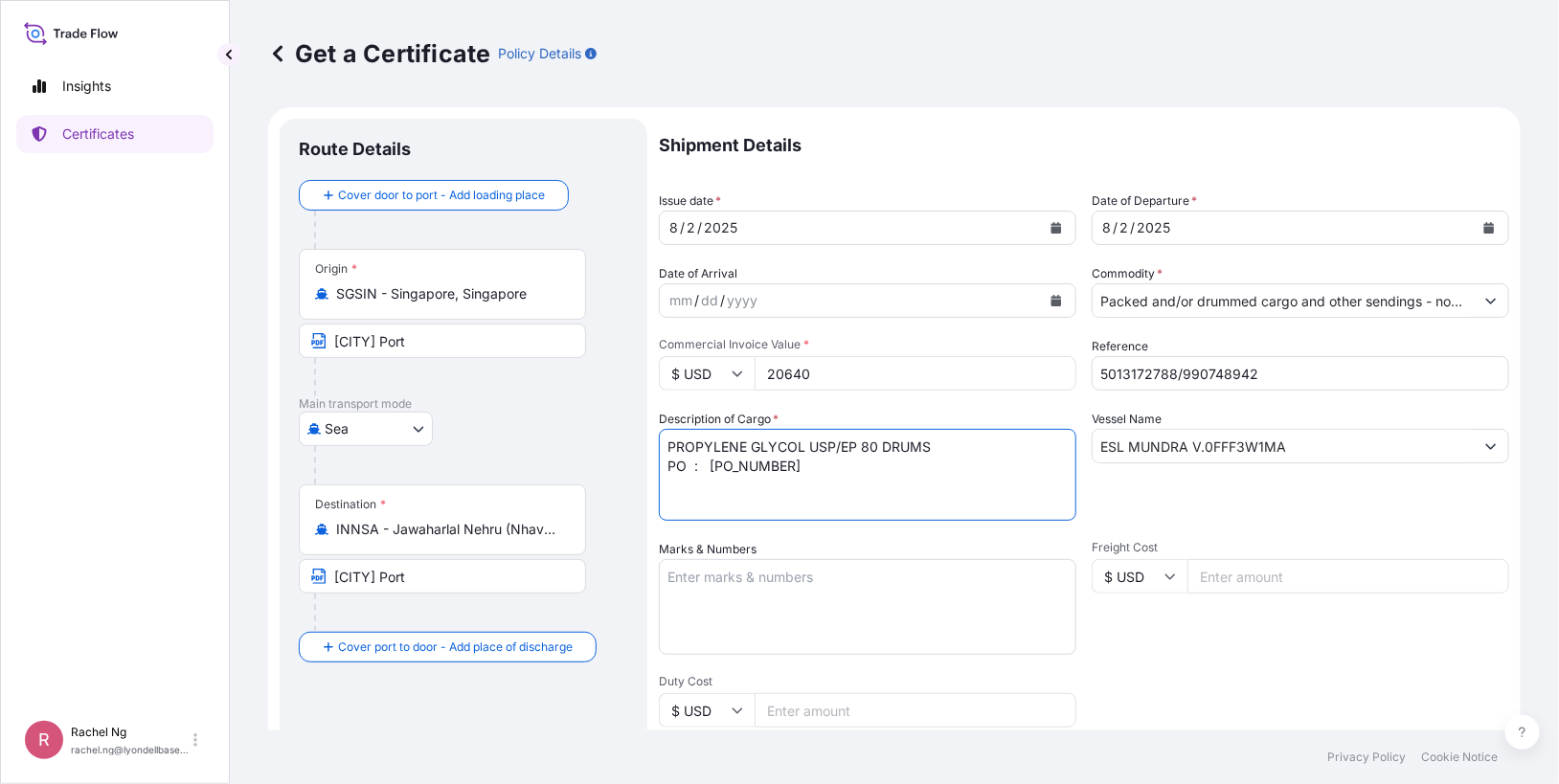 scroll, scrollTop: 366, scrollLeft: 0, axis: vertical 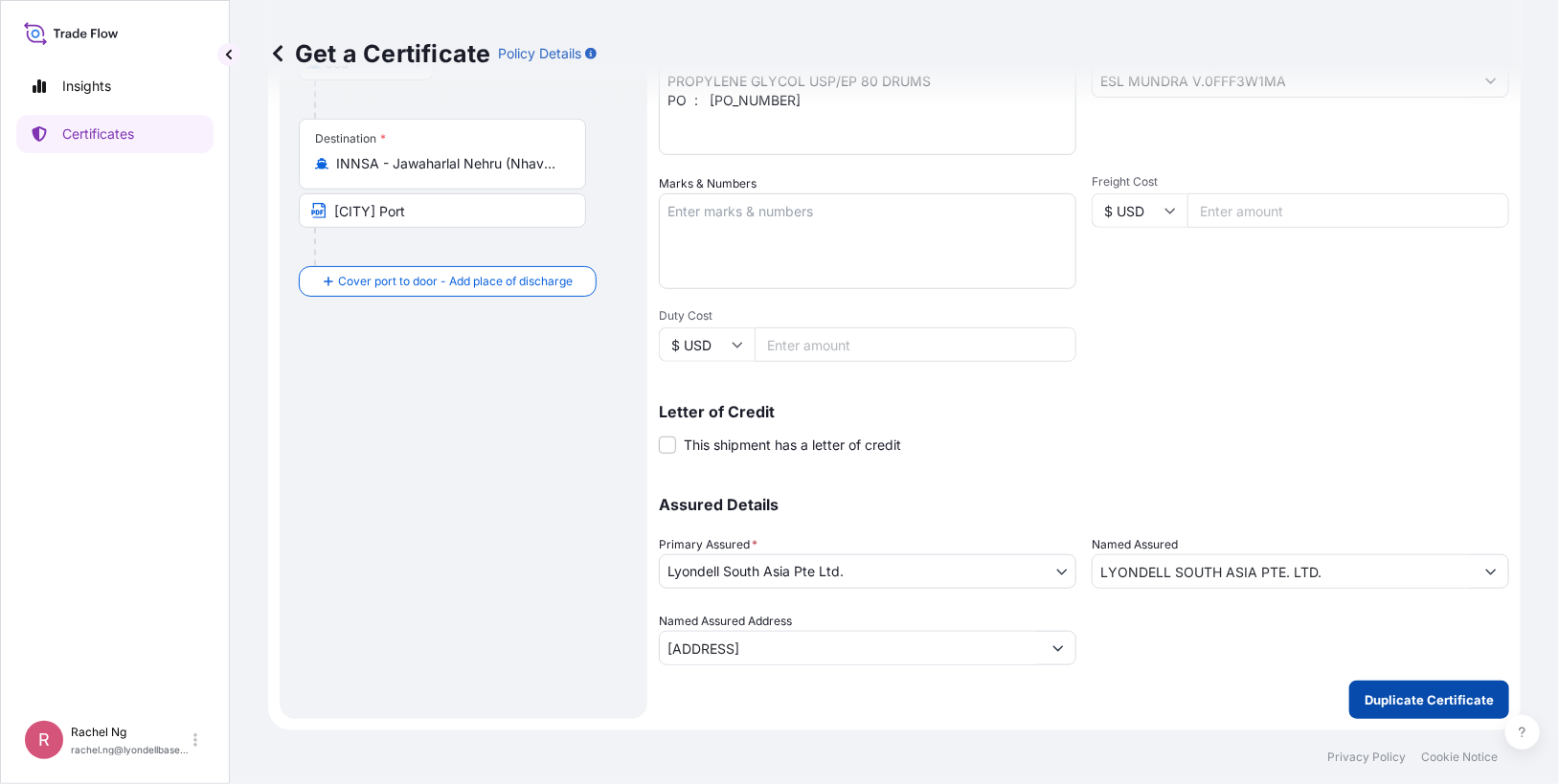 click on "Duplicate Certificate" at bounding box center (1429, 700) 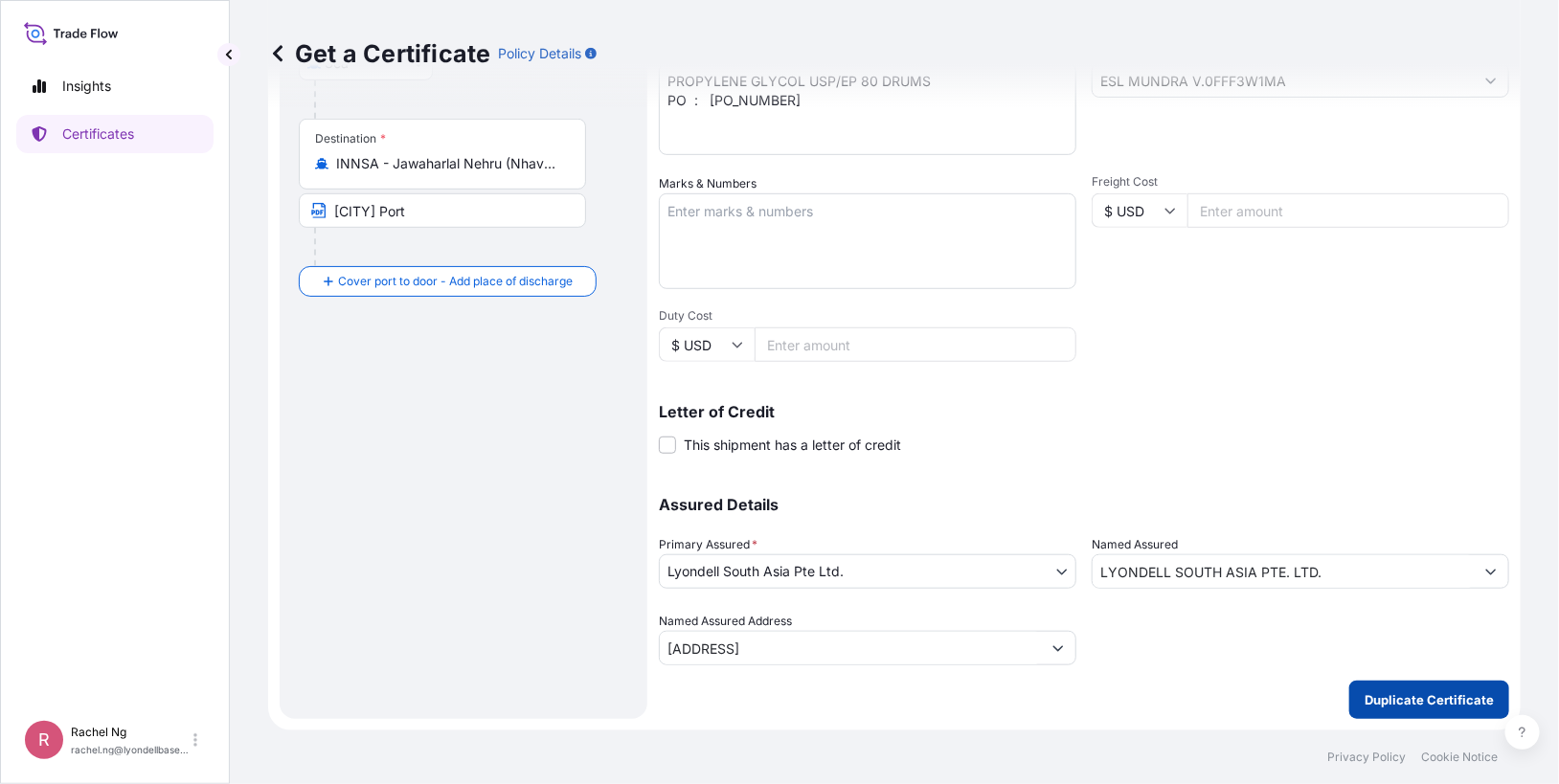 type on "[ADDRESS]" 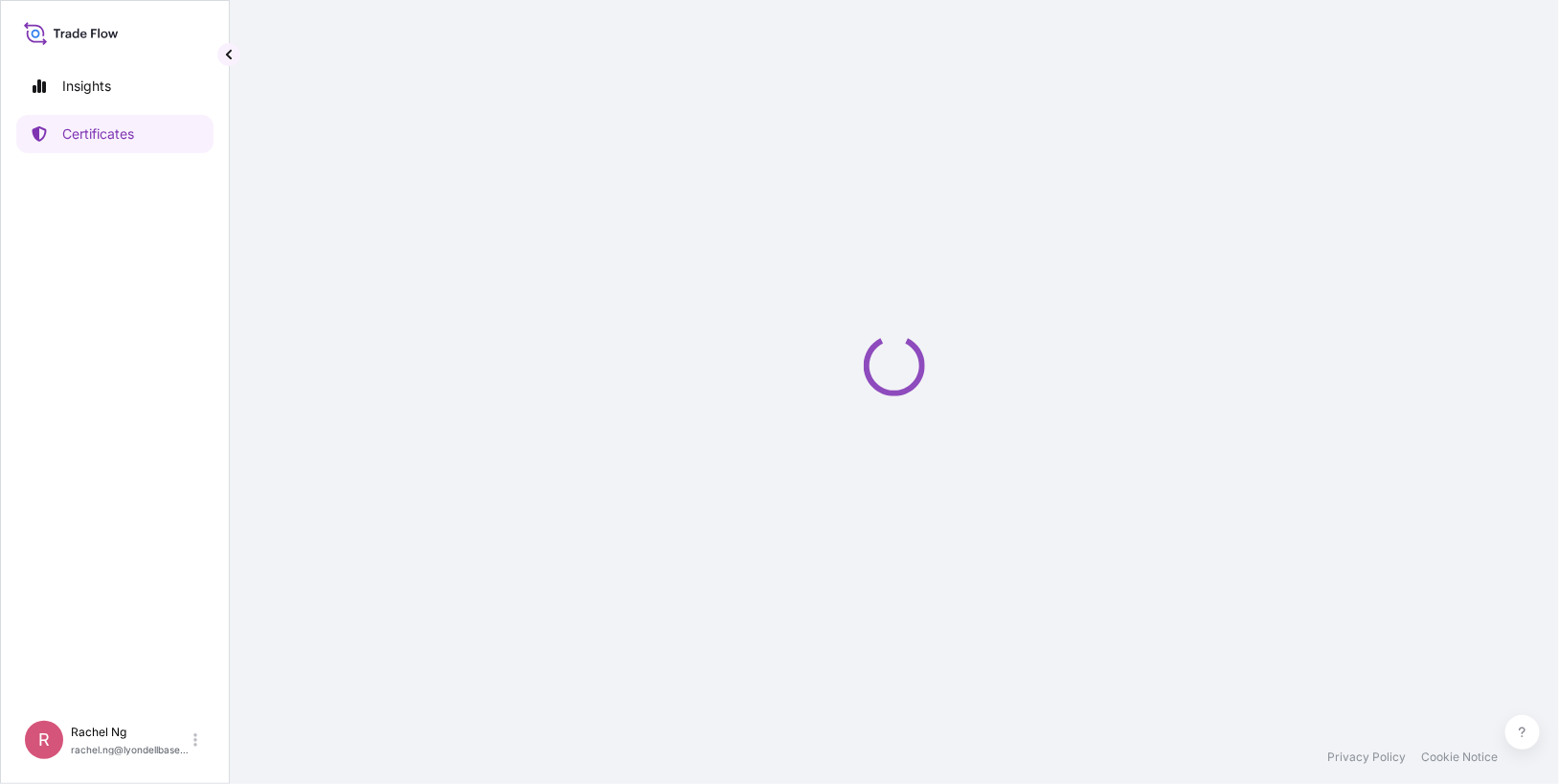scroll, scrollTop: 0, scrollLeft: 0, axis: both 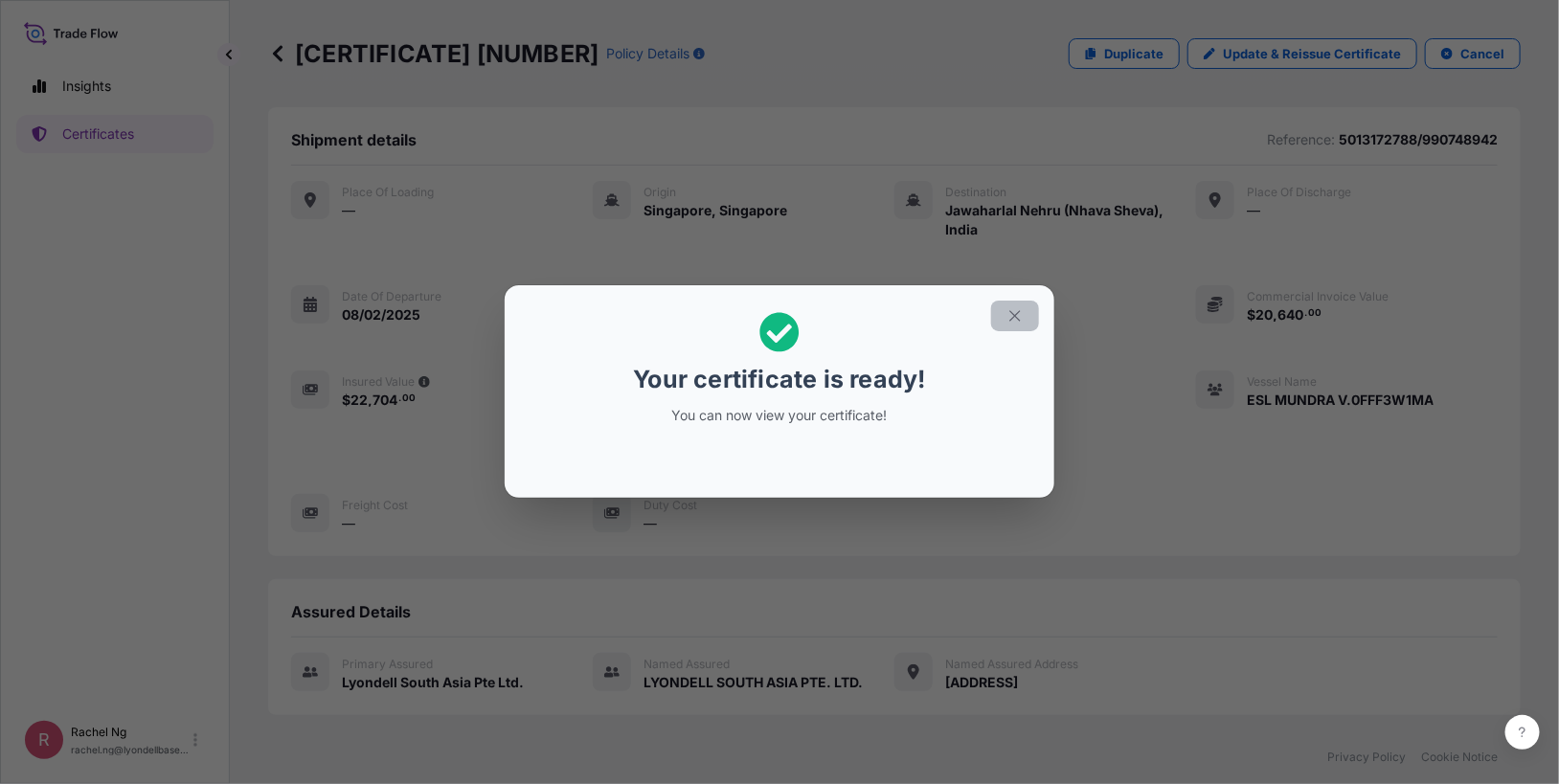click 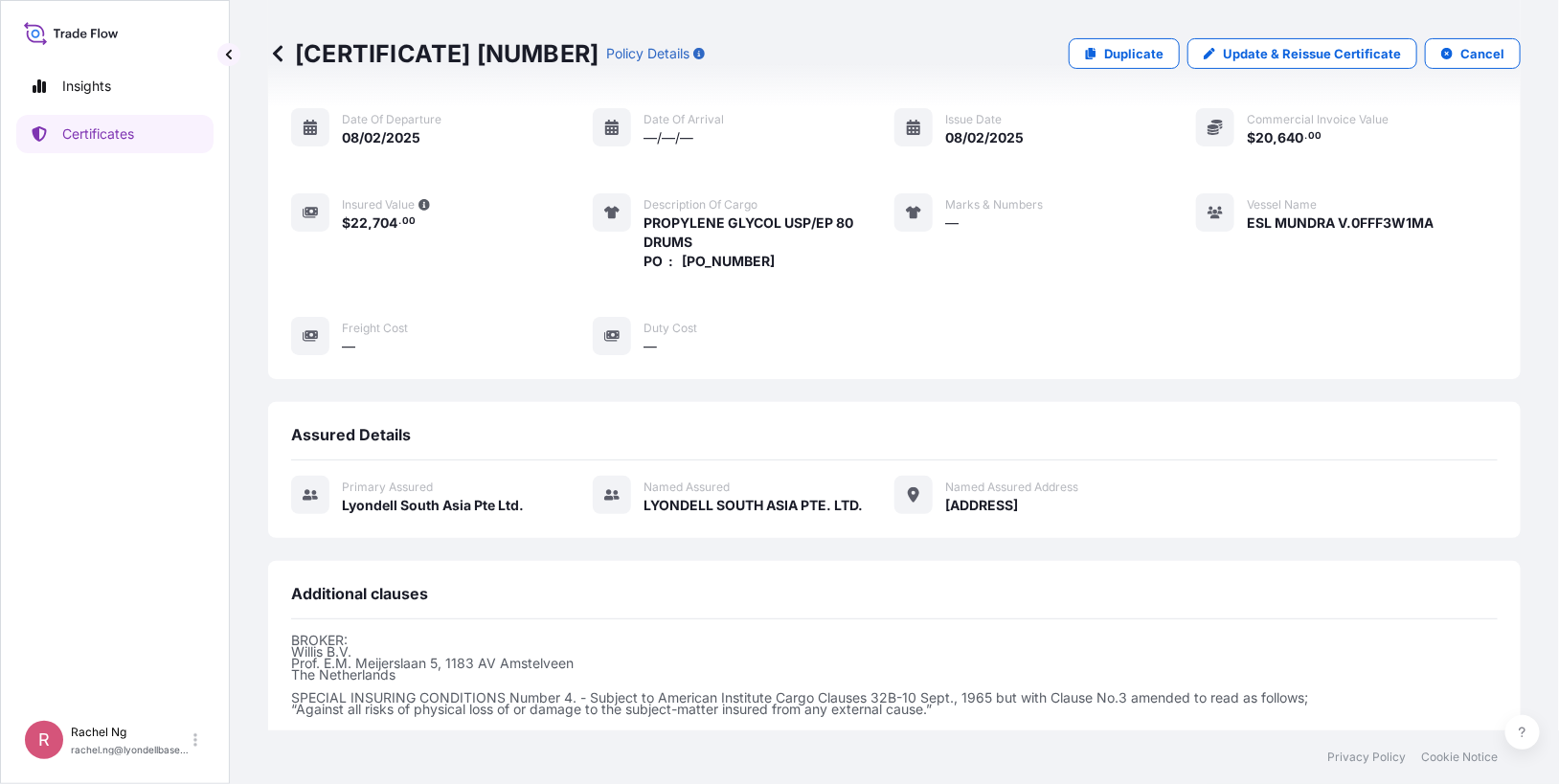 scroll, scrollTop: 423, scrollLeft: 0, axis: vertical 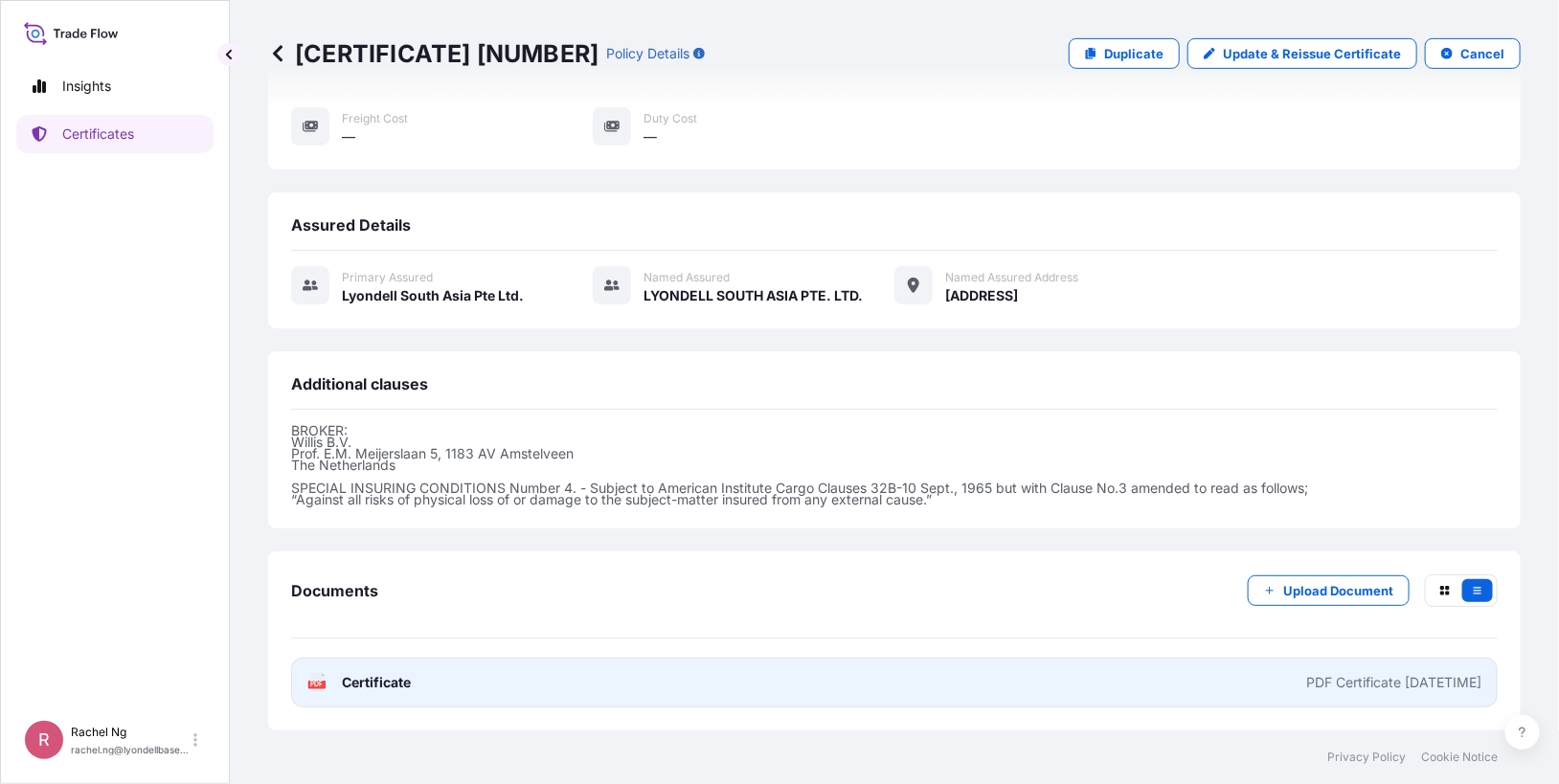 click 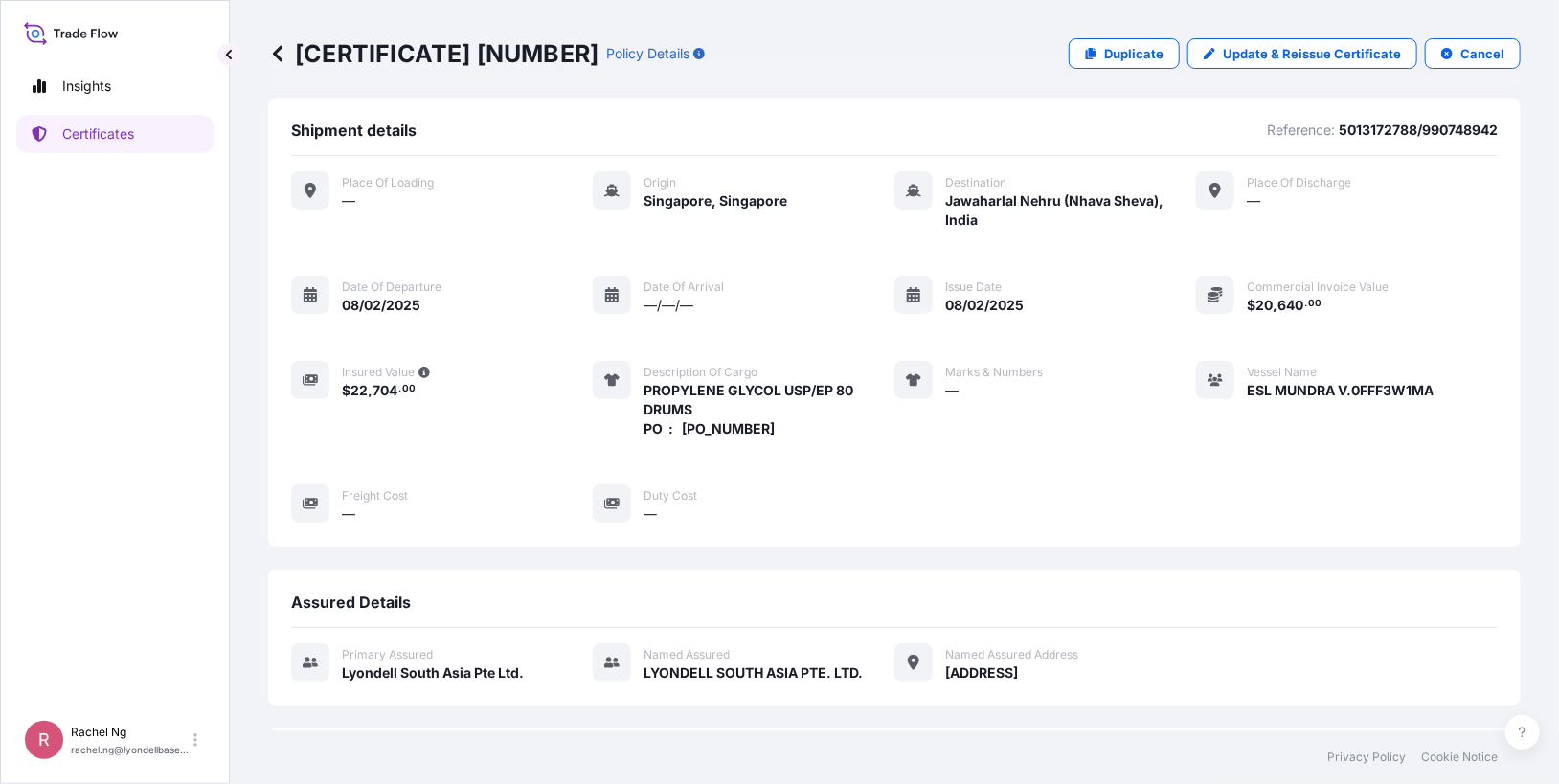 scroll, scrollTop: 0, scrollLeft: 0, axis: both 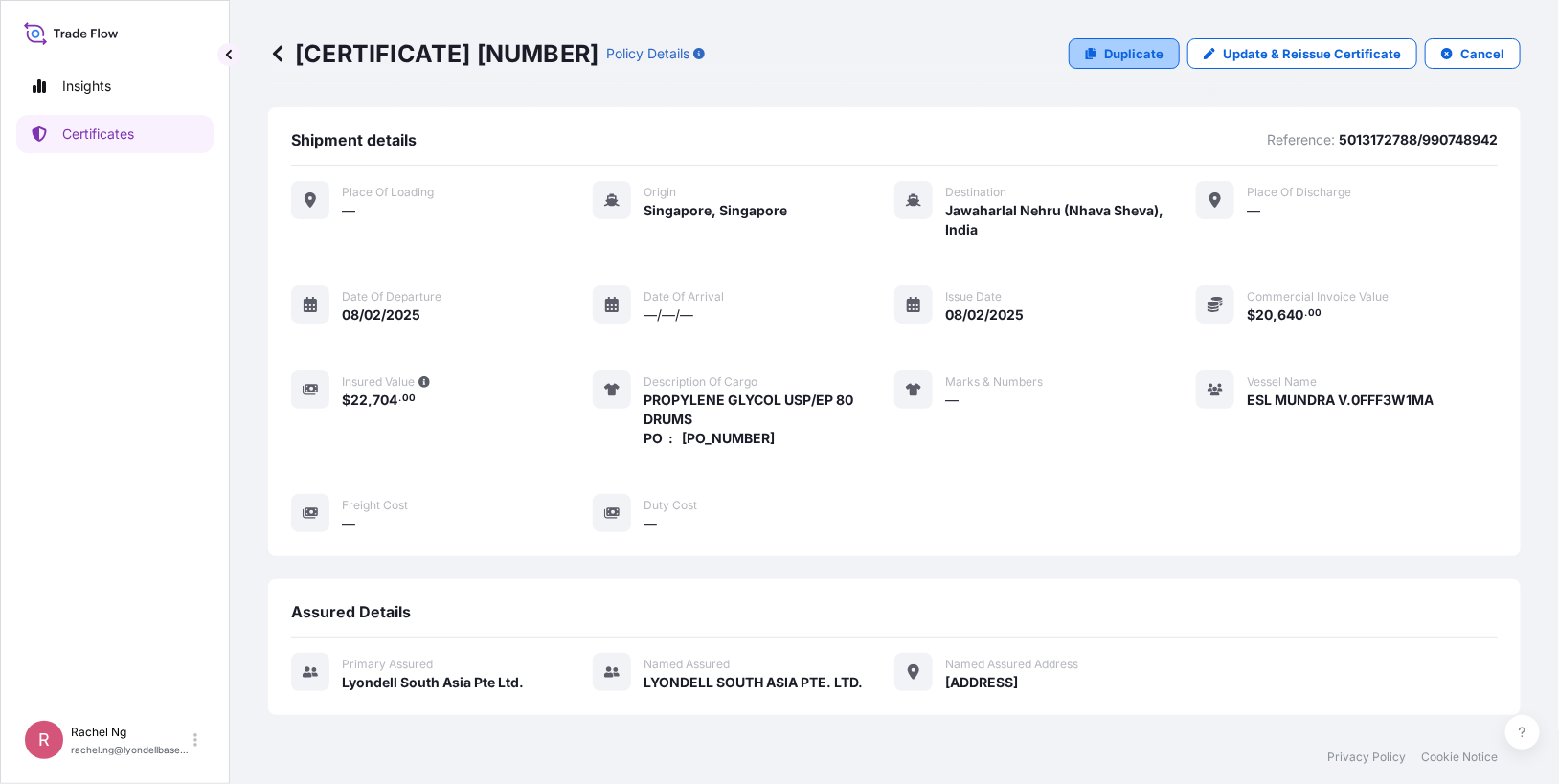 click on "Duplicate" at bounding box center [1134, 54] 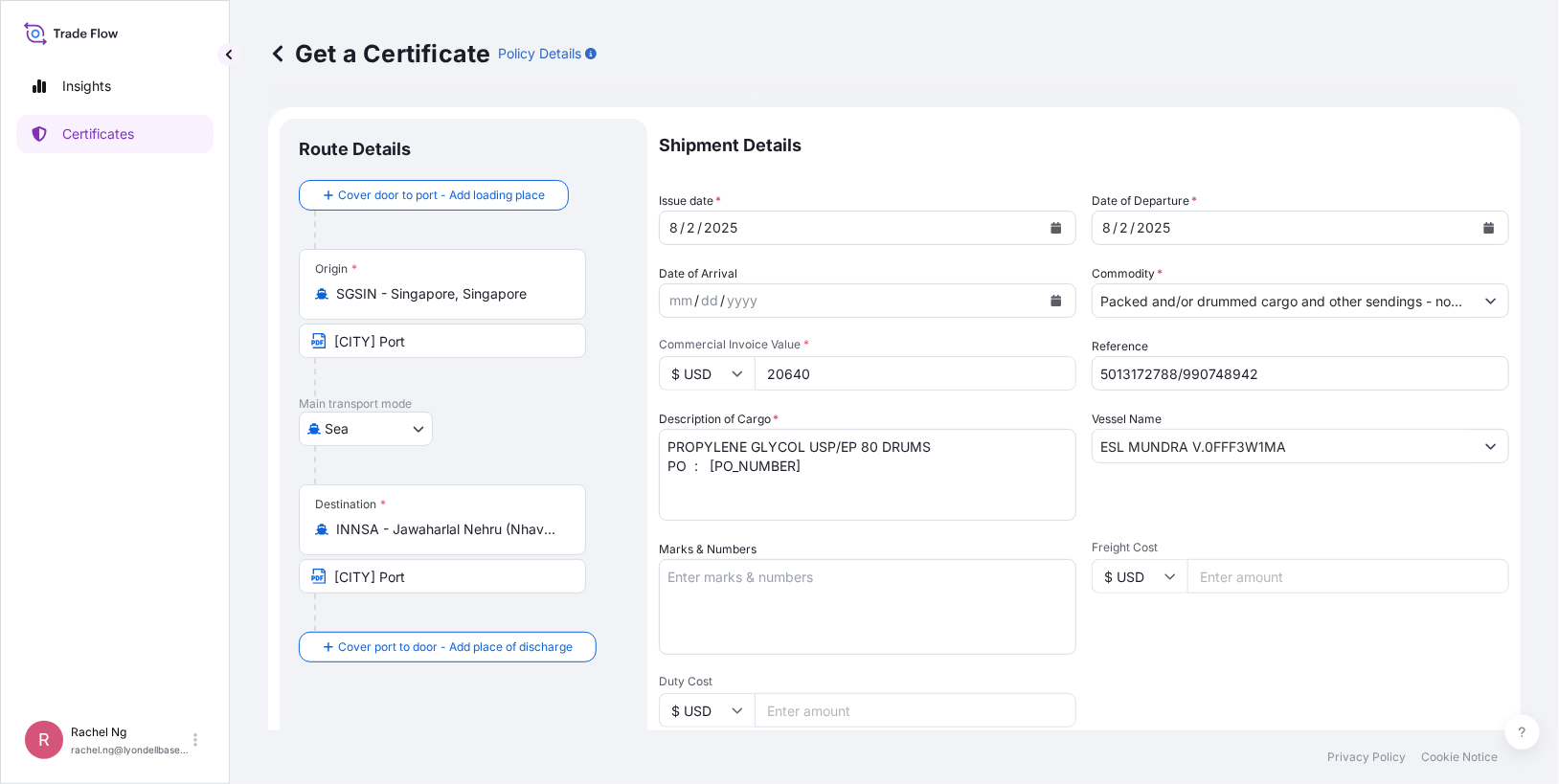 type on "[ADDRESS]" 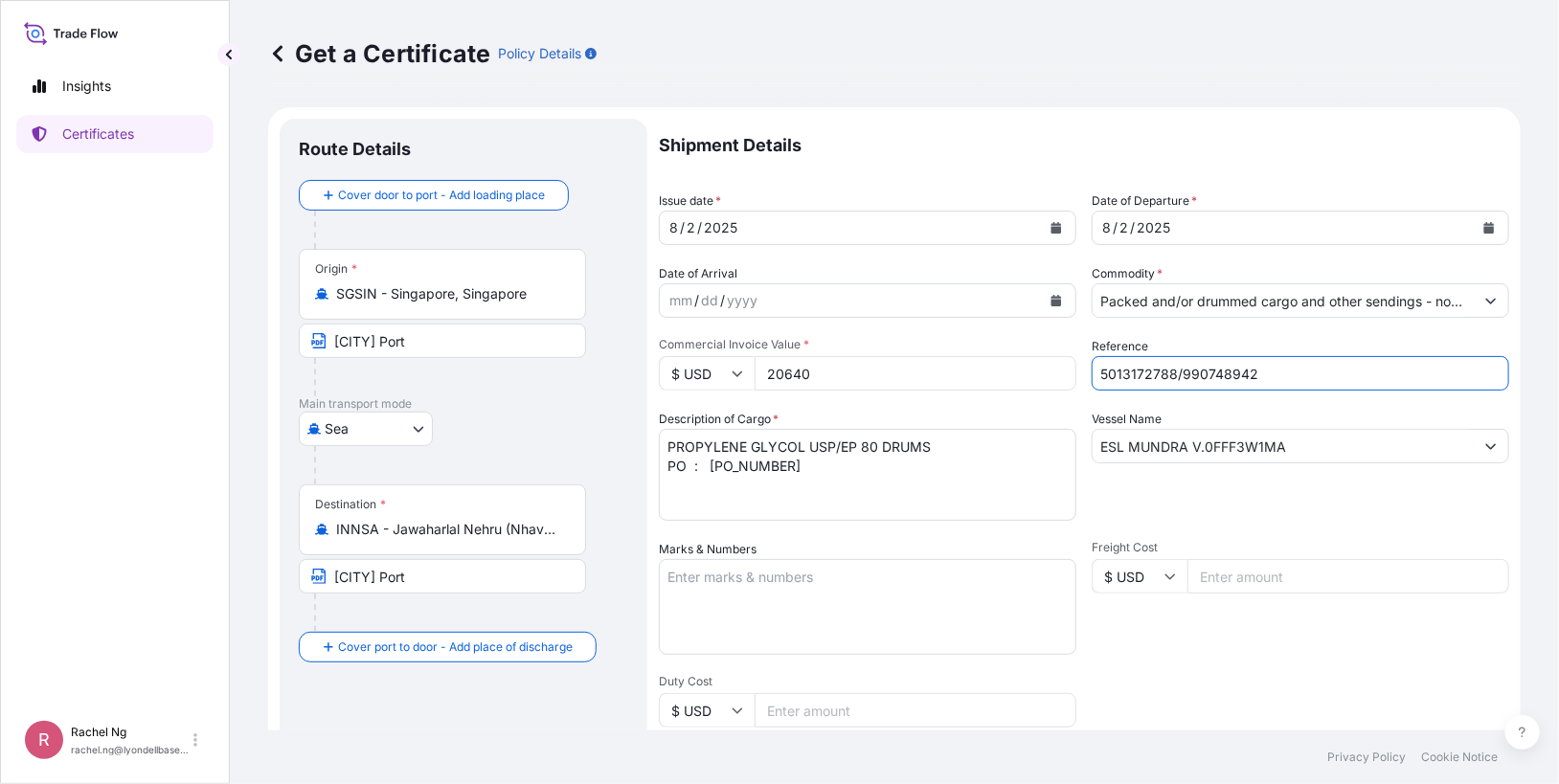 drag, startPoint x: 1251, startPoint y: 375, endPoint x: 948, endPoint y: 367, distance: 303.10559 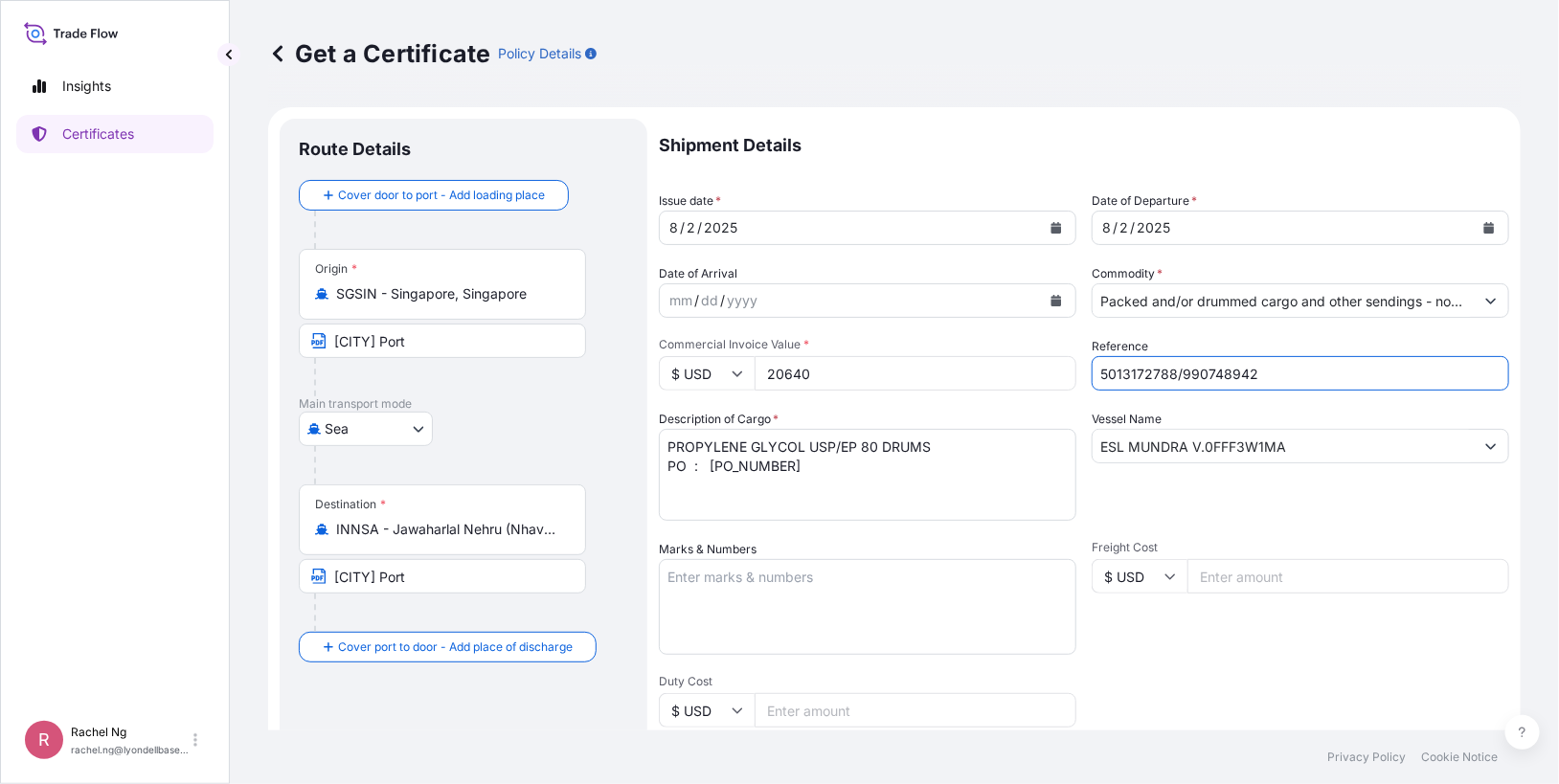 click on "Shipment Details Issue date * [DATE] Date of Departure * [DATE] Date of Arrival mm / dd / yyyy Commodity * Packed and/or drummed cargo and other sendings - non bulk Packing Category Commercial Invoice Value    * $ USD [PRICE] Reference [REFERENCE] Description of Cargo * PROPYLENE GLYCOL USP/EP 80 DRUMS
PO  :   [PO_NUMBER] Vessel Name ESL MUNDRA V.0FFF3W1MA Marks & Numbers Freight Cost   $ USD Duty Cost   $ USD Letter of Credit This shipment has a letter of credit Letter of credit * Letter of credit may not exceed 12000 characters Assured Details Primary Assured * Lyondell South Asia Pte Ltd. Lyondell South Asia Pte Ltd. Named Assured LYONDELL SOUTH ASIA PTE. LTD. Named Assured Address [ADDRESS]" at bounding box center [1084, 574] 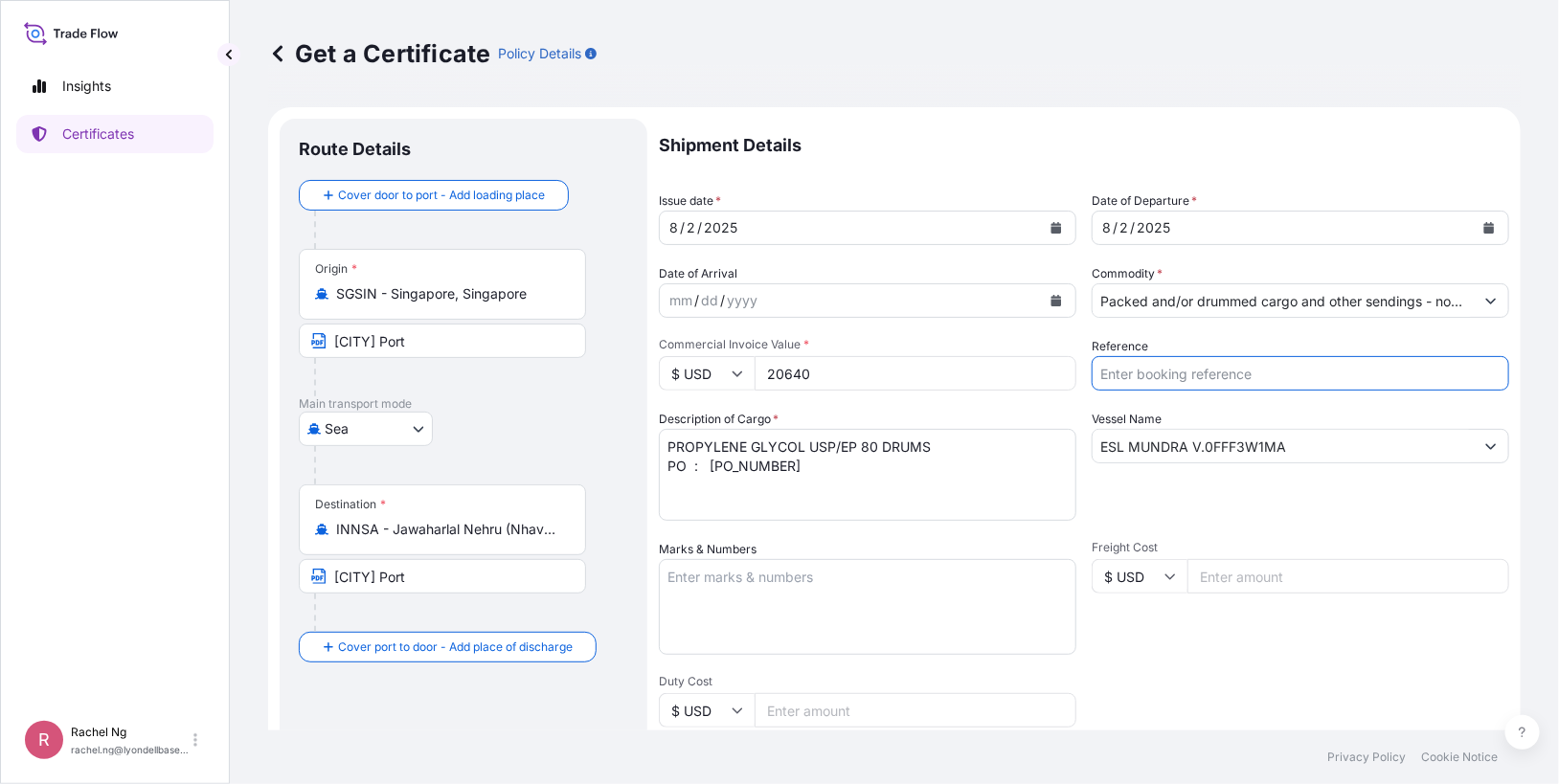 click on "Reference" at bounding box center (1300, 373) 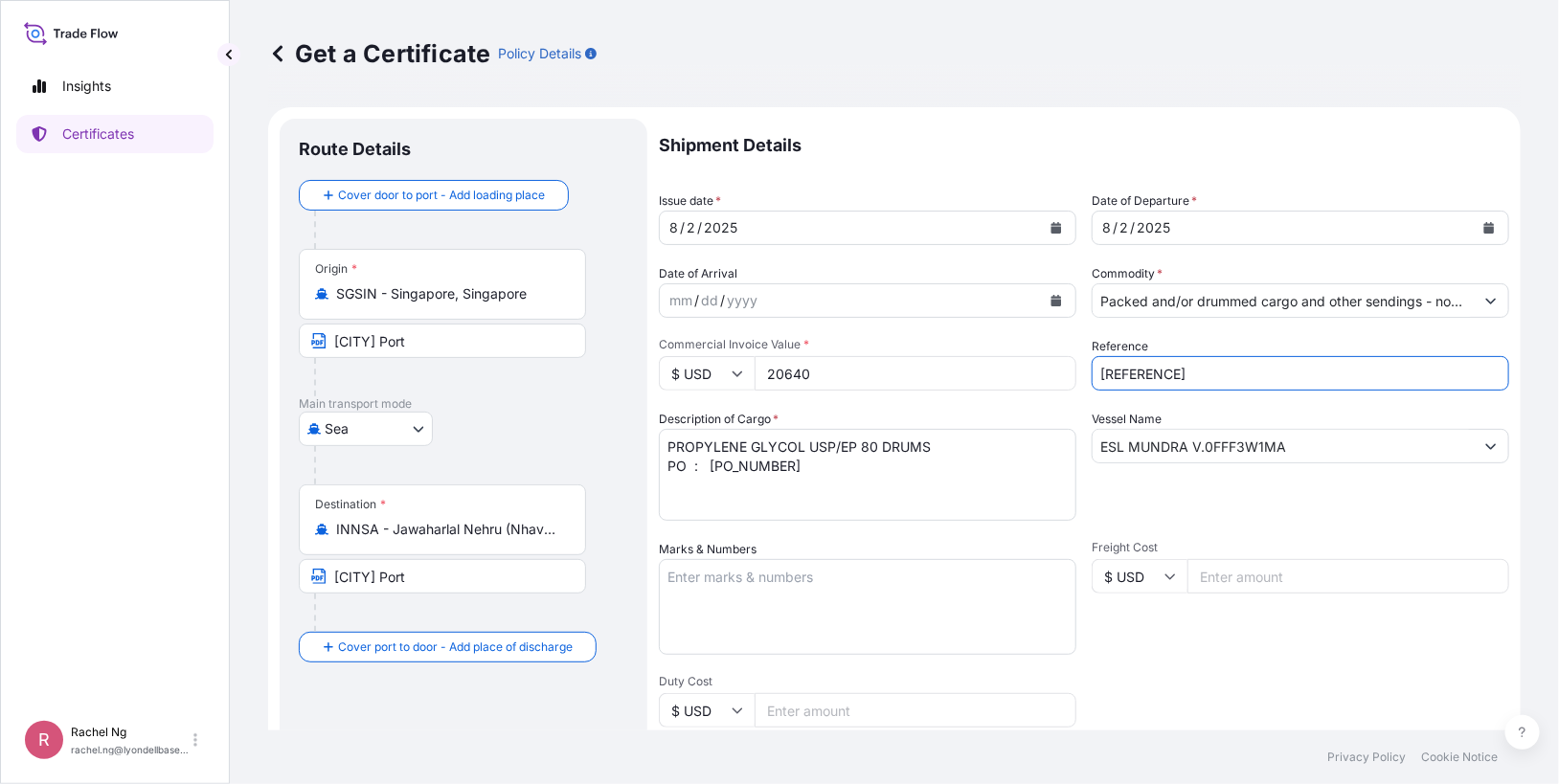 click on "[REFERENCE]" at bounding box center (1300, 373) 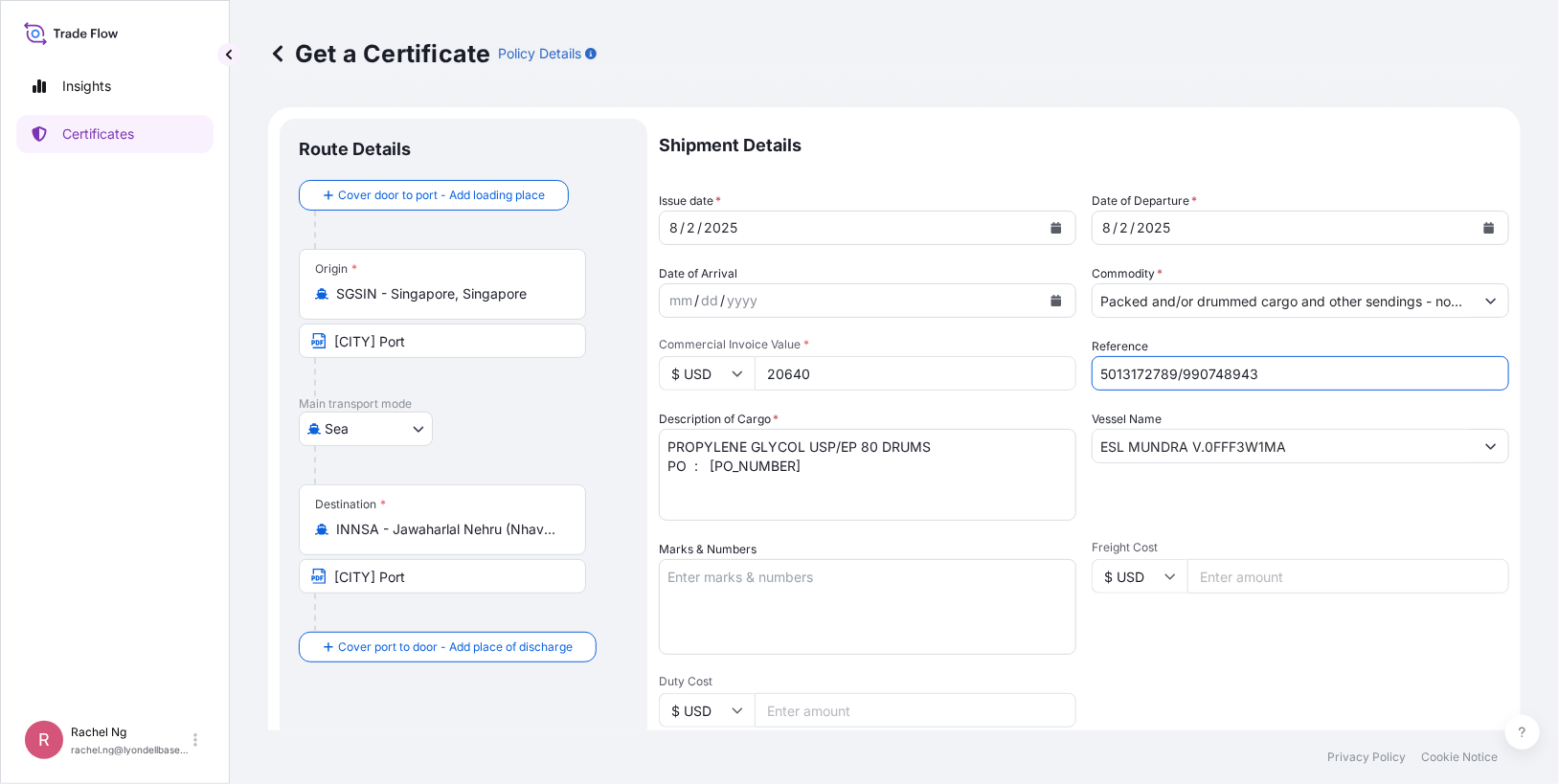 type on "5013172789/990748943" 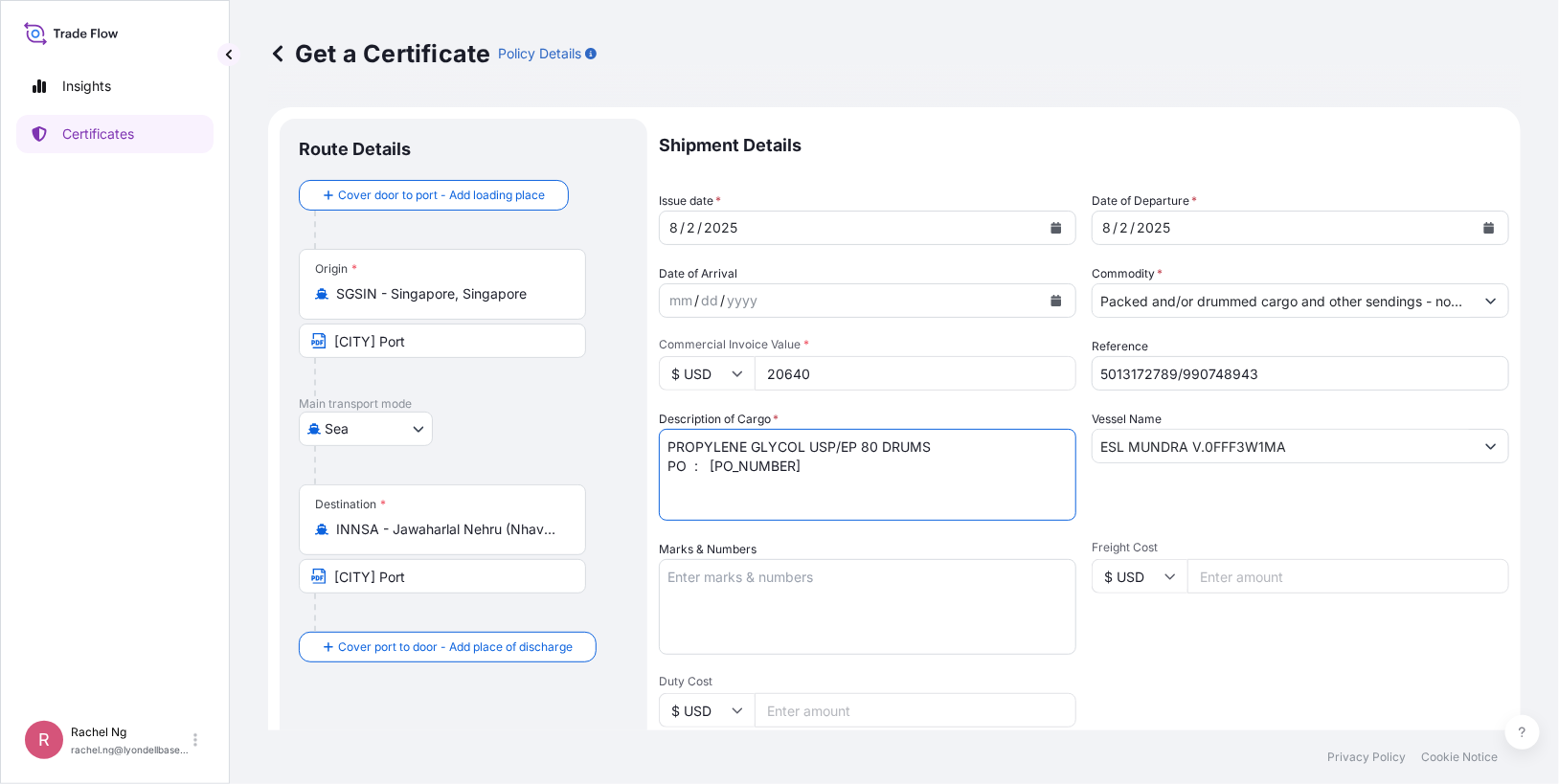 click on "PROPYLENE GLYCOL USP/EP 80 DRUMS
PO  :   [PO_NUMBER]" at bounding box center (868, 475) 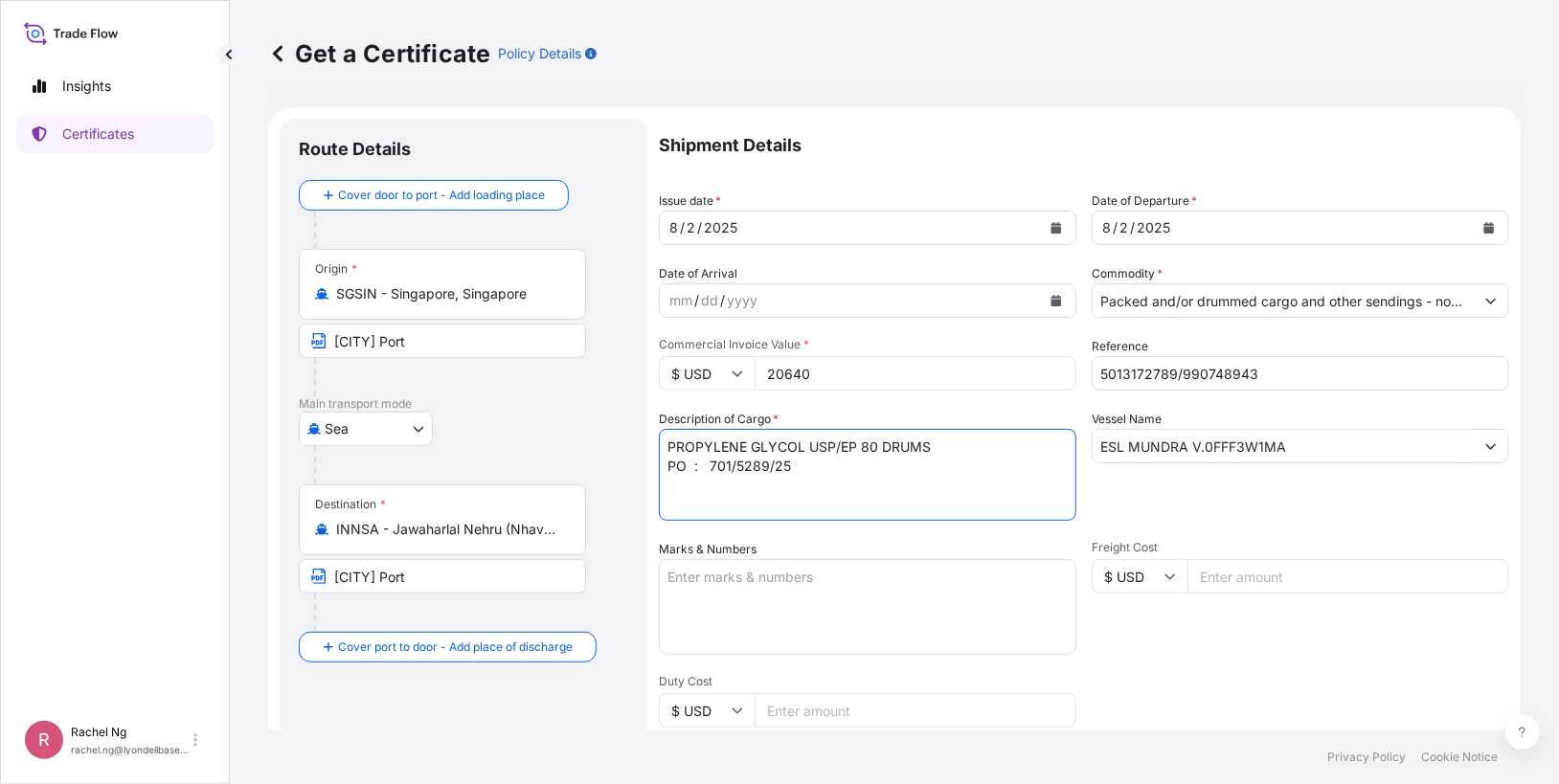 type on "PROPYLENE GLYCOL USP/EP 80 DRUMS
PO  :   701/5289/25" 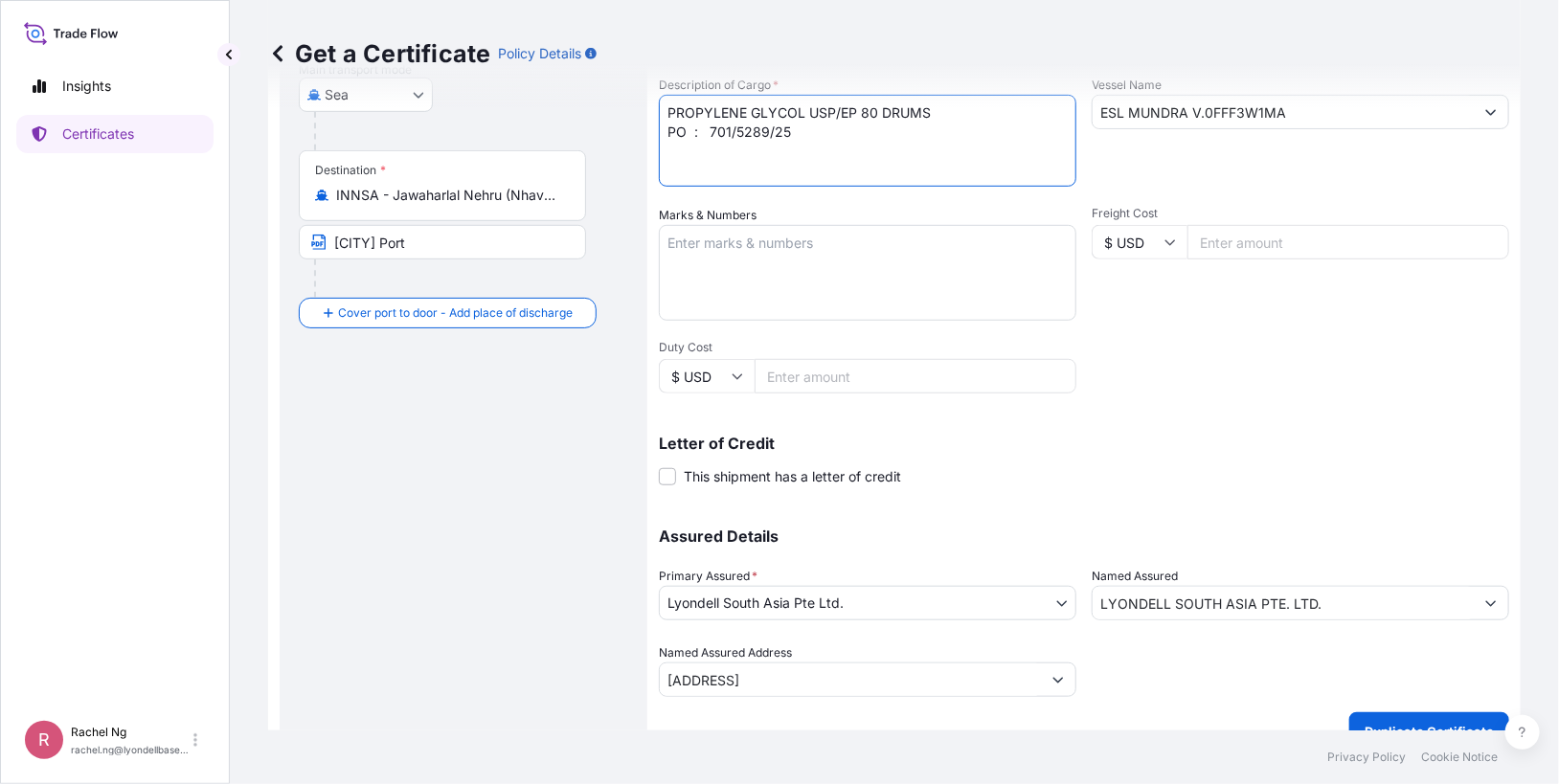 scroll, scrollTop: 366, scrollLeft: 0, axis: vertical 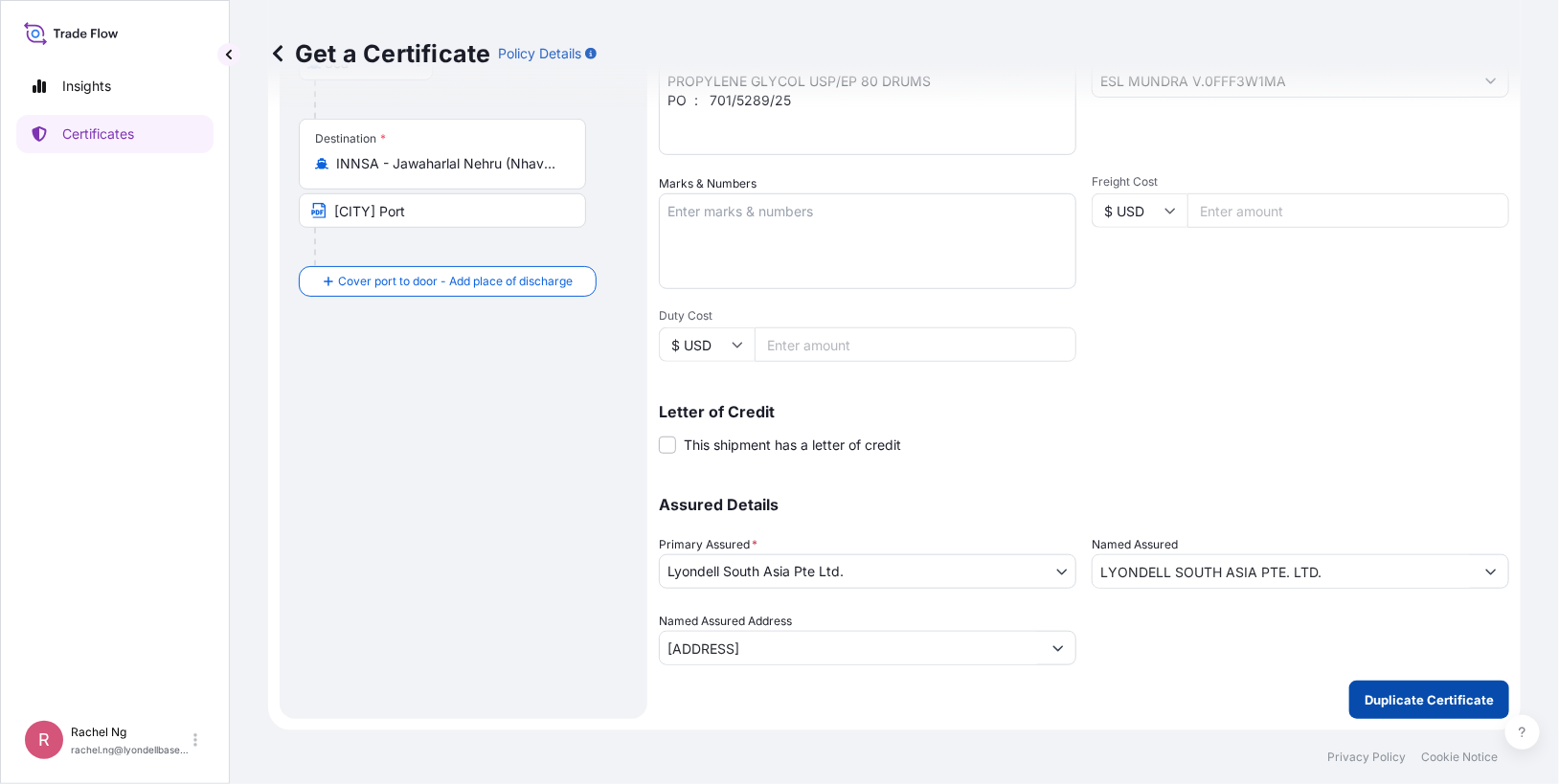 click on "Duplicate Certificate" at bounding box center (1429, 700) 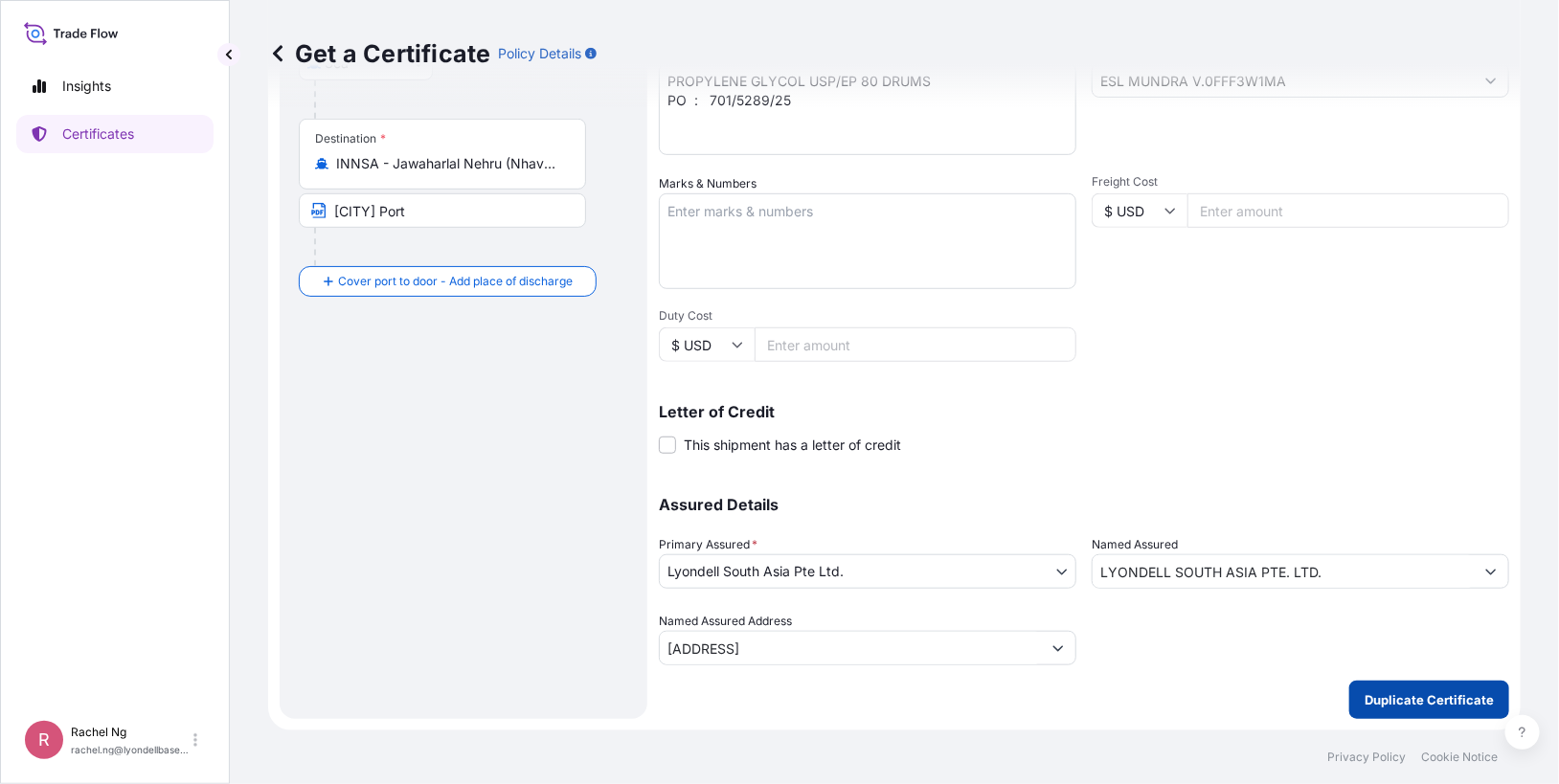 type on "[ADDRESS]" 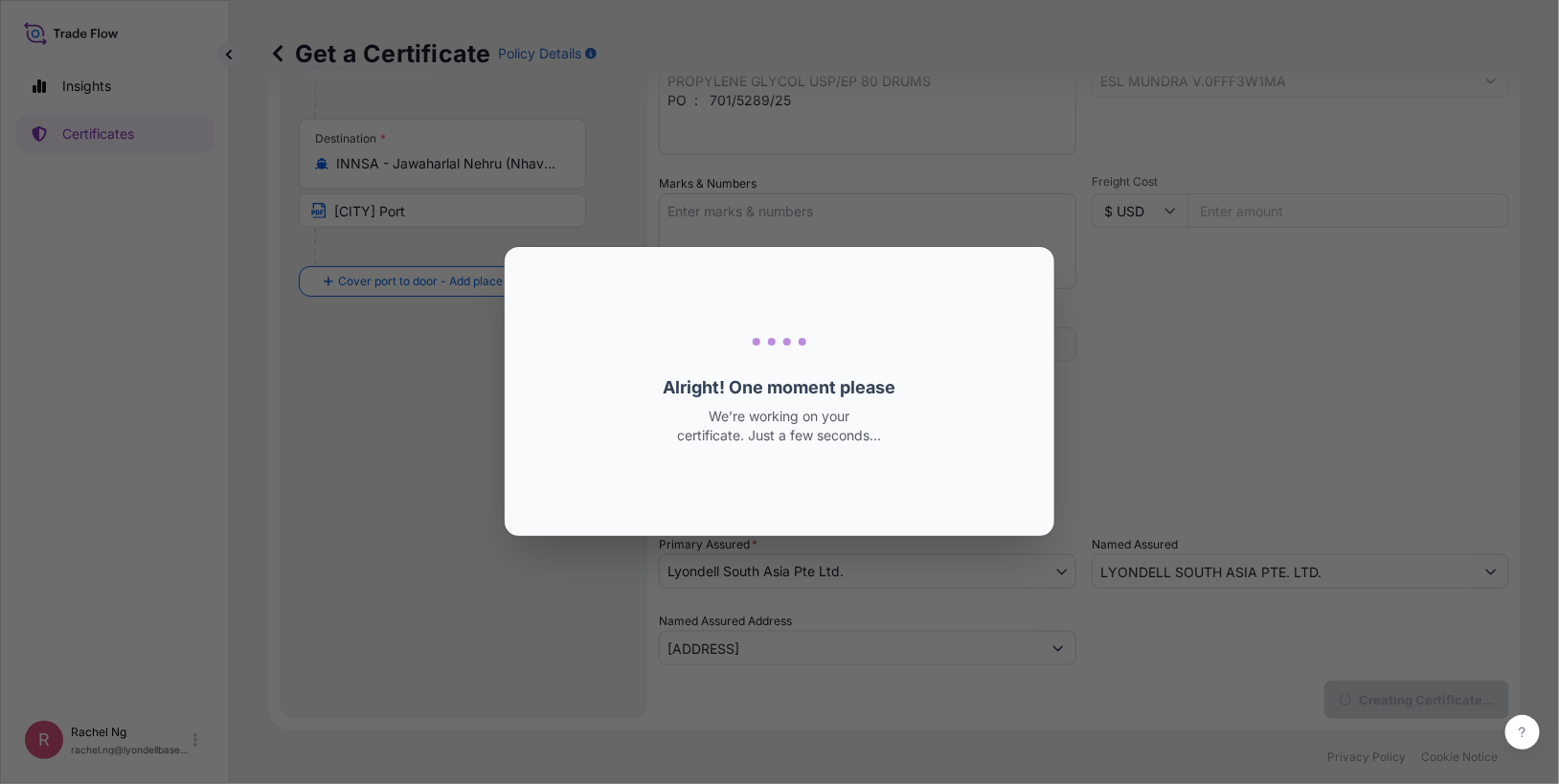 scroll, scrollTop: 0, scrollLeft: 0, axis: both 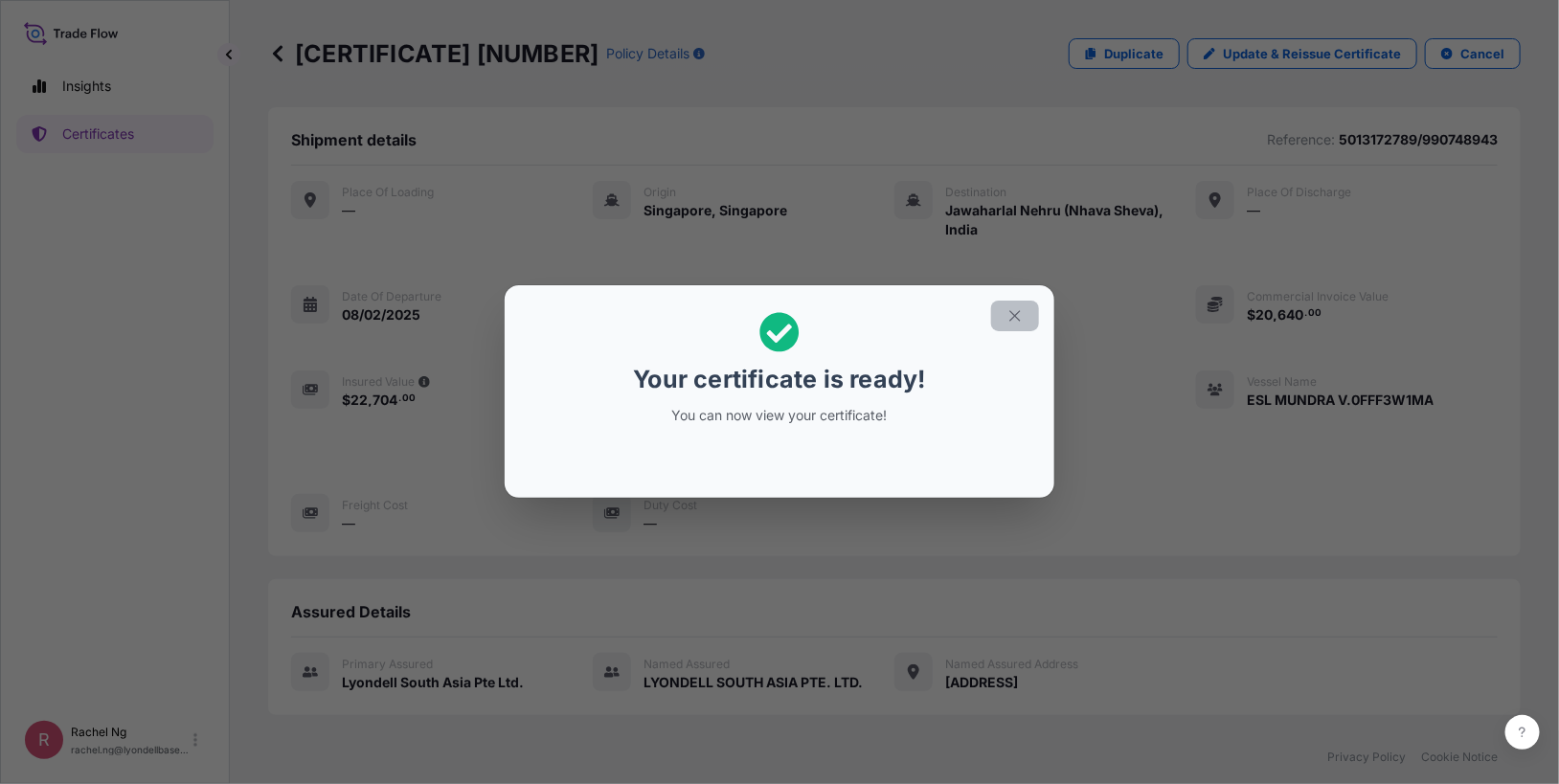 click 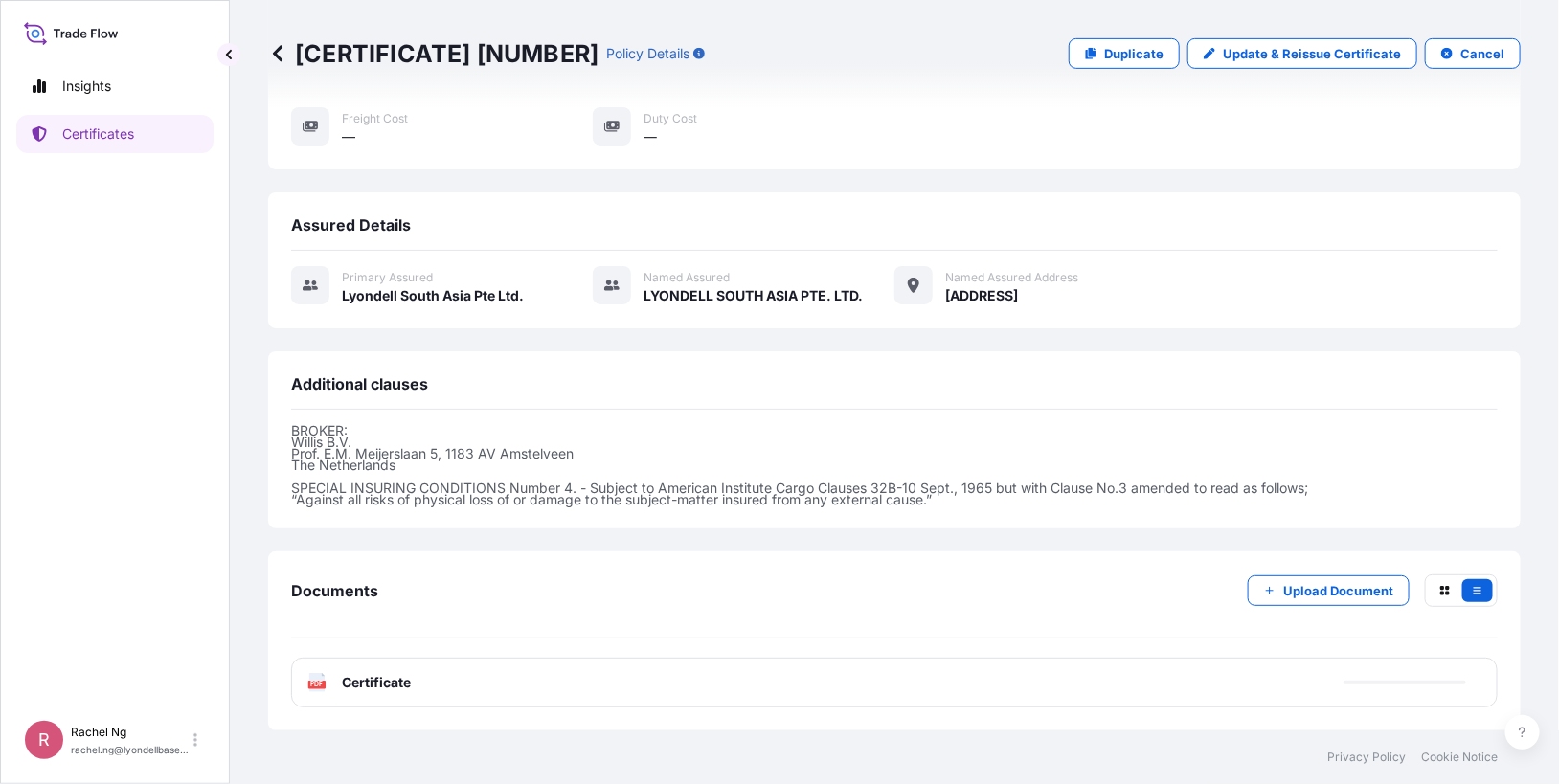 scroll, scrollTop: 423, scrollLeft: 0, axis: vertical 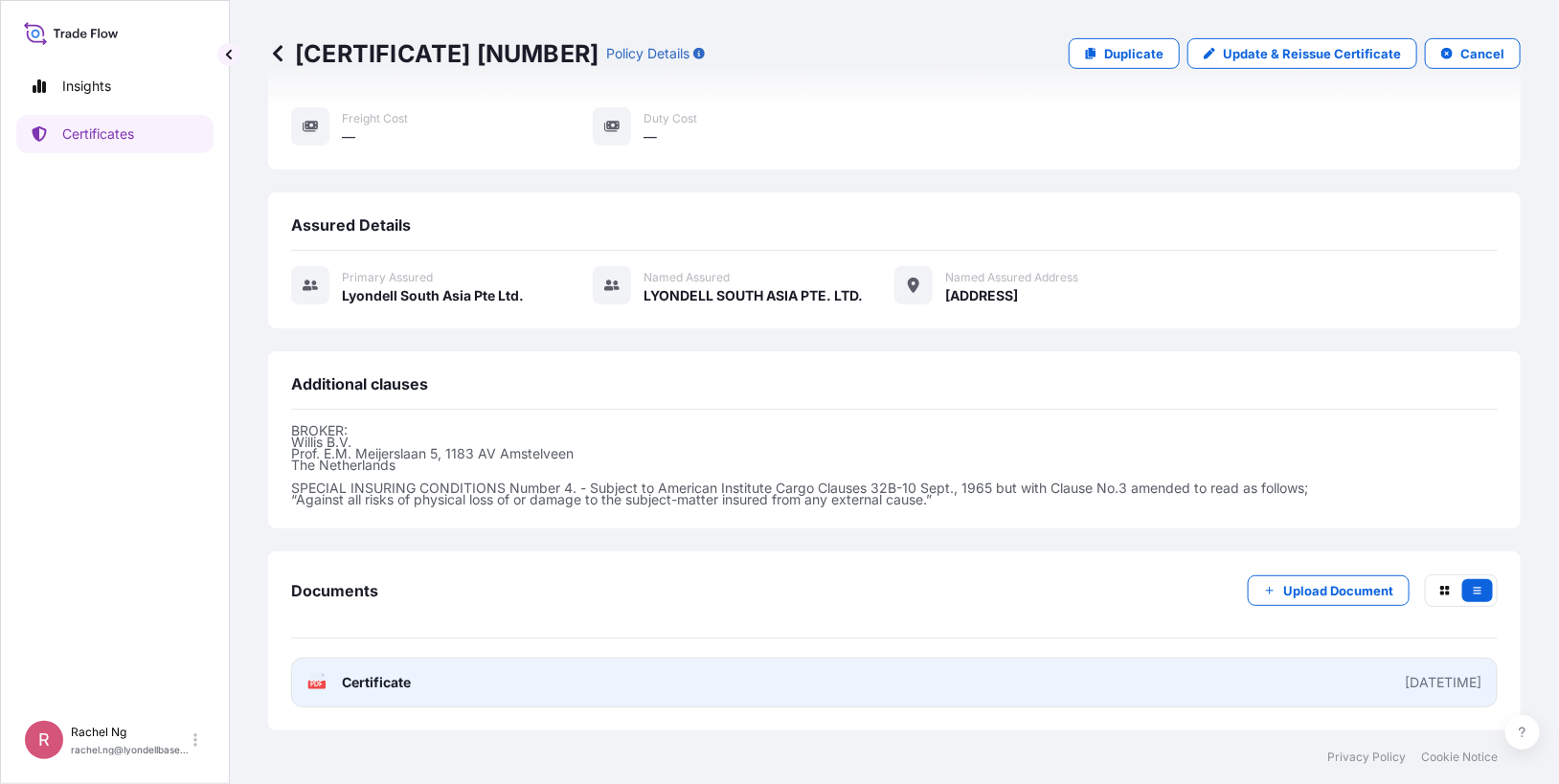 click on "PDF Certificate" at bounding box center (359, 683) 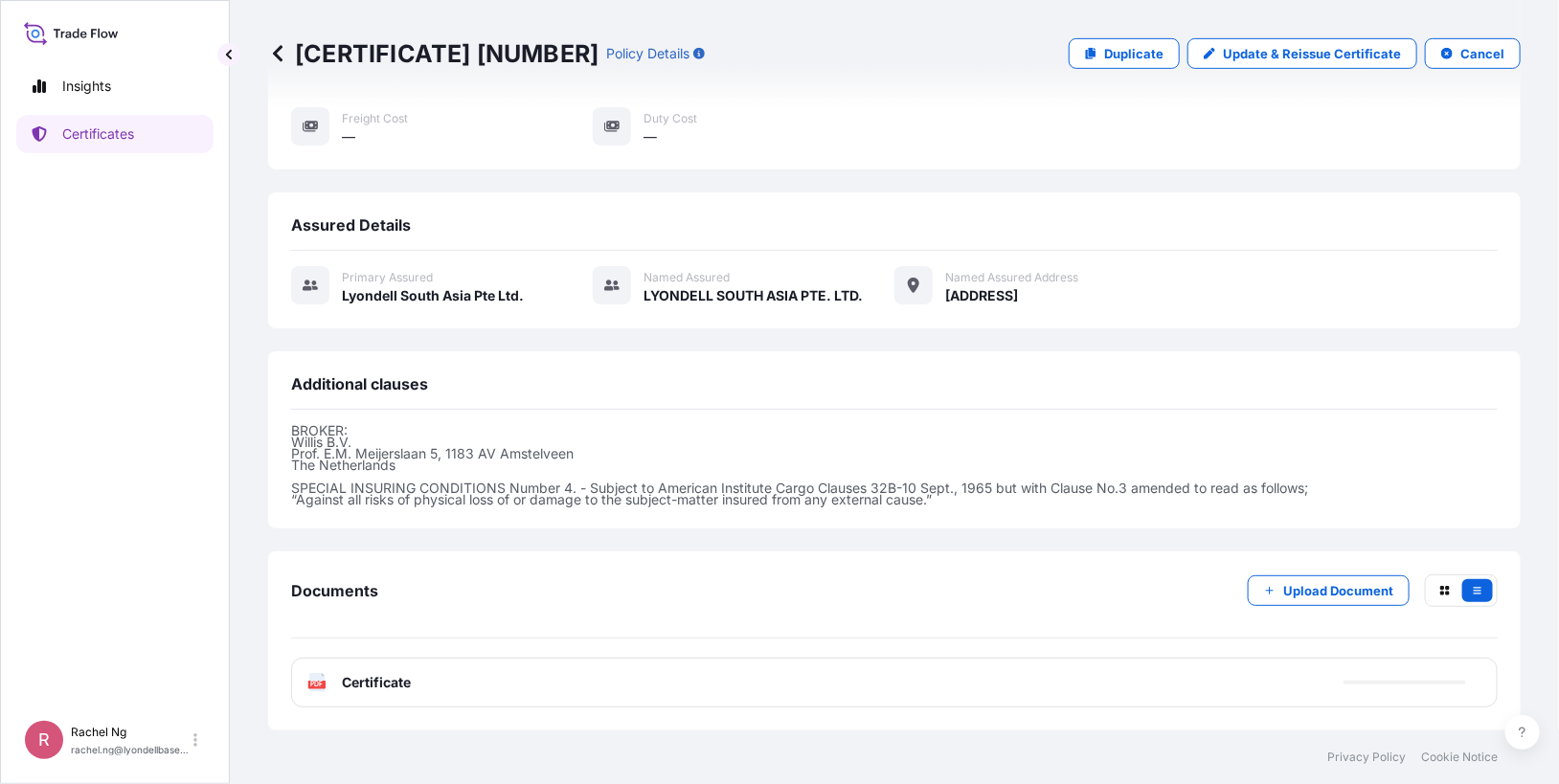 scroll, scrollTop: 0, scrollLeft: 0, axis: both 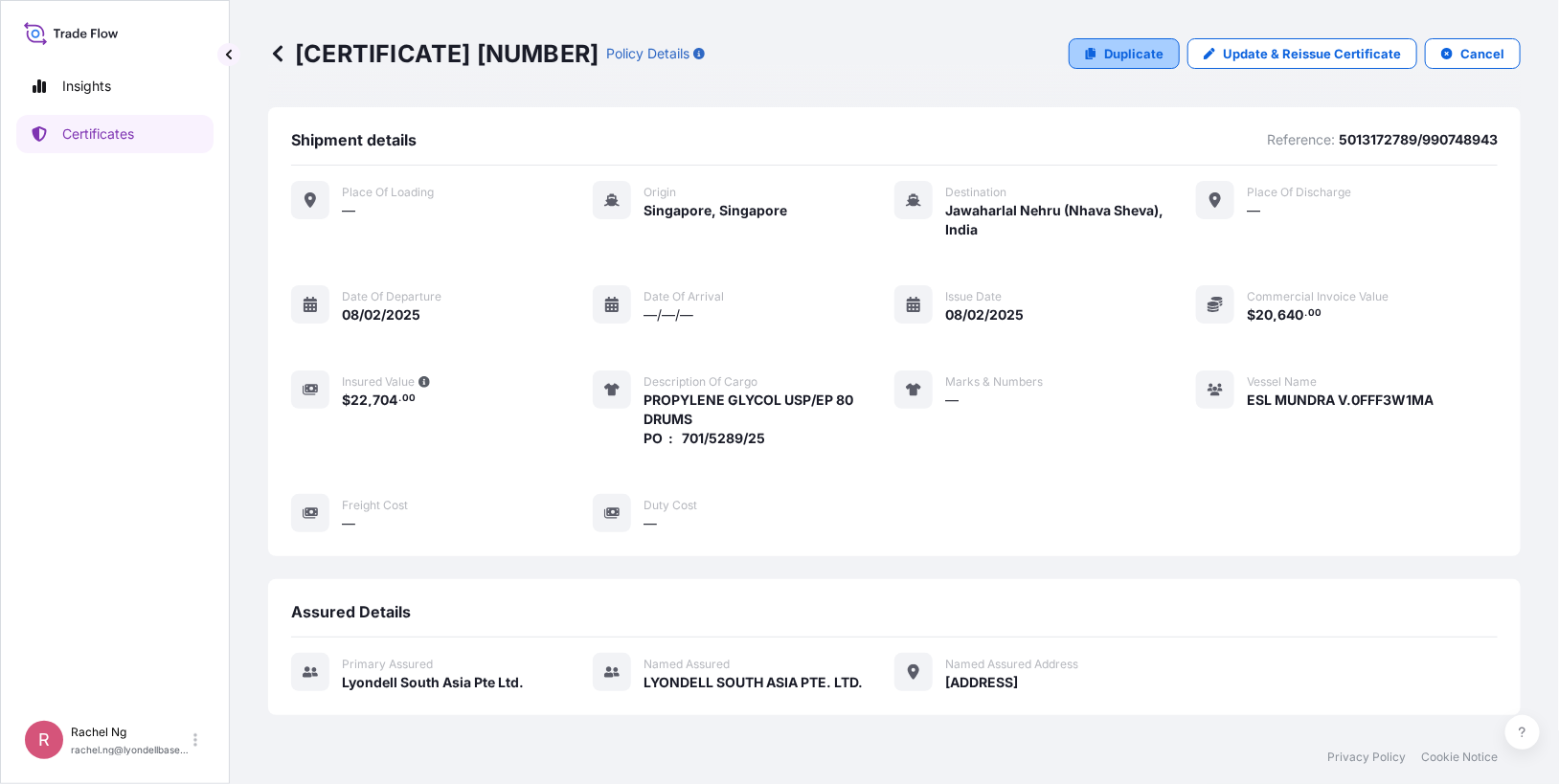 click on "Duplicate" at bounding box center (1134, 54) 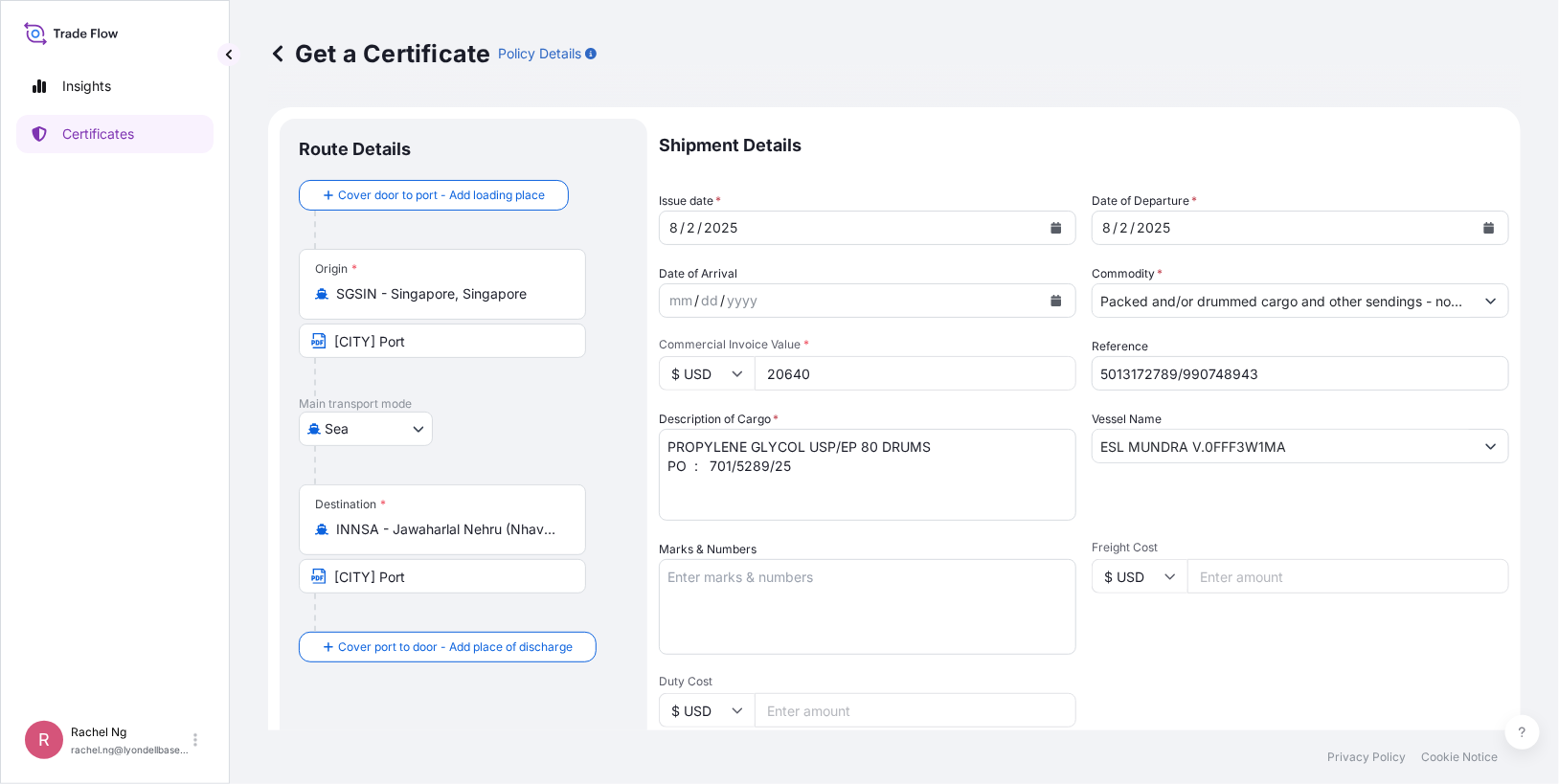 type on "[ADDRESS]" 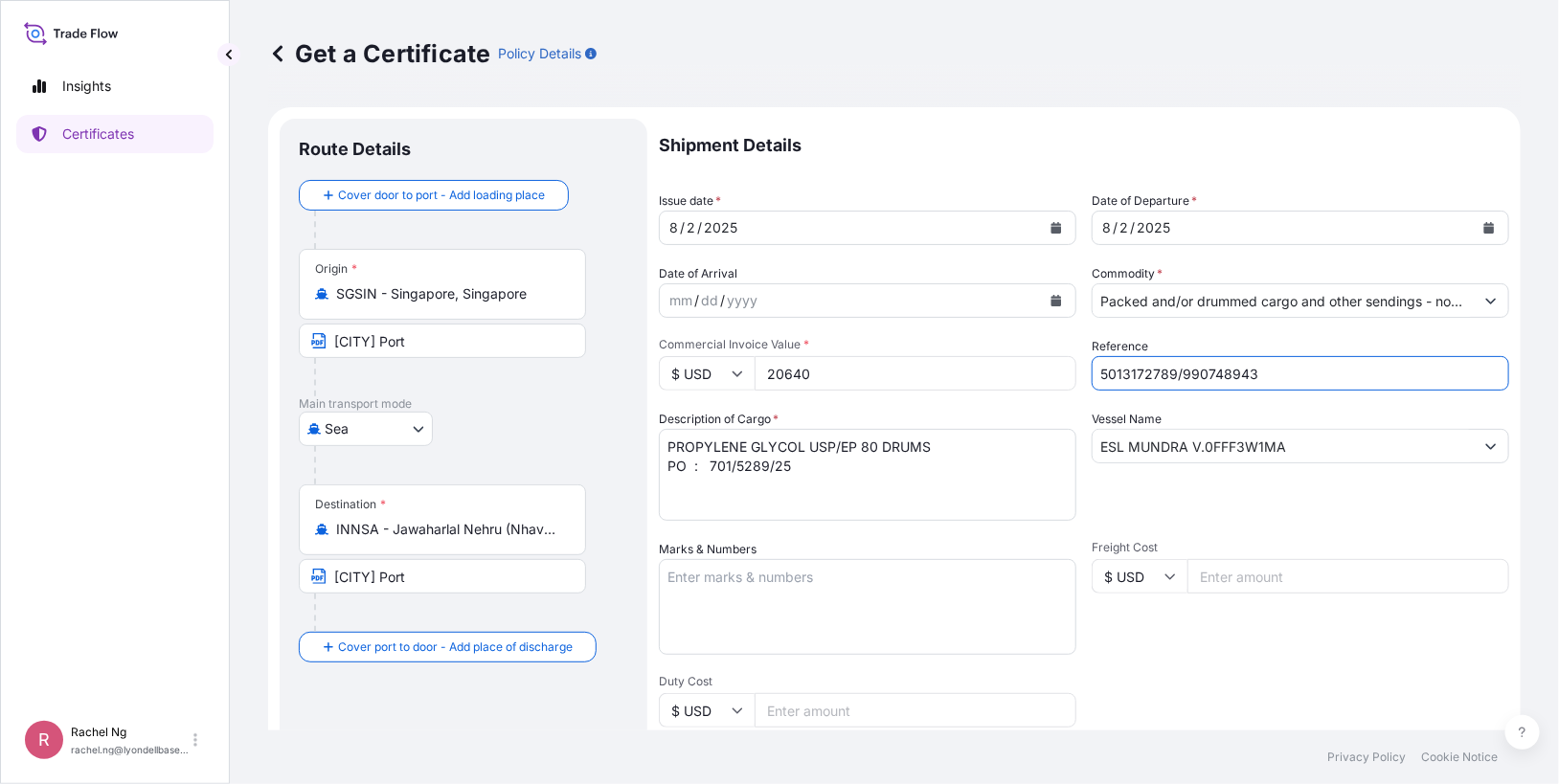 drag, startPoint x: 1269, startPoint y: 370, endPoint x: 894, endPoint y: 376, distance: 375.048 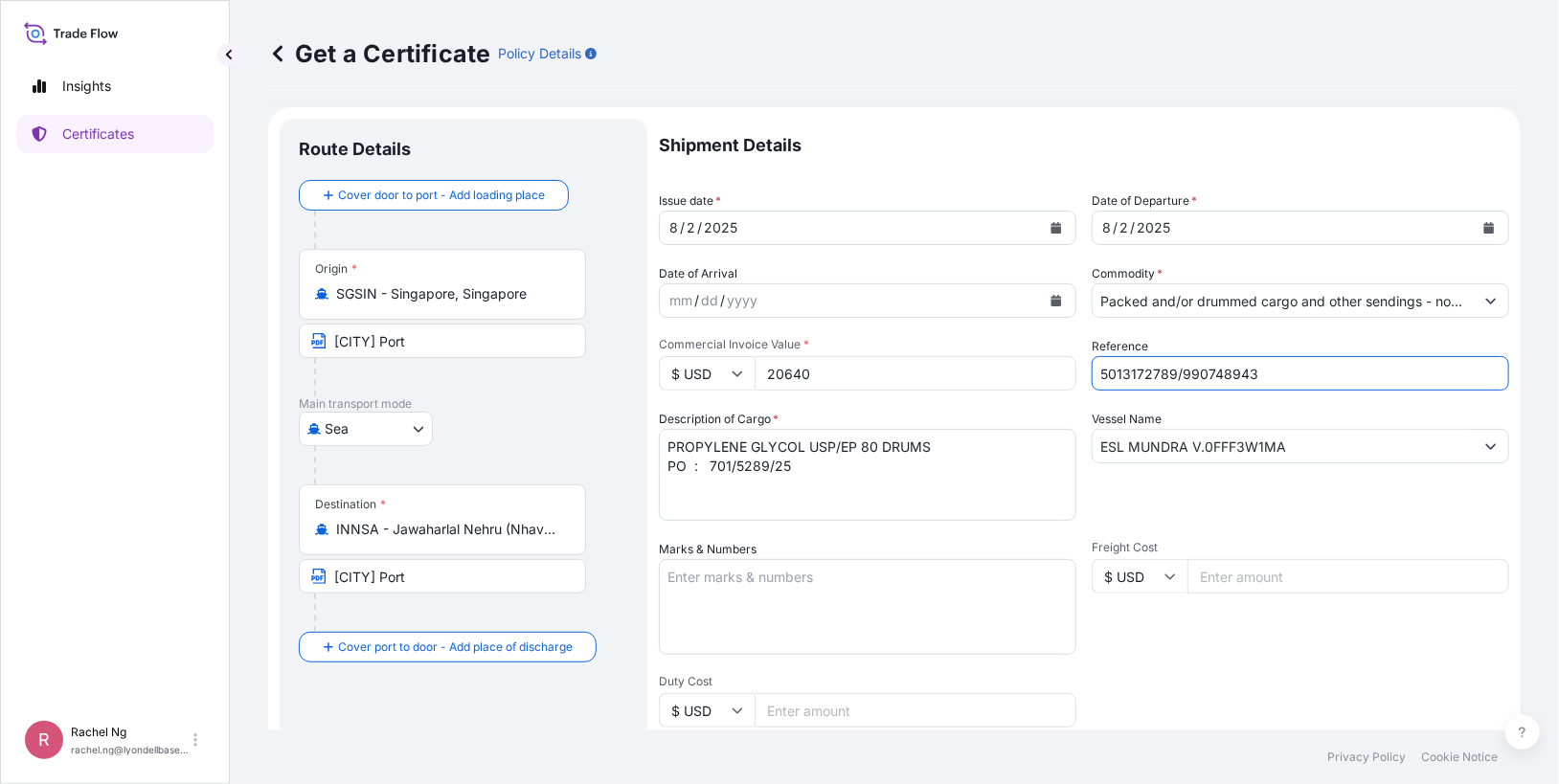 click on "Shipment Details Issue date * [DATE] Date of Departure * [DATE] Date of Arrival mm / dd / yyyy Commodity * Packed and/or drummed cargo and other sendings - non bulk Packing Category Commercial Invoice Value    * $ USD [PRICE] Reference [REFERENCE] Description of Cargo * PROPYLENE GLYCOL USP/EP 80 DRUMS
PO  :   [PO_NUMBER] Vessel Name ESL MUNDRA V.0FFF3W1MA Marks & Numbers Freight Cost   $ USD Duty Cost   $ USD Letter of Credit This shipment has a letter of credit Letter of credit * Letter of credit may not exceed 12000 characters Assured Details Primary Assured * Lyondell South Asia Pte Ltd. Lyondell South Asia Pte Ltd. Named Assured LYONDELL SOUTH ASIA PTE. LTD. Named Assured Address [ADDRESS]" at bounding box center [1084, 574] 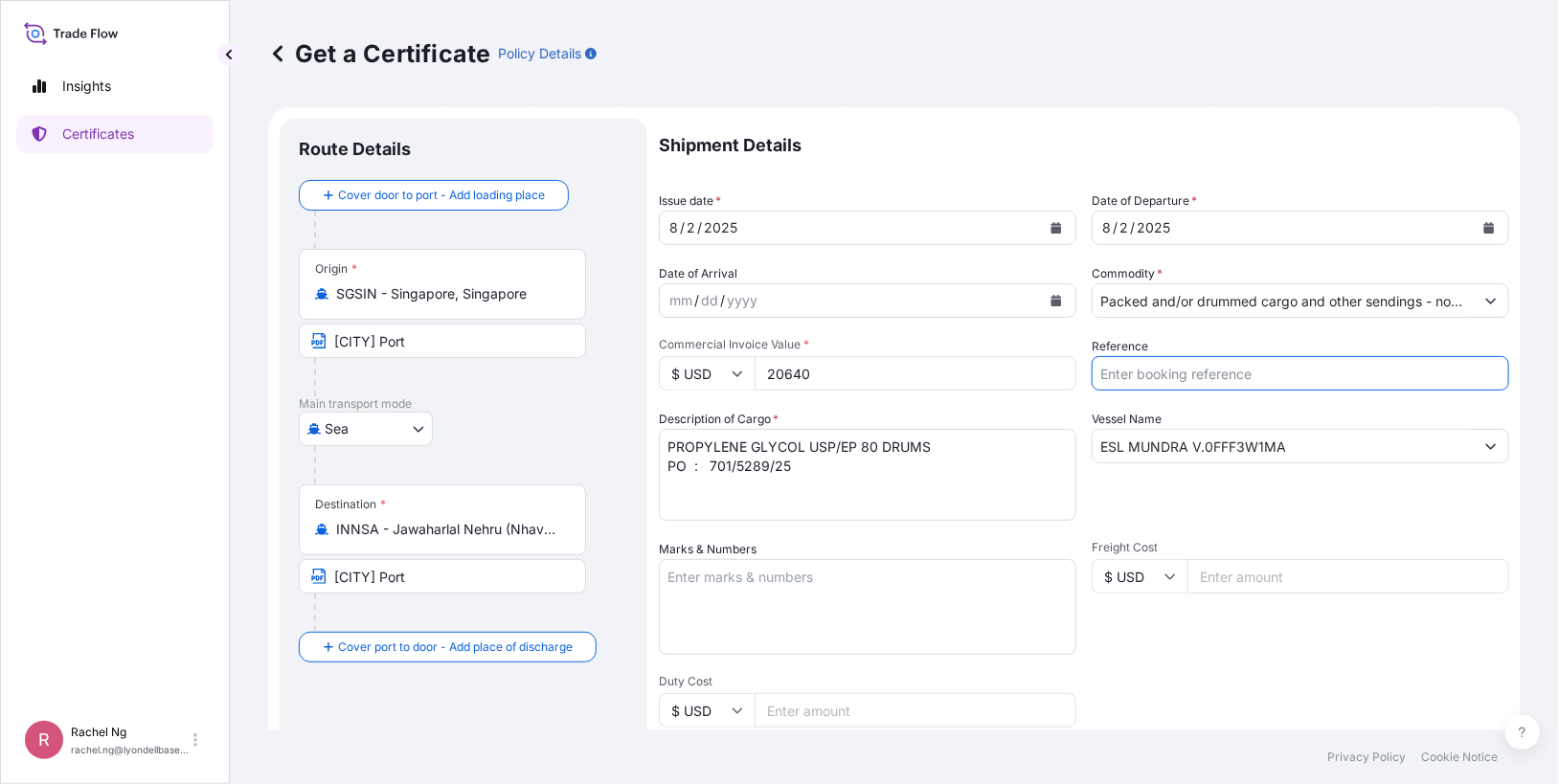 type on "[ADDRESS]" 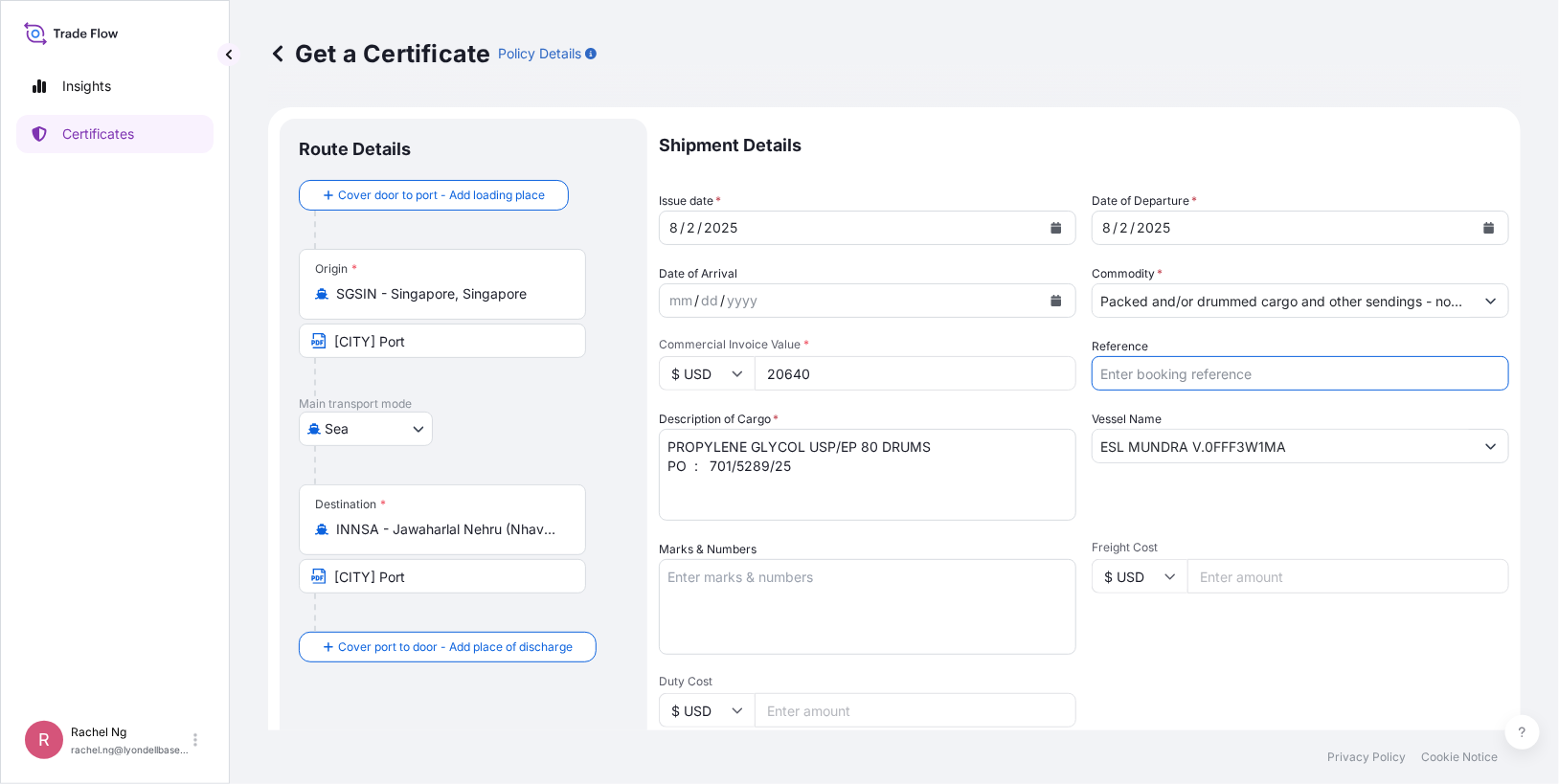 click on "Reference" at bounding box center (1300, 373) 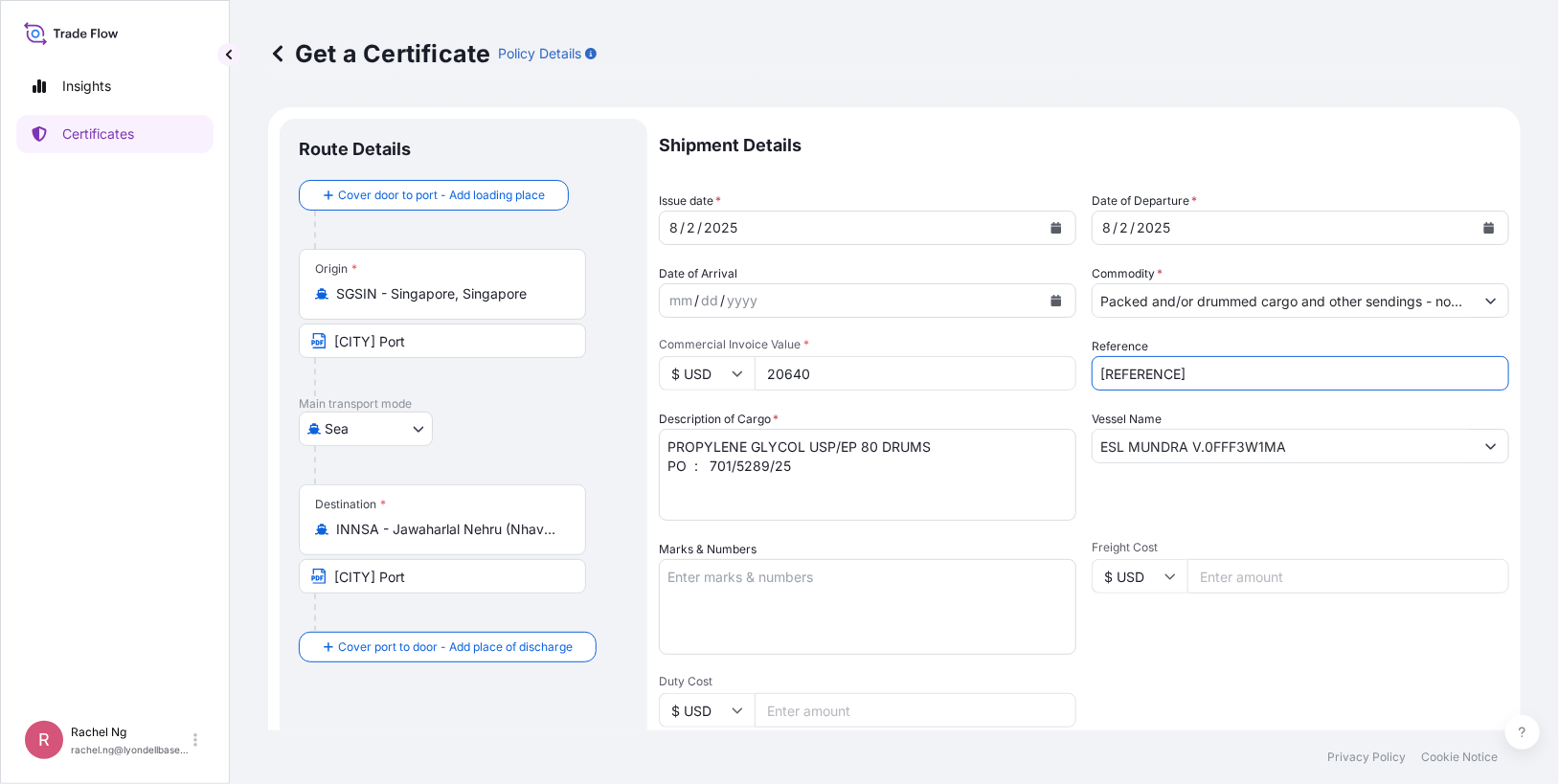 click on "[REFERENCE]" at bounding box center [1300, 373] 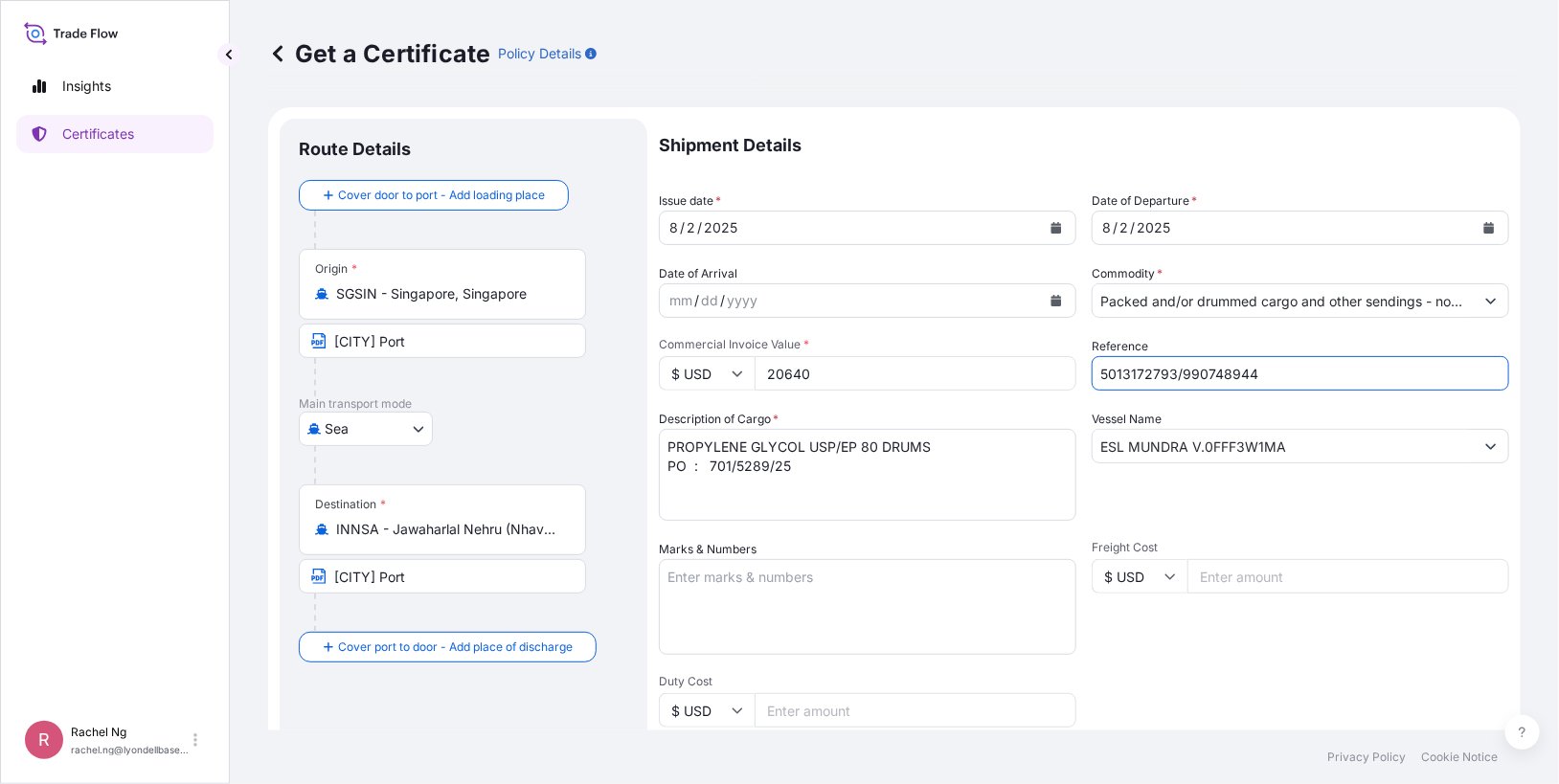 type on "5013172793/990748944" 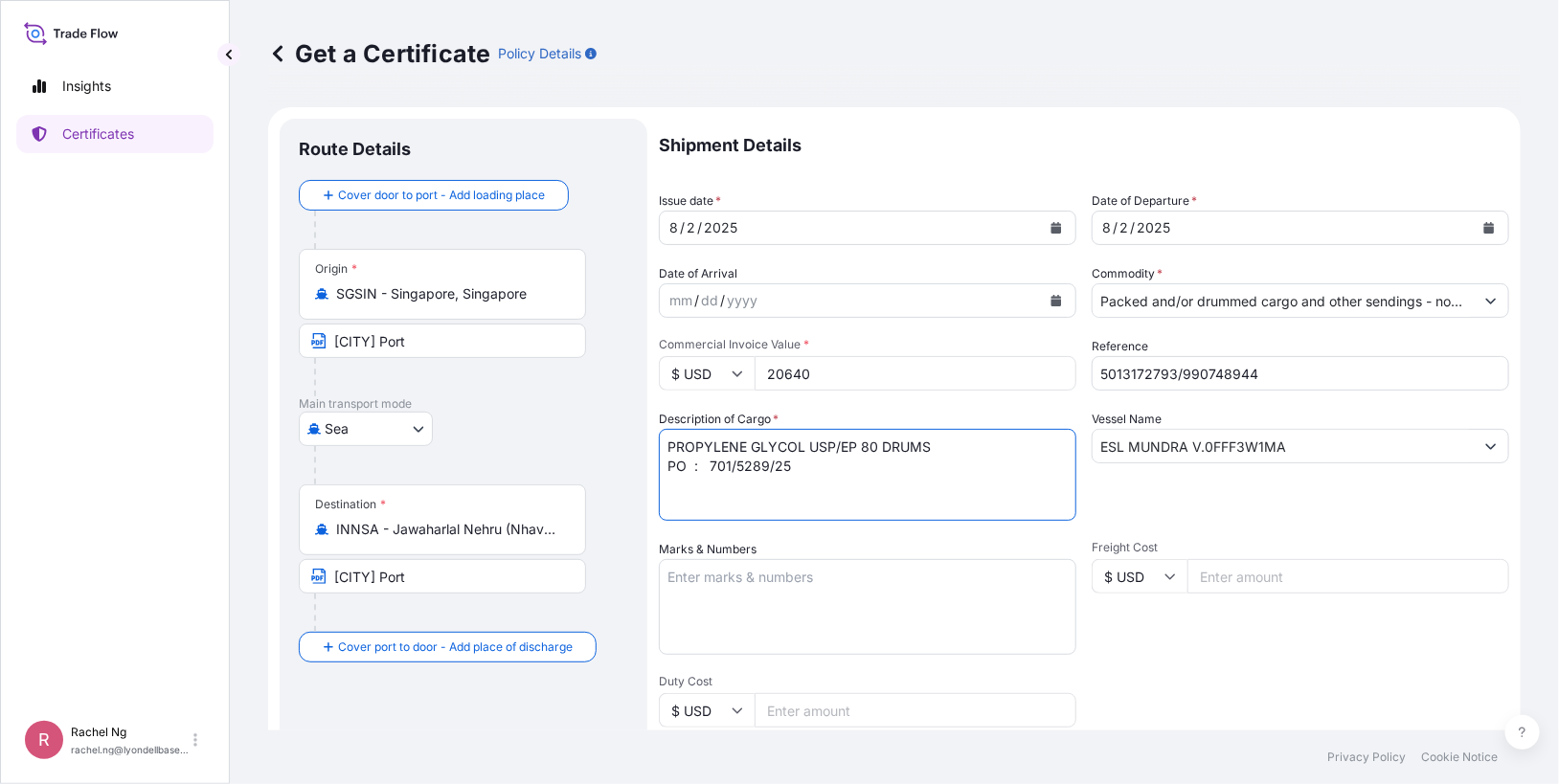 click on "PROPYLENE GLYCOL USP/EP 80 DRUMS
PO  :   701/5289/25" at bounding box center (868, 475) 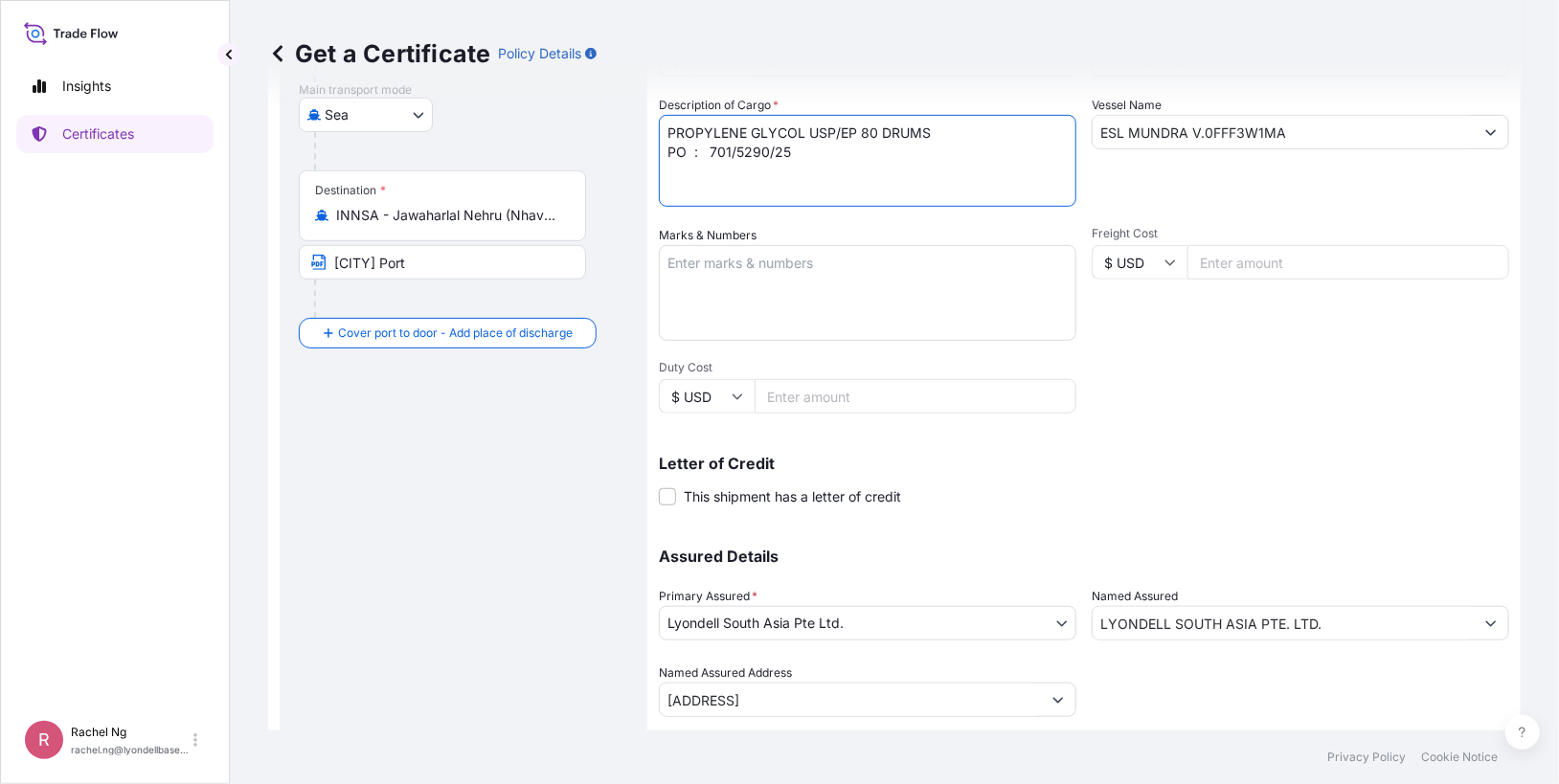 scroll, scrollTop: 366, scrollLeft: 0, axis: vertical 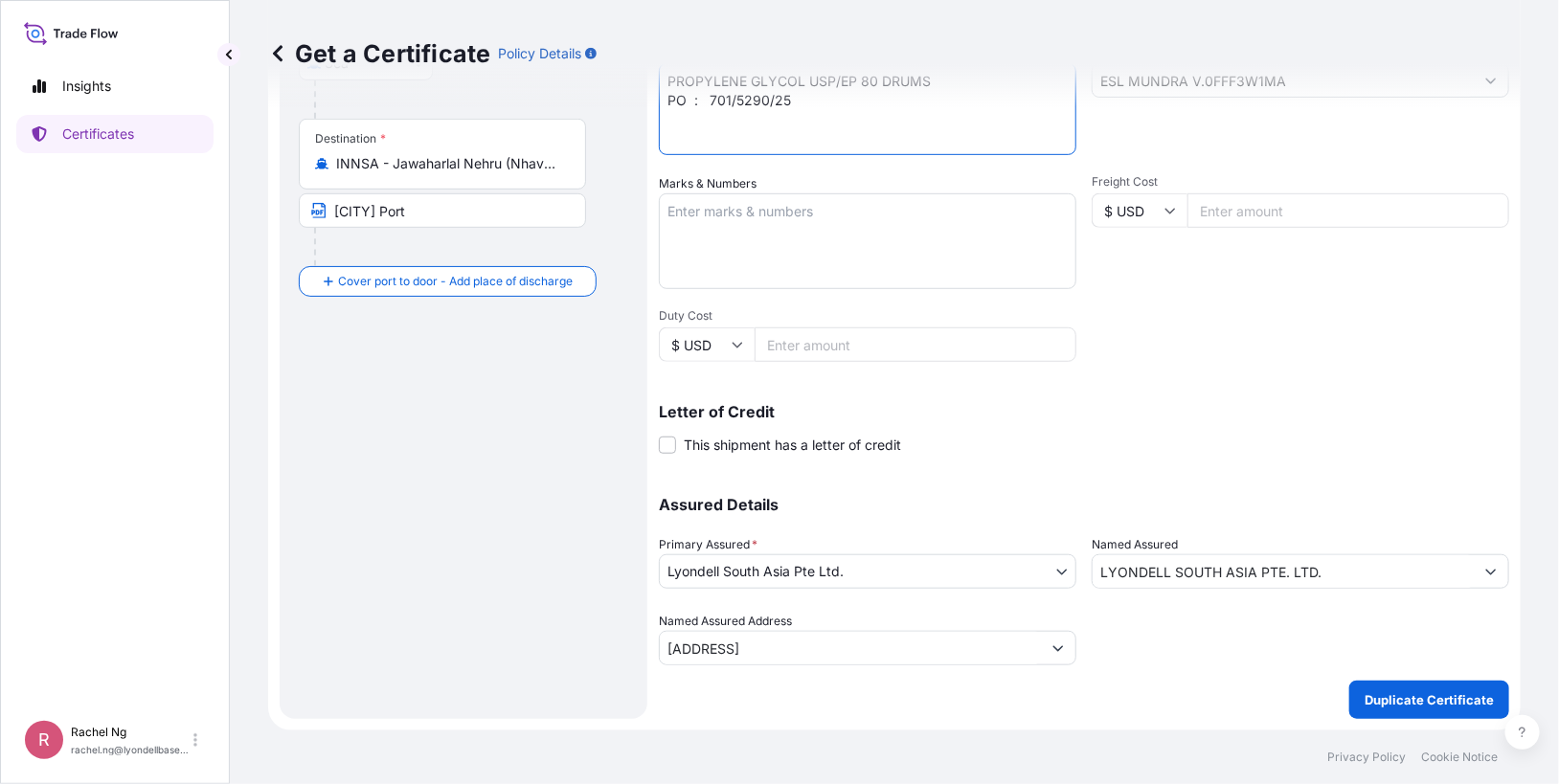 type on "PROPYLENE GLYCOL USP/EP 80 DRUMS
PO  :   701/5290/25" 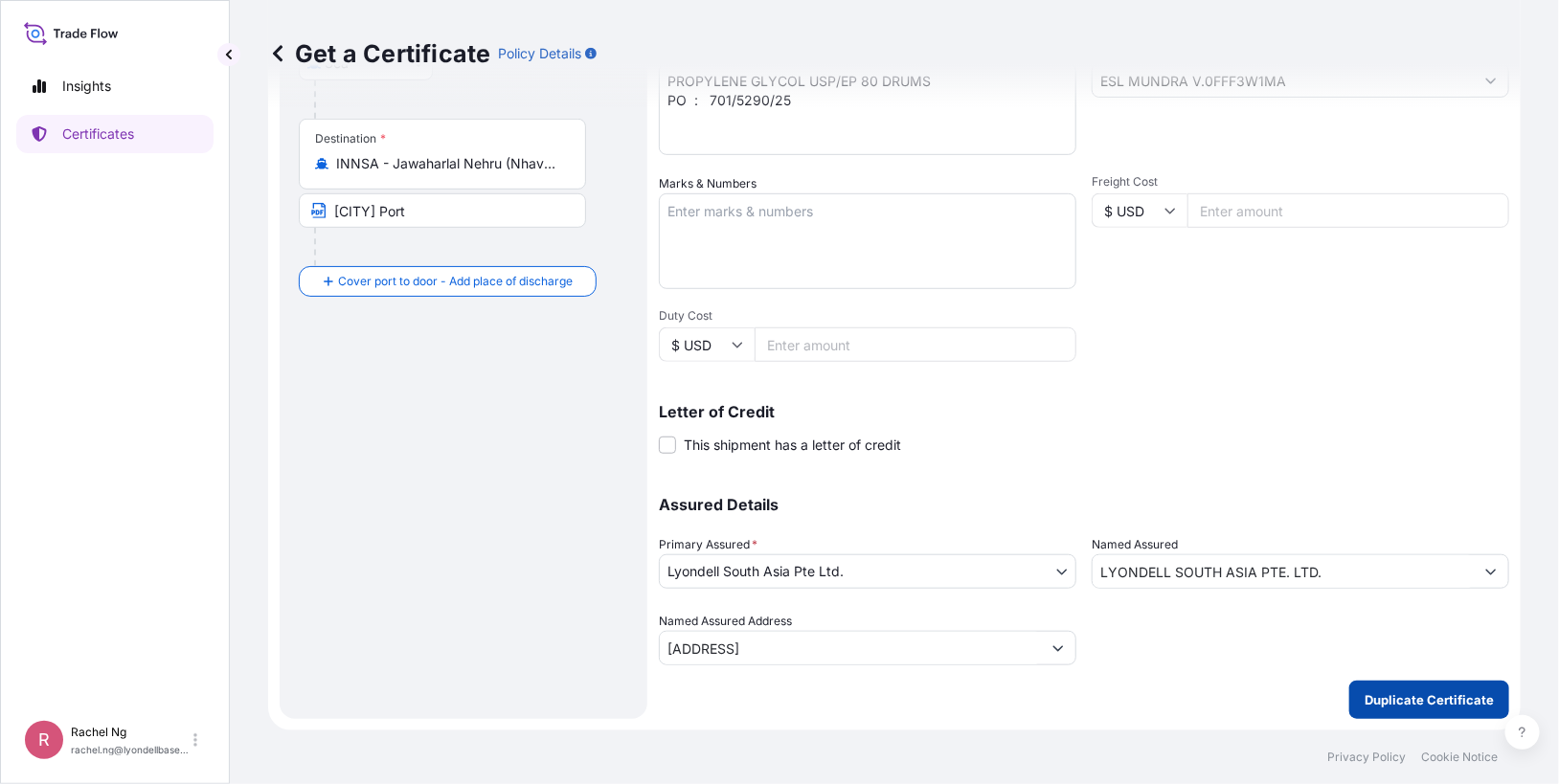 click on "Duplicate Certificate" at bounding box center (1429, 700) 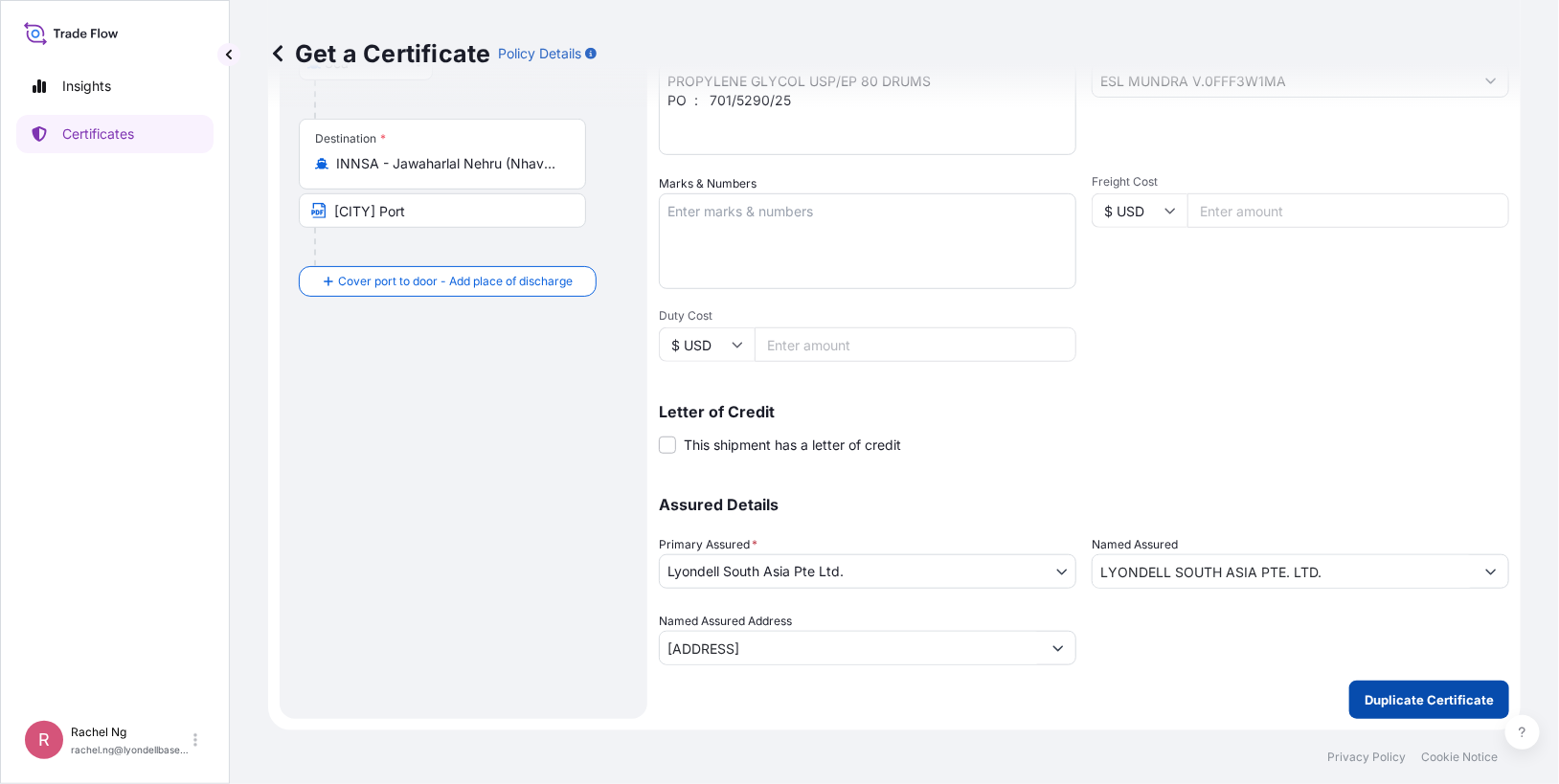 type on "[ADDRESS]" 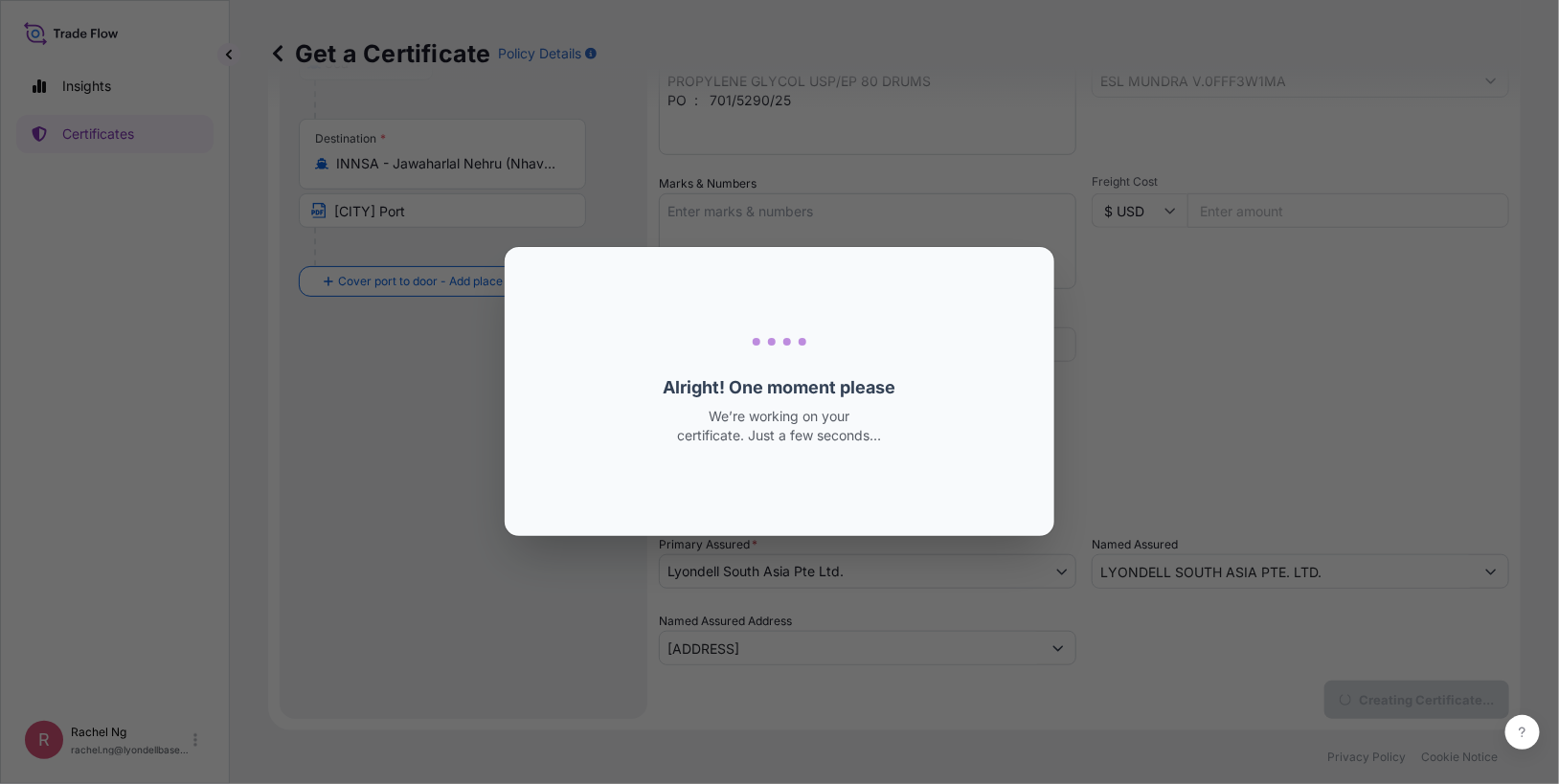 scroll, scrollTop: 0, scrollLeft: 0, axis: both 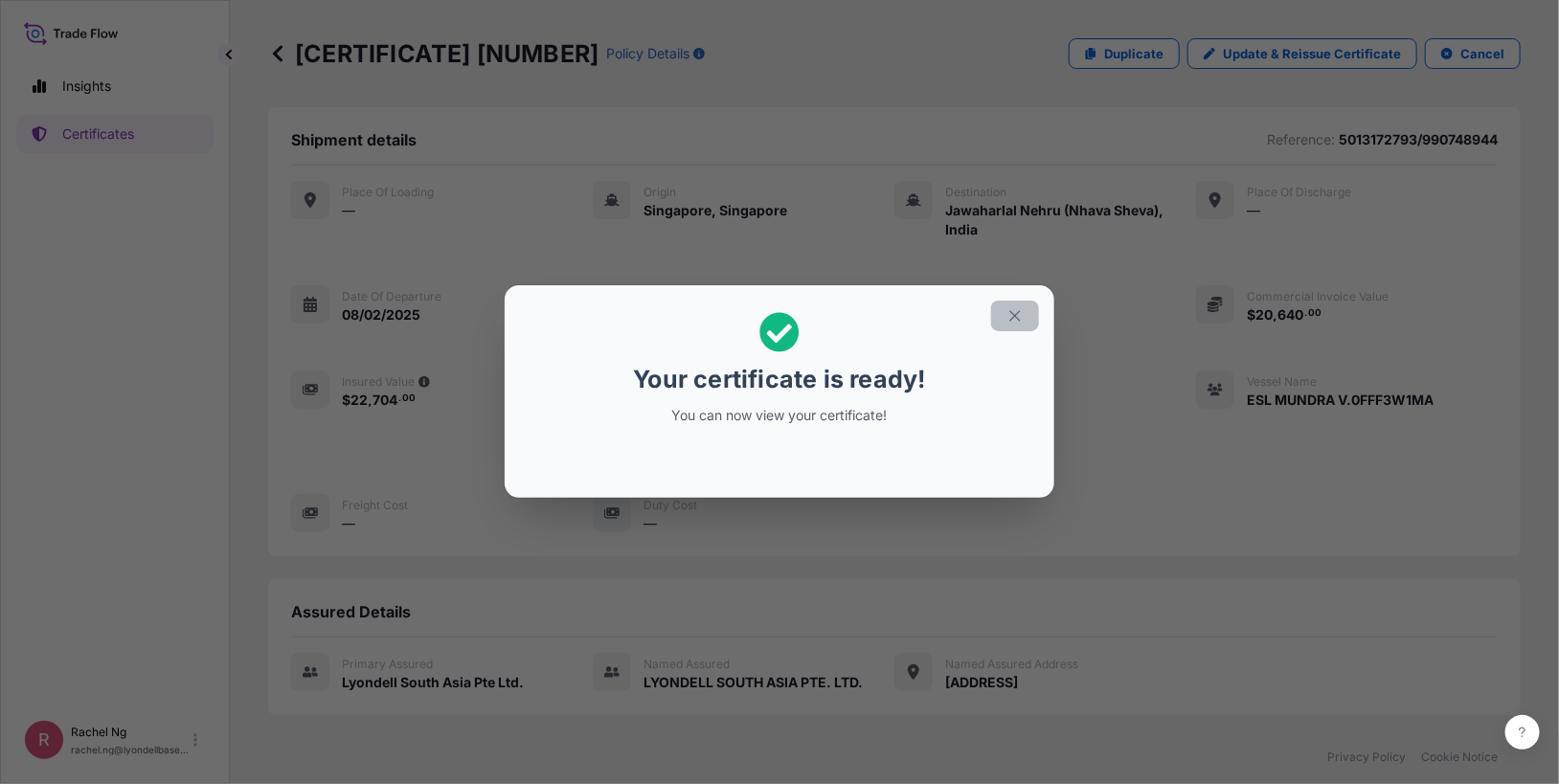 click 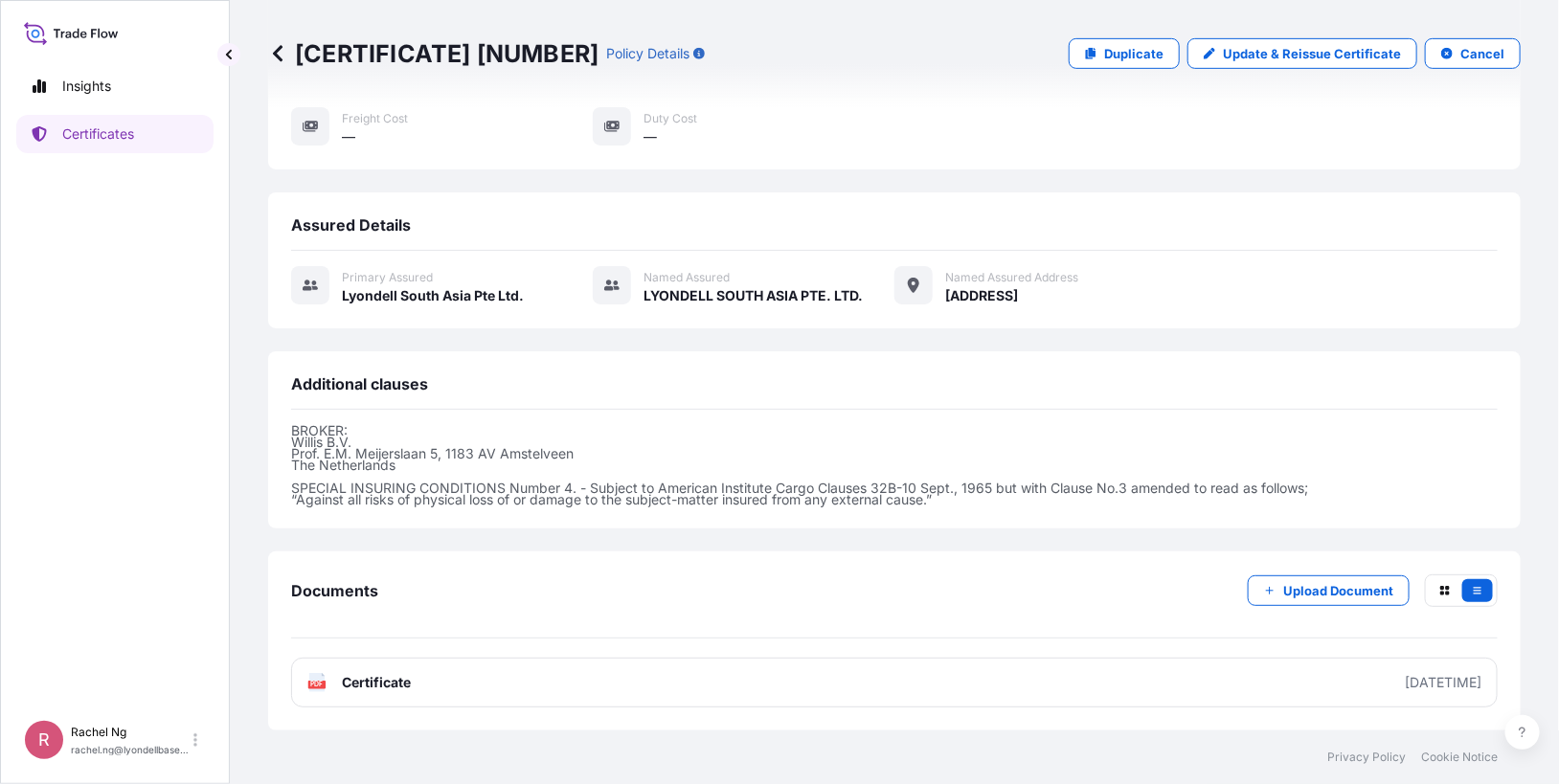 scroll, scrollTop: 423, scrollLeft: 0, axis: vertical 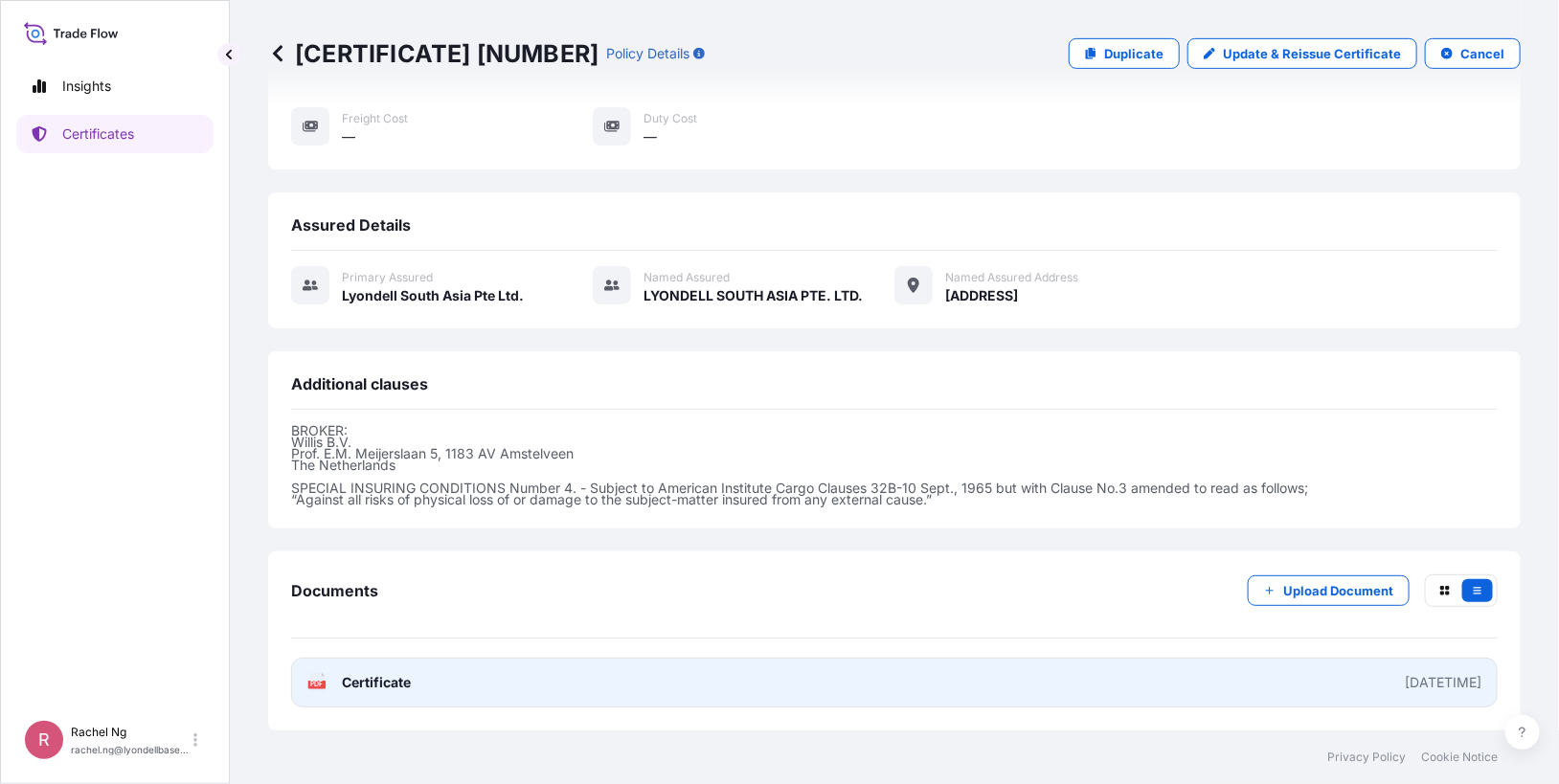 click on "Certificate" at bounding box center (376, 683) 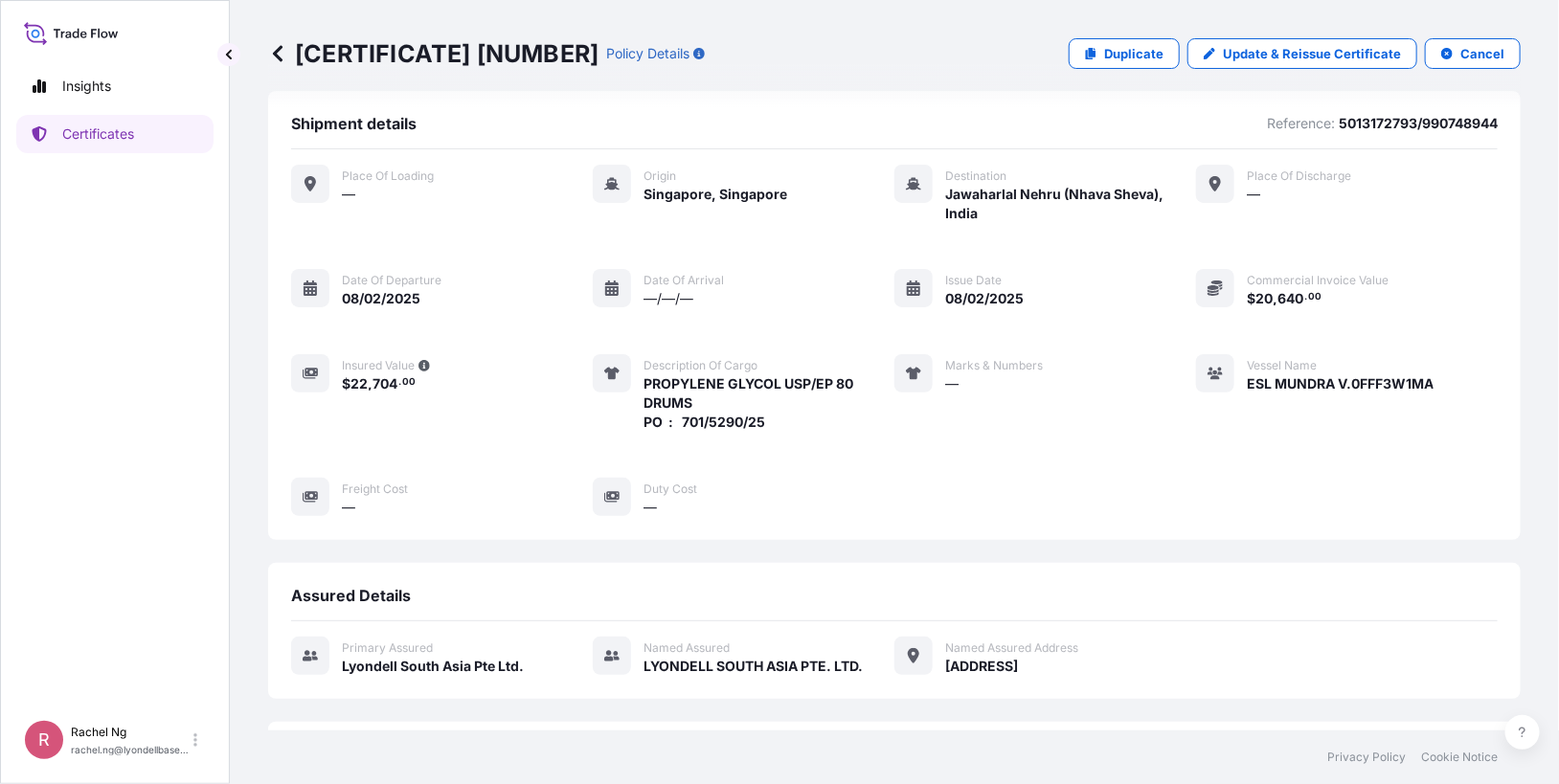 scroll, scrollTop: 0, scrollLeft: 0, axis: both 